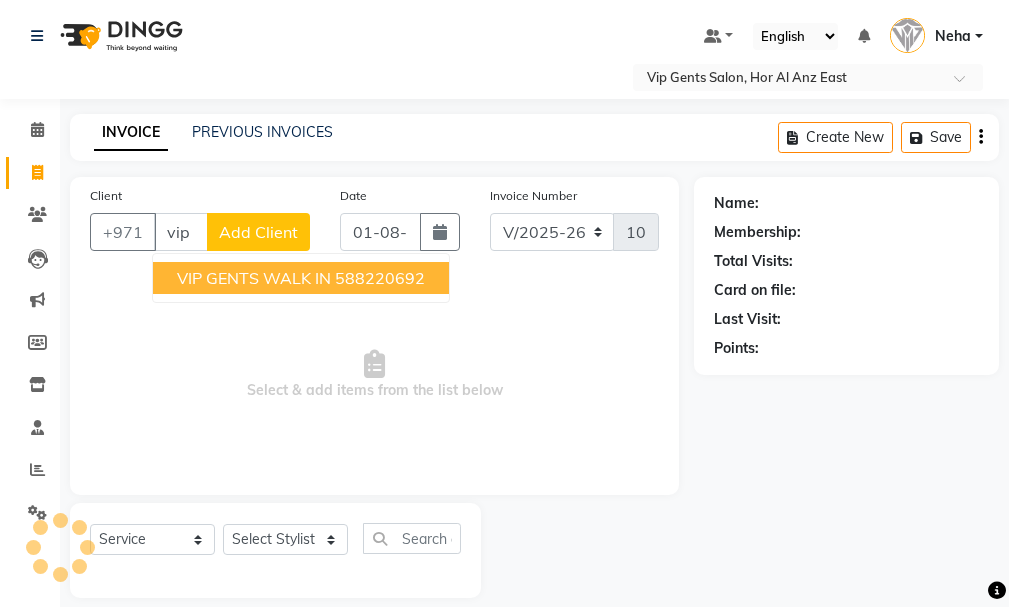 select on "8415" 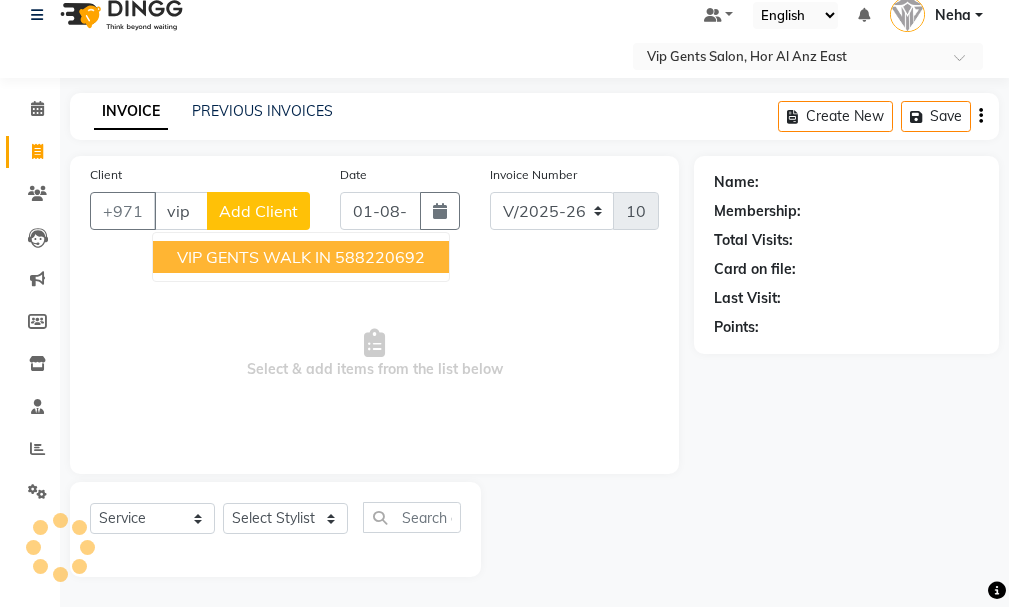 scroll, scrollTop: 0, scrollLeft: 0, axis: both 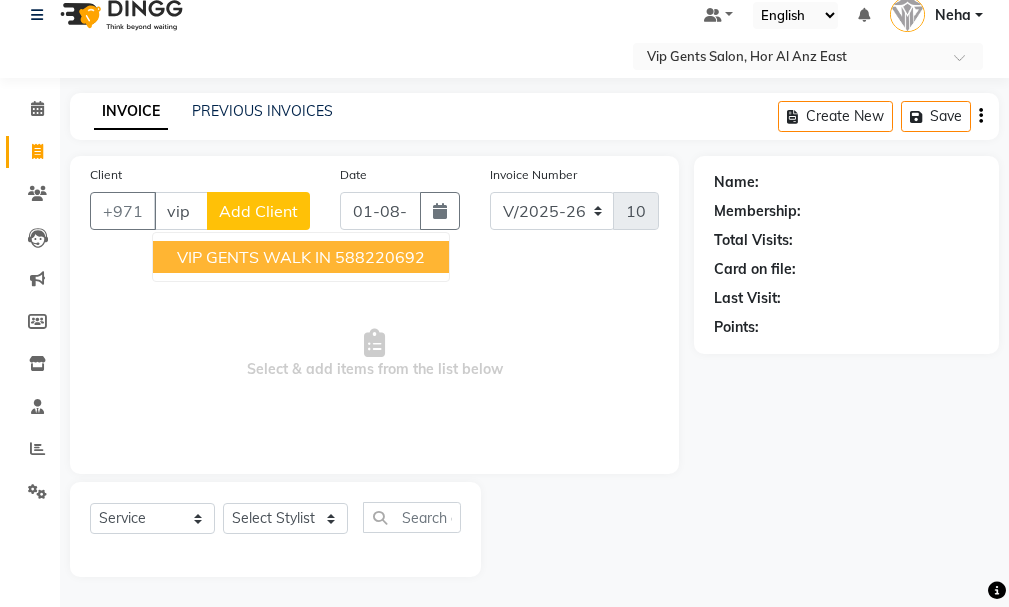click on "VIP GENTS WALK IN" at bounding box center [254, 257] 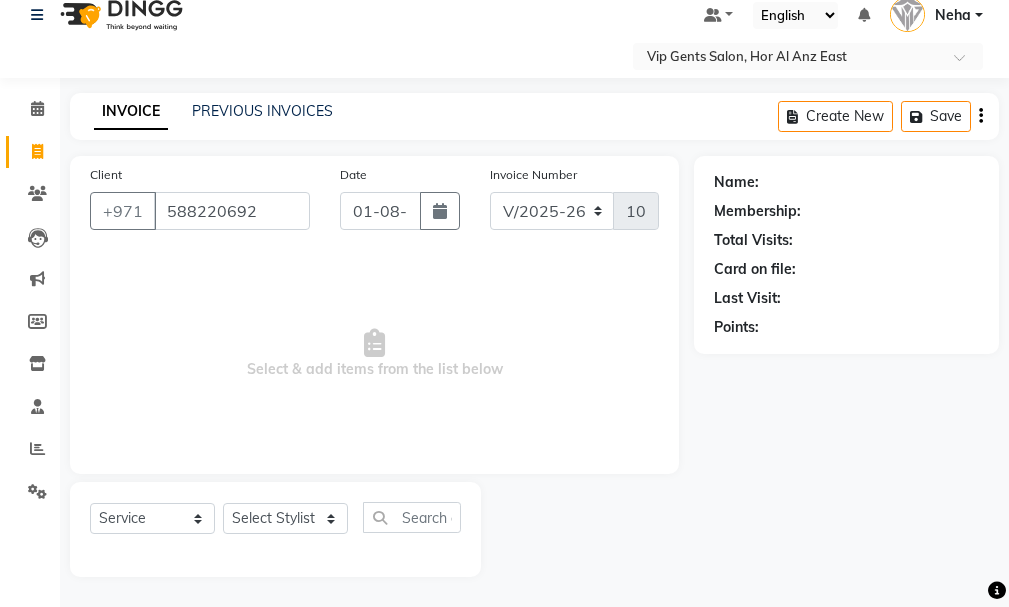 type on "588220692" 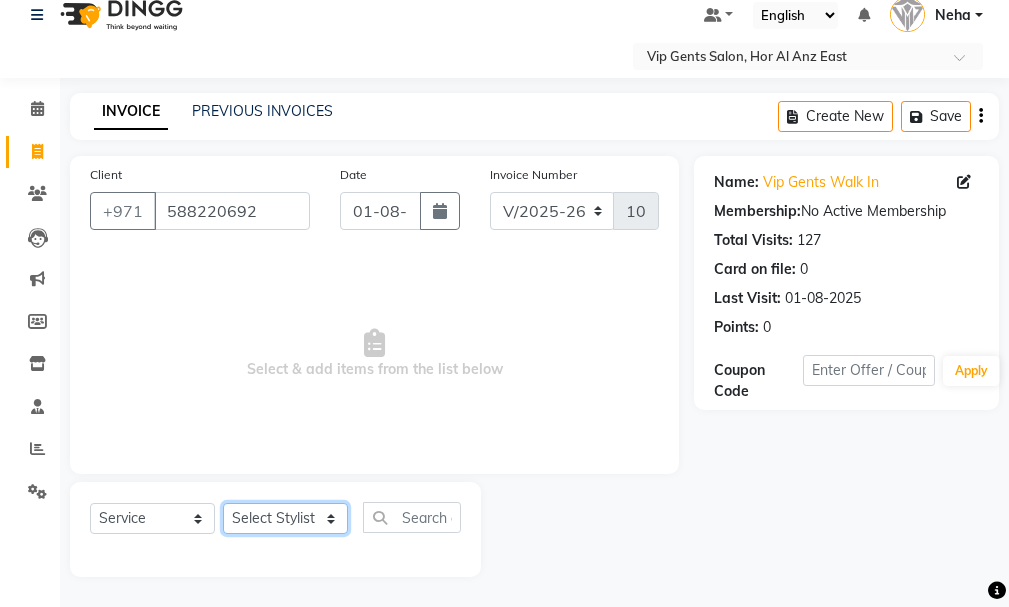 click on "Select Stylist Ali Rana Allauddin Anwar Ali Ameen Ayoub Lakhbizi Jairah Mr. Mohannad Neha Nelson Ricalyn Colcol Riffat Magdy Taufeeq Anwar Ali Tauseef  Akhilaque Zoya Bhatti." 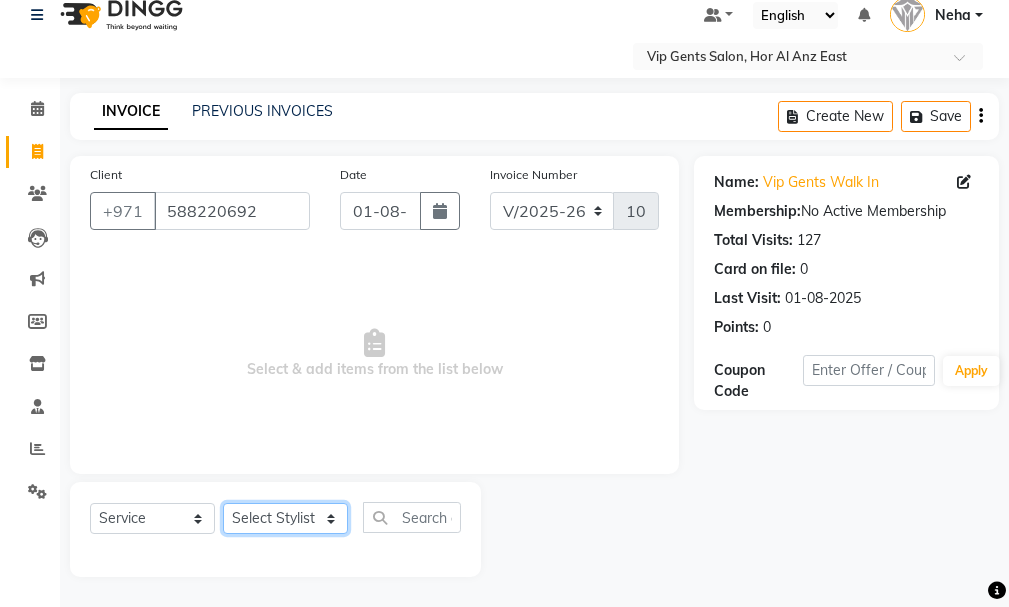 select on "81363" 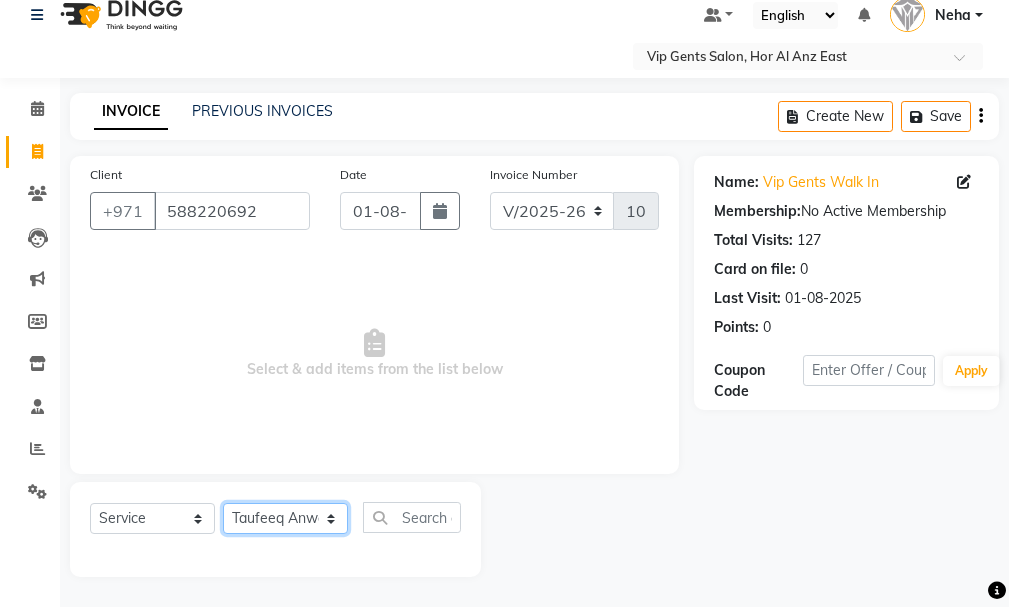 click on "Select Stylist Ali Rana Allauddin Anwar Ali Ameen Ayoub Lakhbizi Jairah Mr. Mohannad Neha Nelson Ricalyn Colcol Riffat Magdy Taufeeq Anwar Ali Tauseef  Akhilaque Zoya Bhatti." 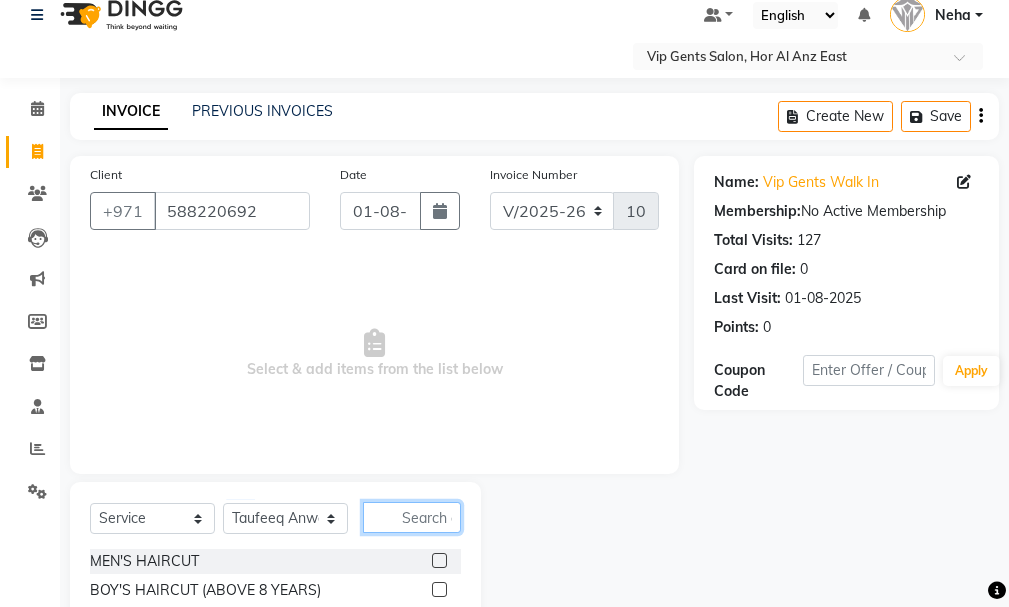 click 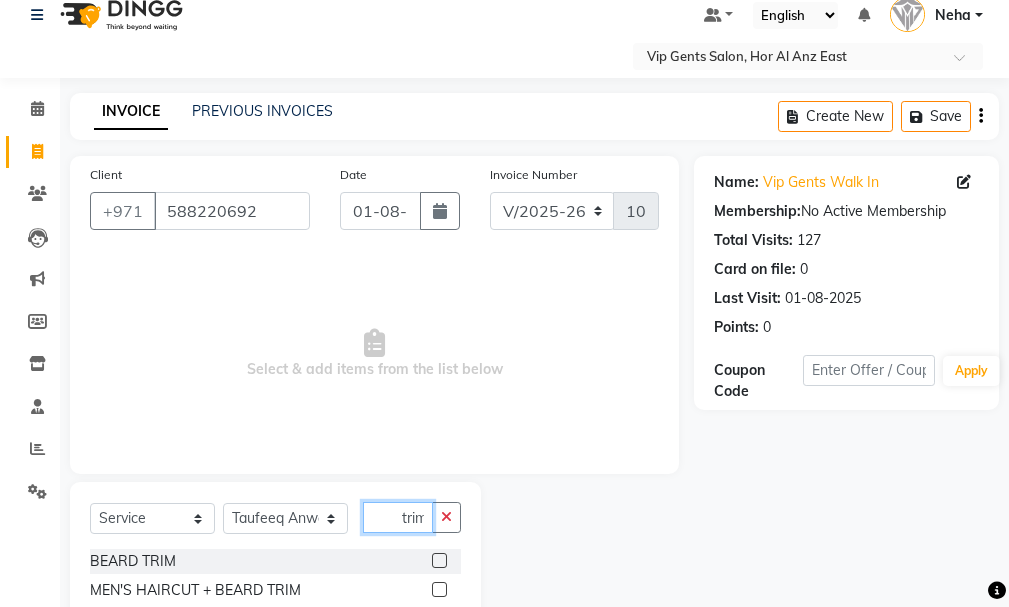 scroll, scrollTop: 0, scrollLeft: 2, axis: horizontal 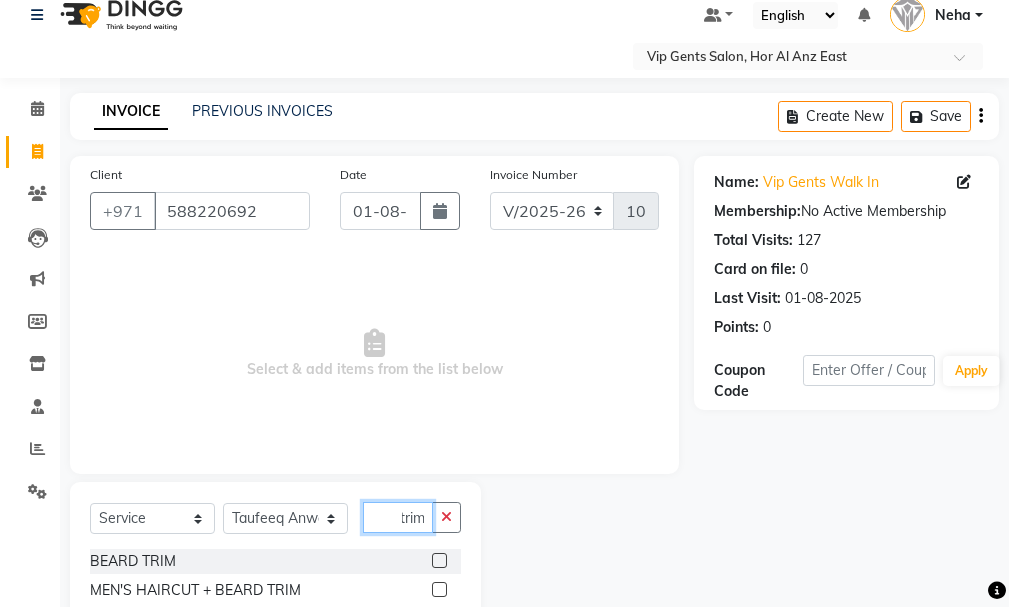 type on "trim" 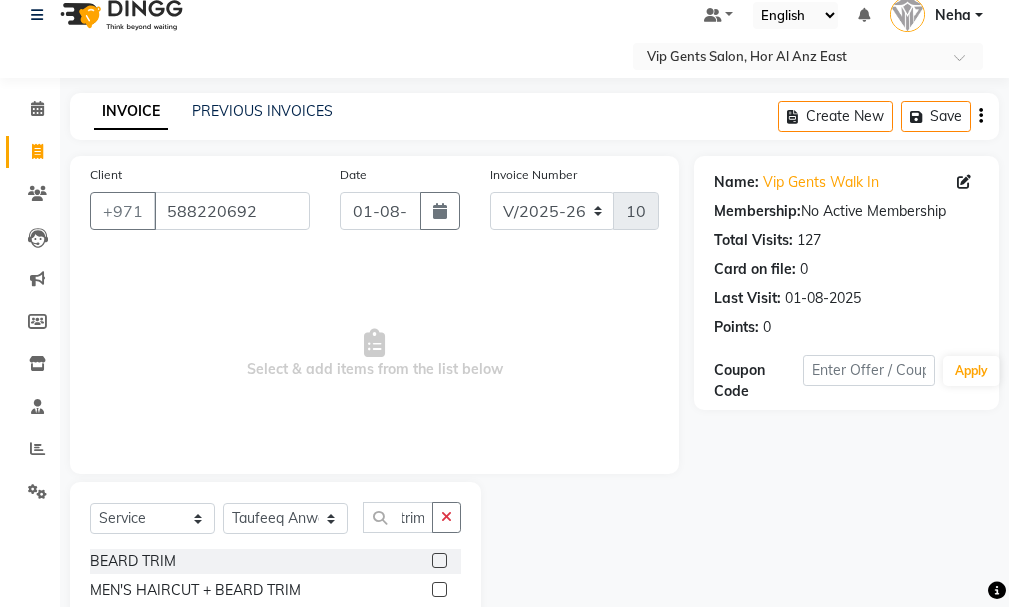 scroll, scrollTop: 0, scrollLeft: 0, axis: both 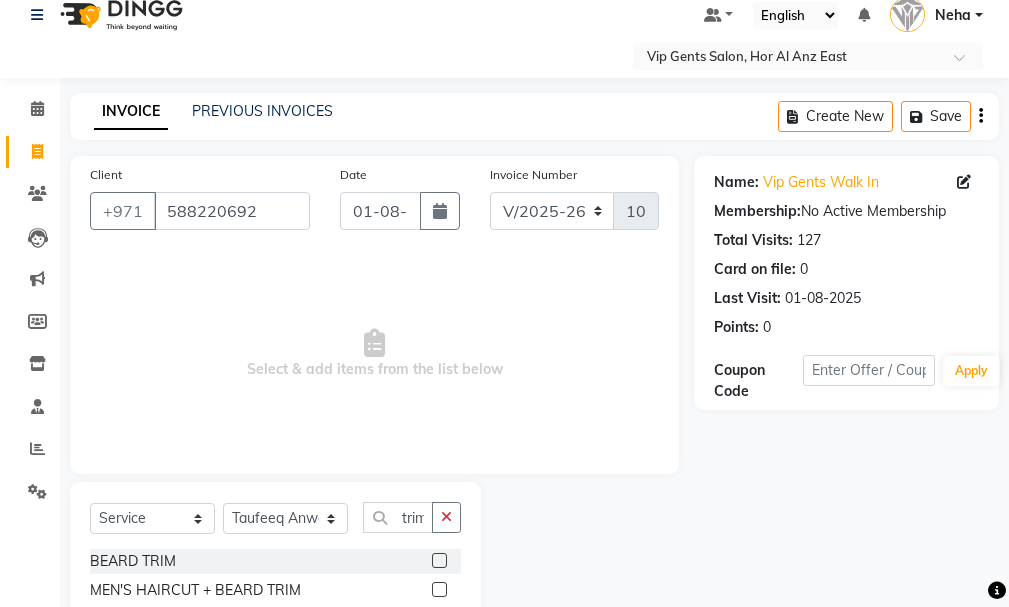 click 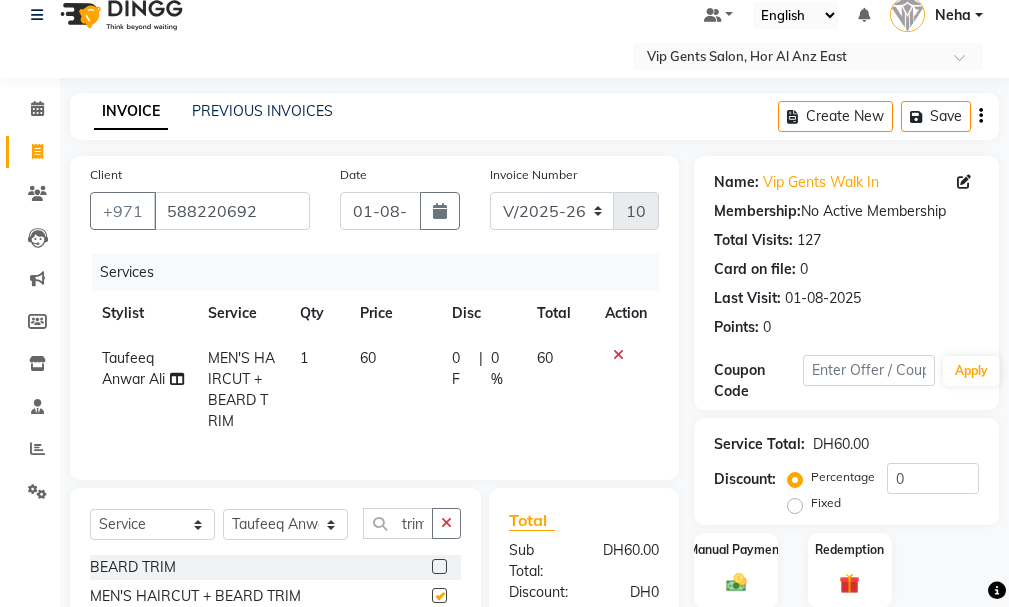 checkbox on "false" 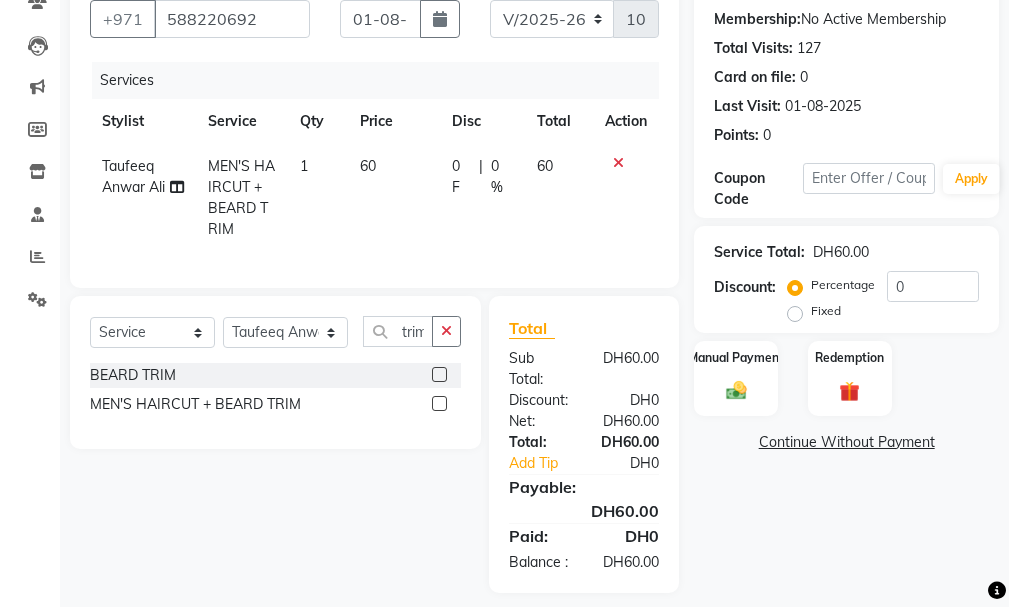 scroll, scrollTop: 265, scrollLeft: 0, axis: vertical 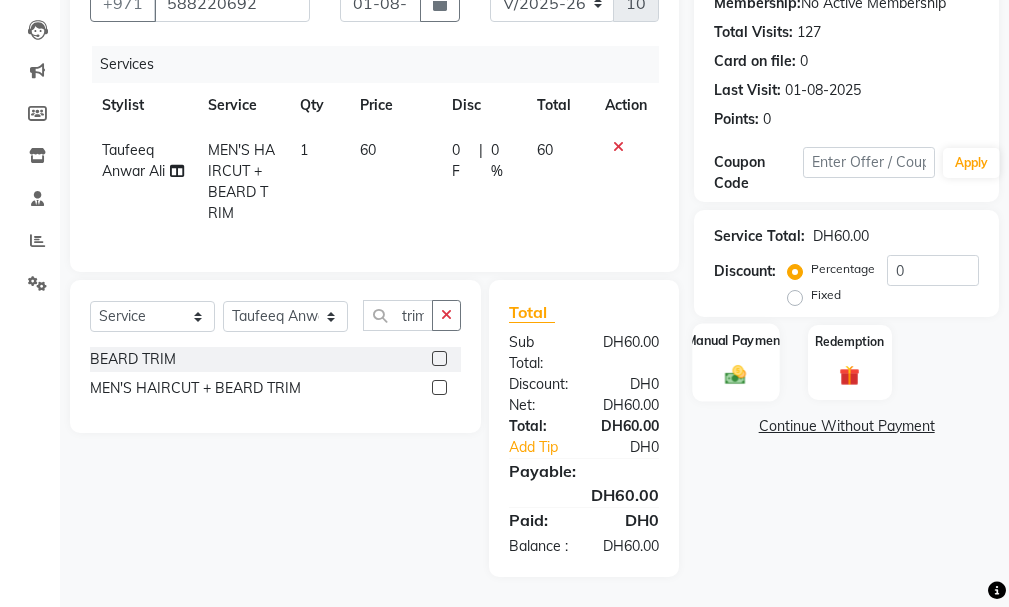 click 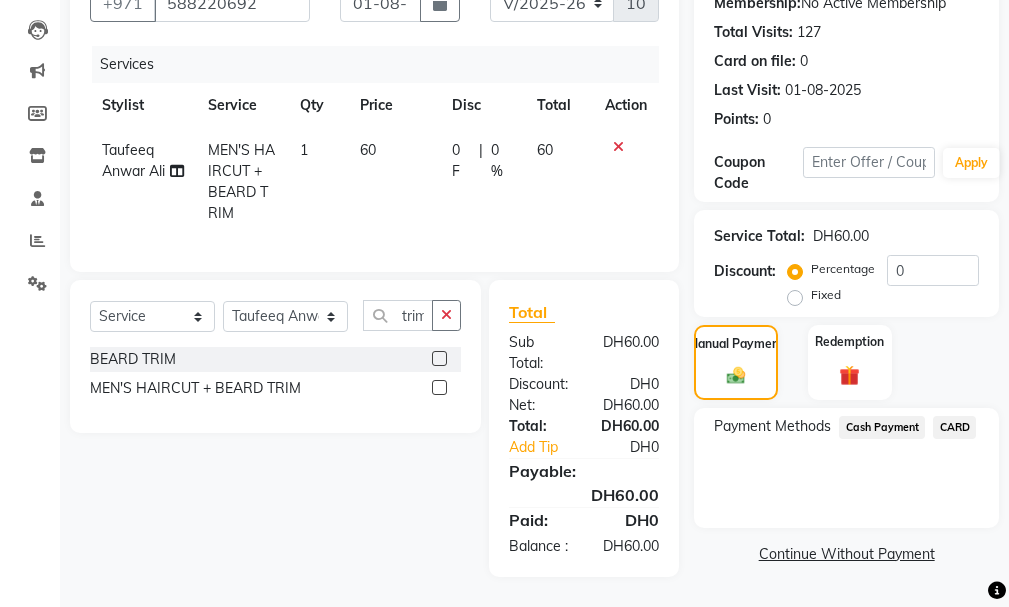 click on "CARD" 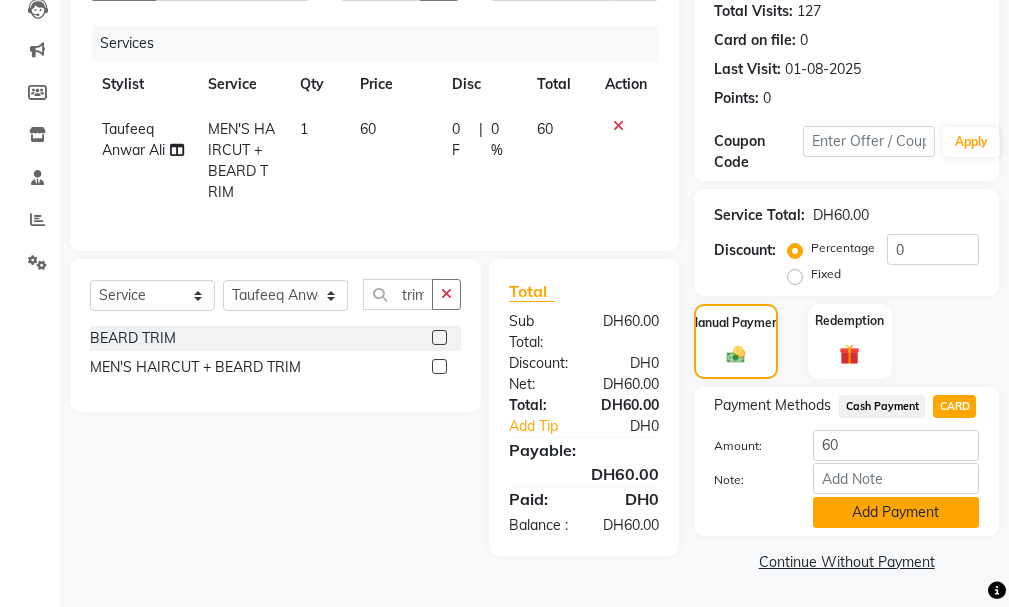 click on "Add Payment" 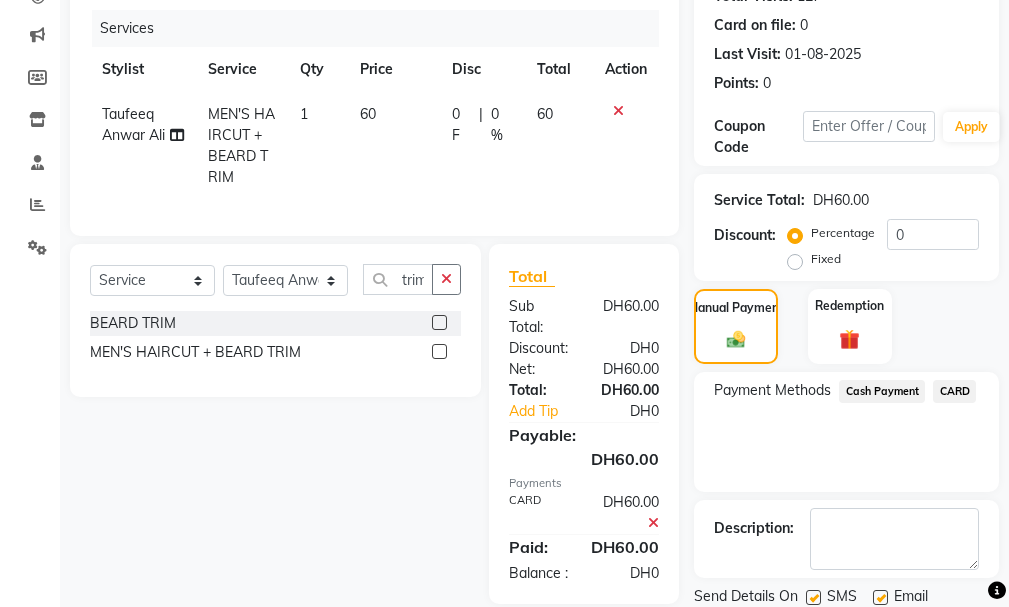 drag, startPoint x: 1011, startPoint y: 481, endPoint x: 1011, endPoint y: 561, distance: 80 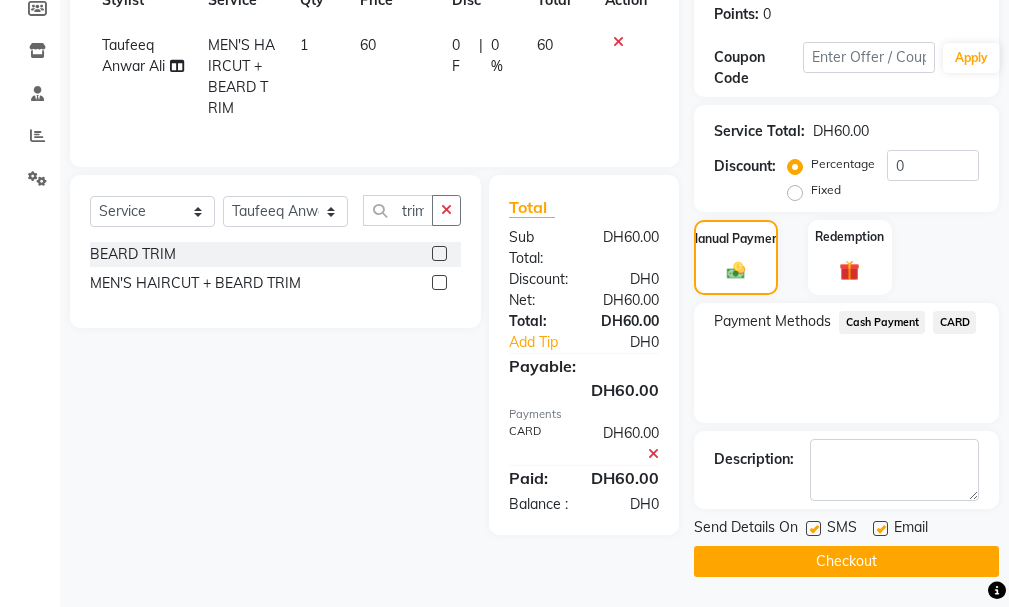 click on "Checkout" 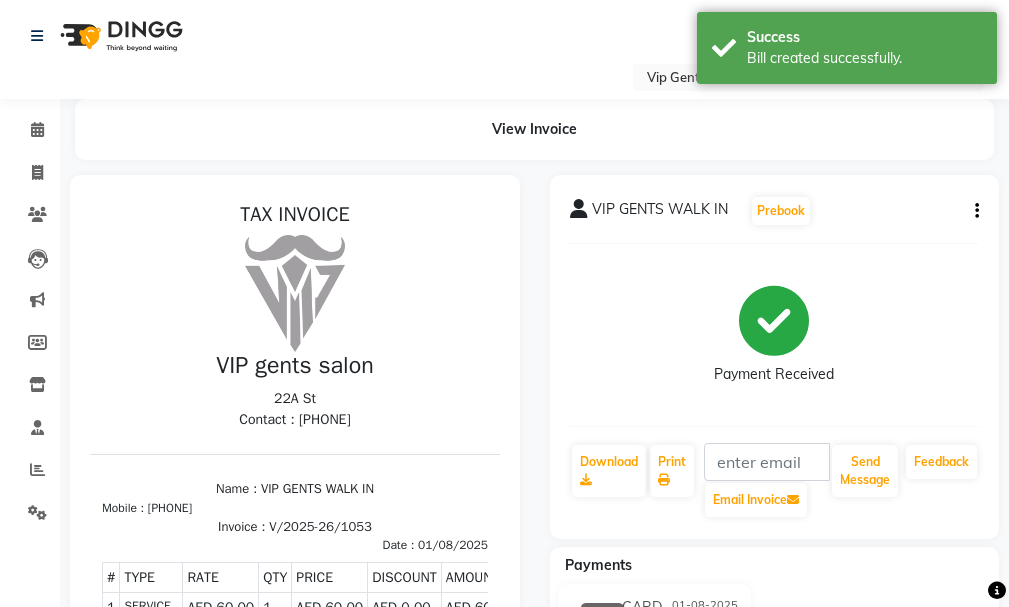 scroll, scrollTop: 0, scrollLeft: 0, axis: both 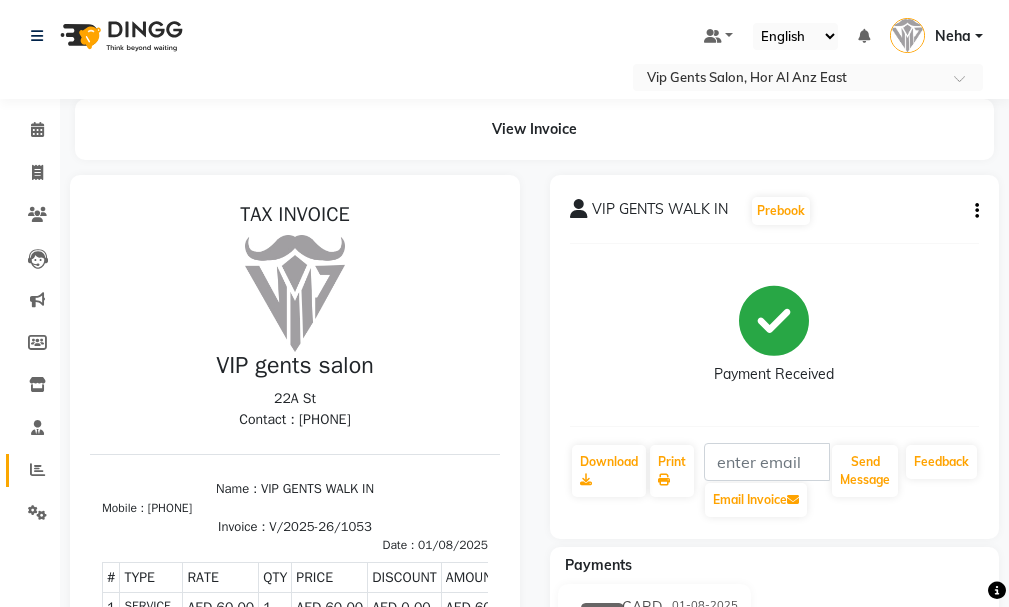 click 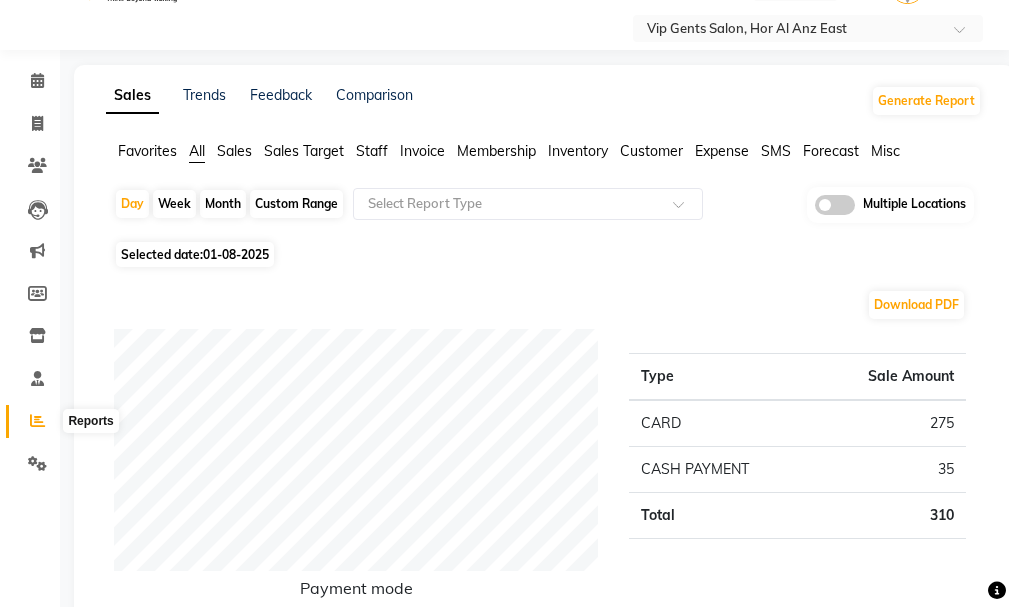 scroll, scrollTop: 0, scrollLeft: 0, axis: both 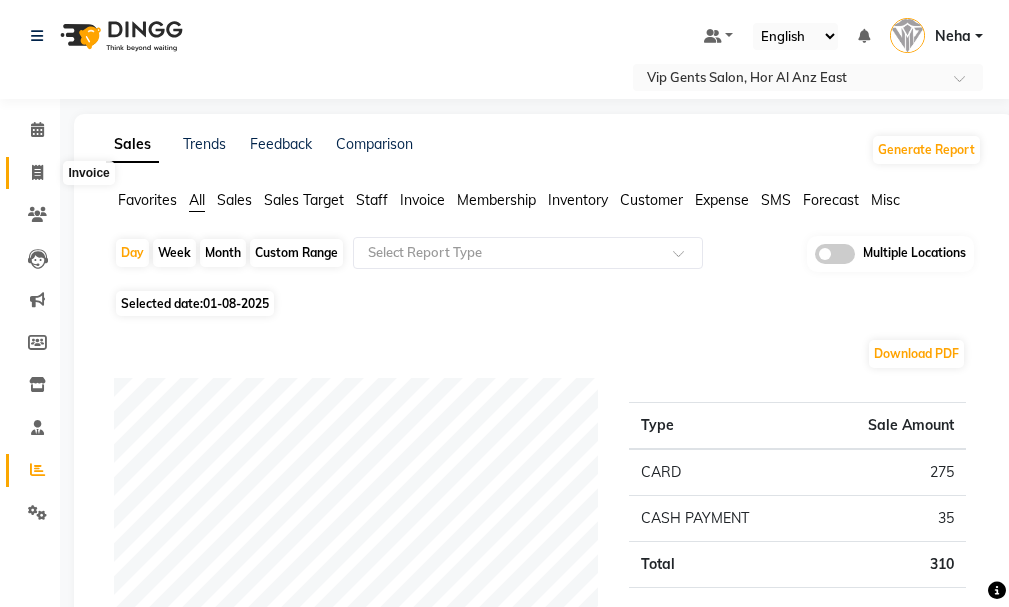 click 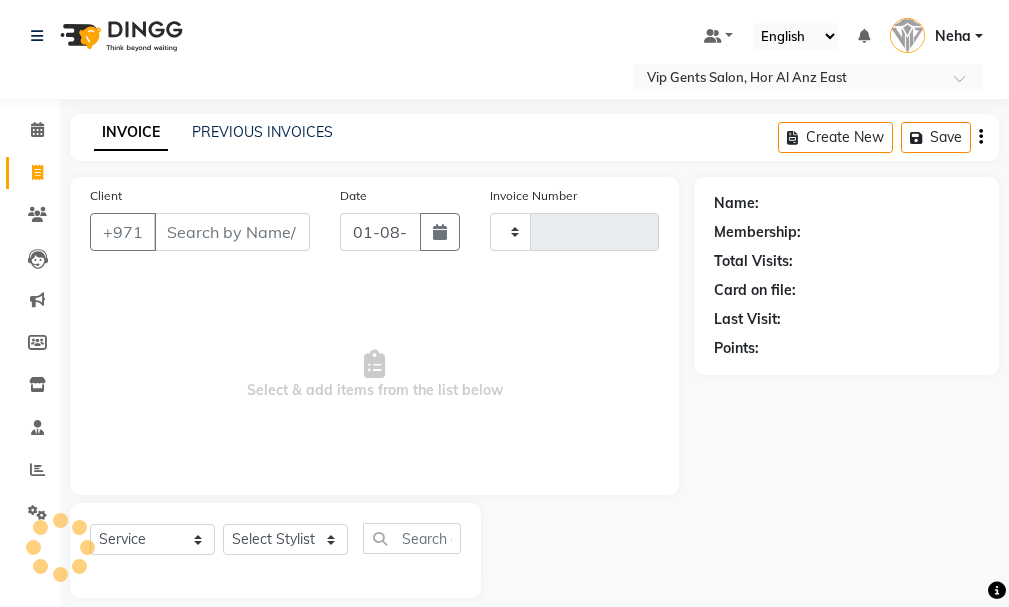 type on "1054" 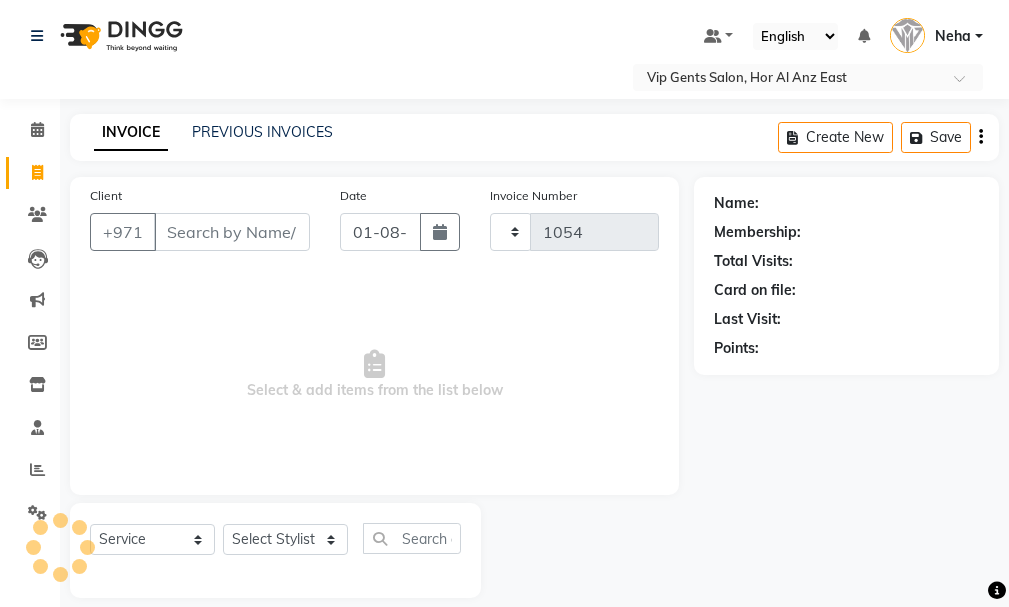 select on "8415" 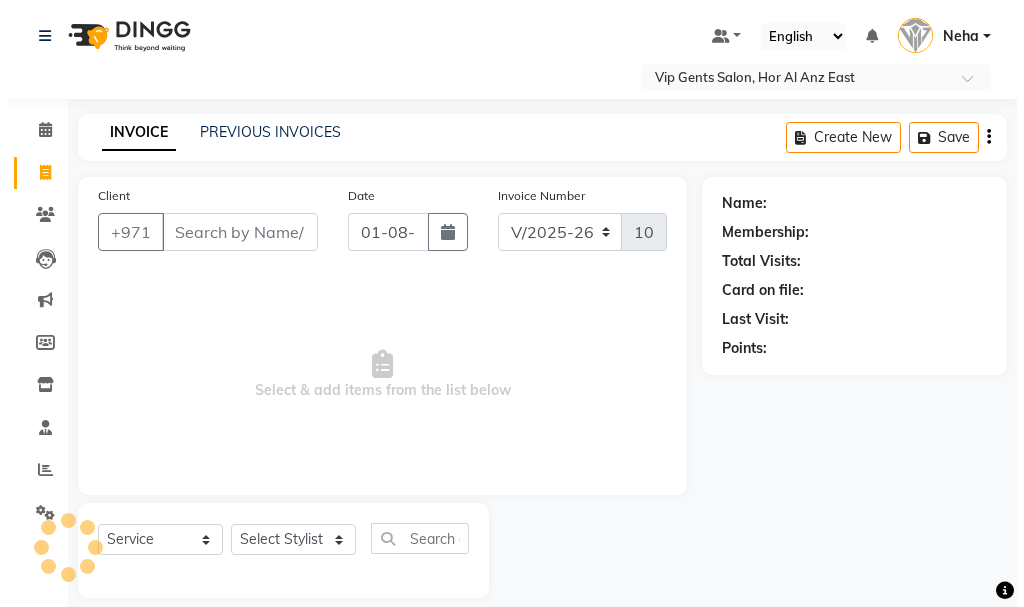 scroll, scrollTop: 21, scrollLeft: 0, axis: vertical 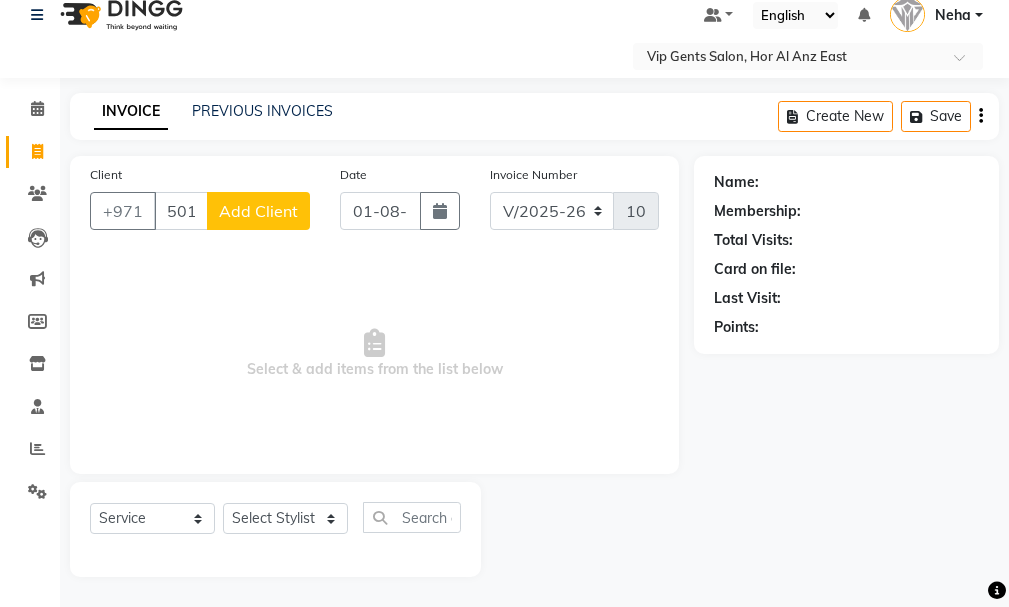 type on "501235868" 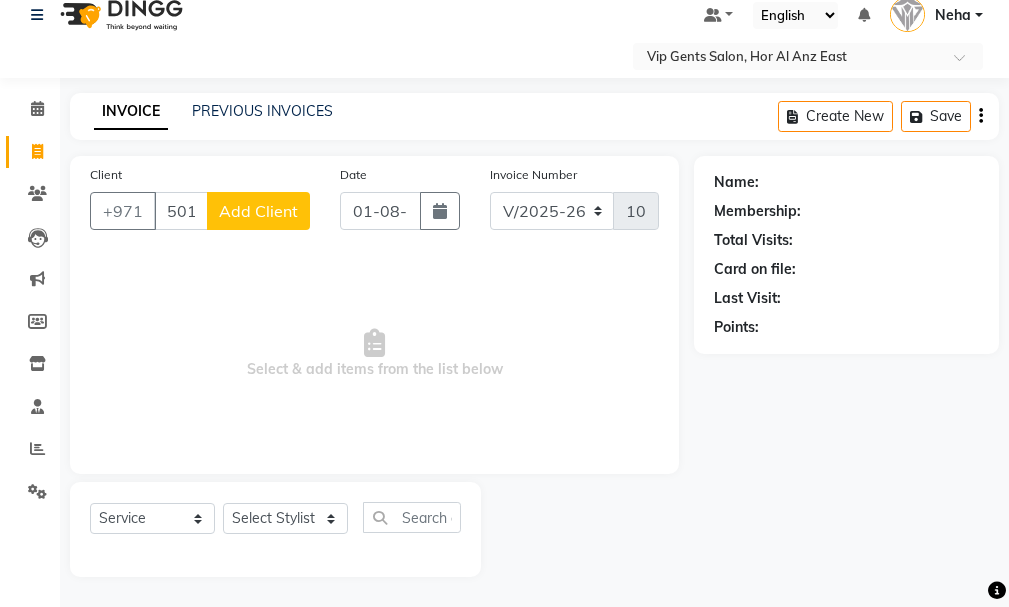 click on "Add Client" 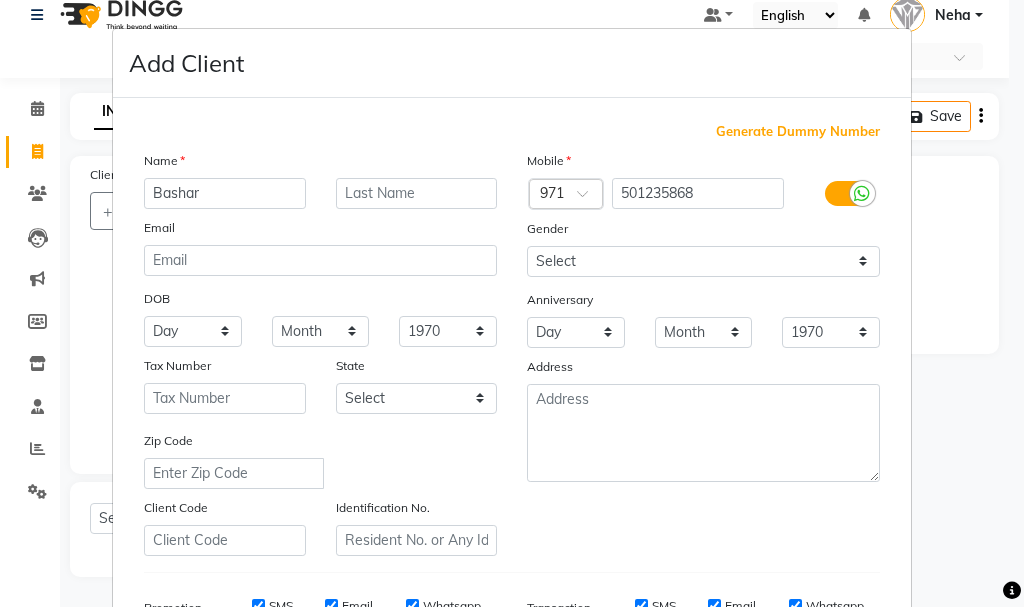 type on "Bashar" 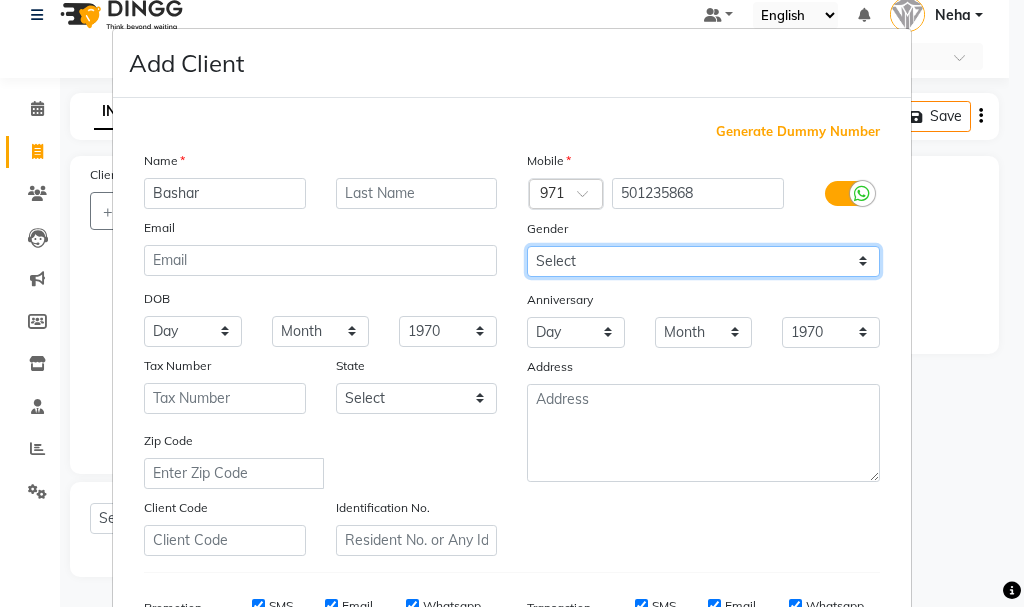 click on "Select Male Female Other Prefer Not To Say" at bounding box center [703, 261] 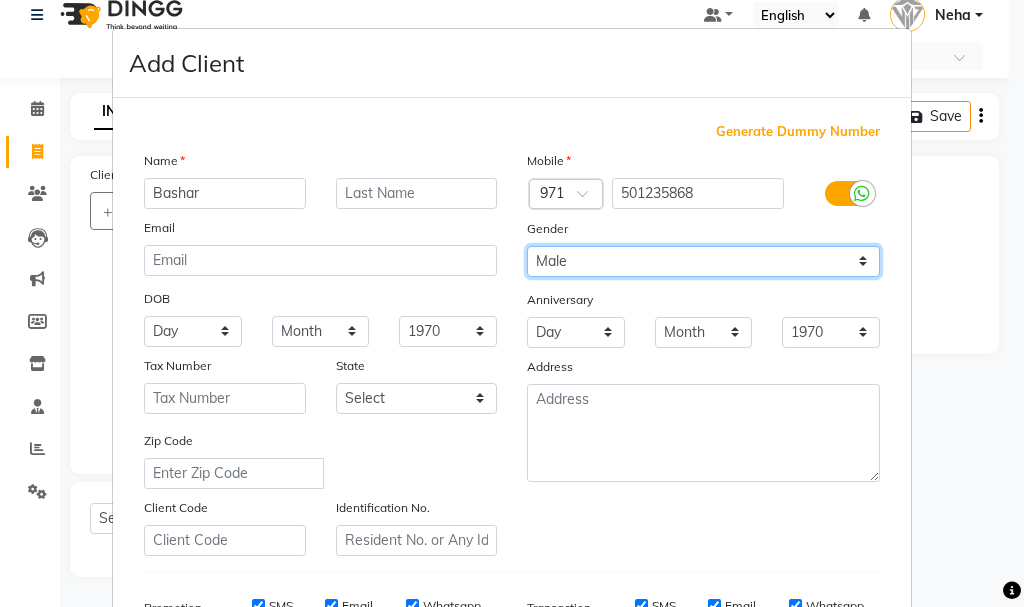 click on "Select Male Female Other Prefer Not To Say" at bounding box center (703, 261) 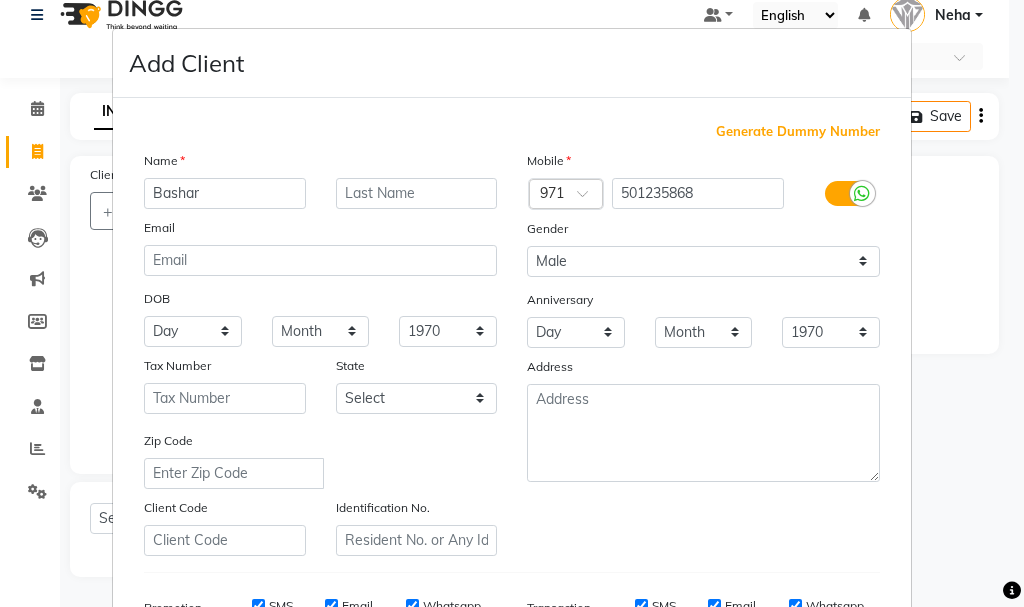 click on "Mobile Country Code × 971 501235868 Gender Select Male Female Other Prefer Not To Say Anniversary Day 01 02 03 04 05 06 07 08 09 10 11 12 13 14 15 16 17 18 19 20 21 22 23 24 25 26 27 28 29 30 31 Month January February March April May June July August September October November December 1970 1971 1972 1973 1974 1975 1976 1977 1978 1979 1980 1981 1982 1983 1984 1985 1986 1987 1988 1989 1990 1991 1992 1993 1994 1995 1996 1997 1998 1999 2000 2001 2002 2003 2004 2005 2006 2007 2008 2009 2010 2011 2012 2013 2014 2015 2016 2017 2018 2019 2020 2021 2022 2023 2024 2025 Address" at bounding box center (703, 353) 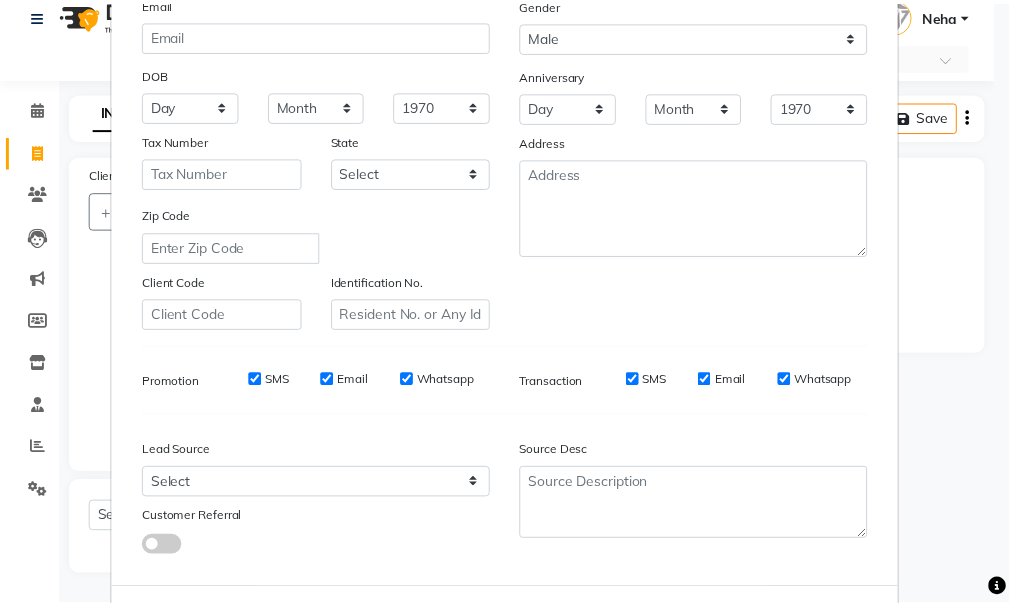 scroll, scrollTop: 266, scrollLeft: 0, axis: vertical 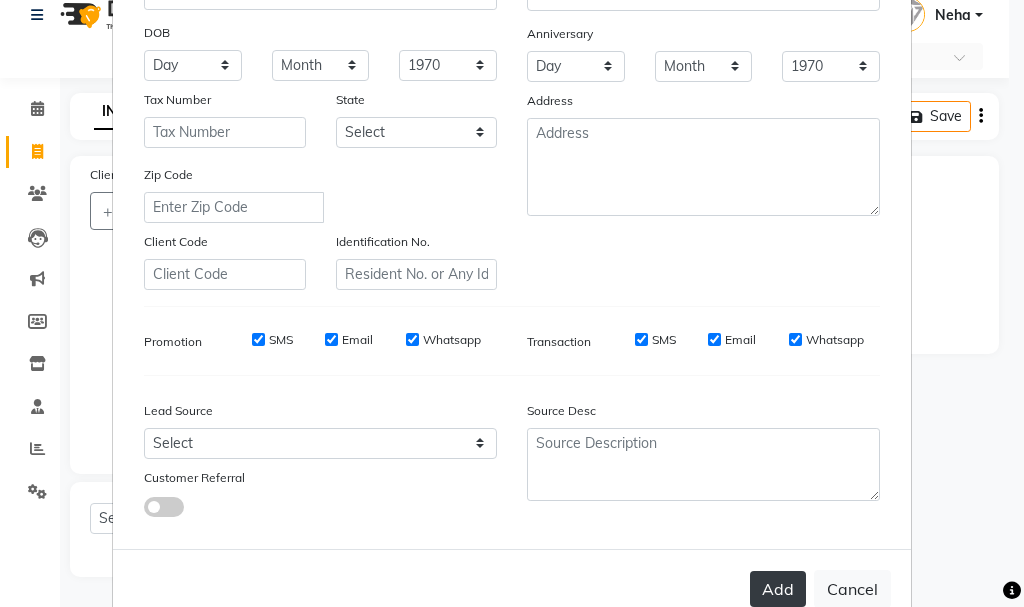 click on "Add" at bounding box center (778, 589) 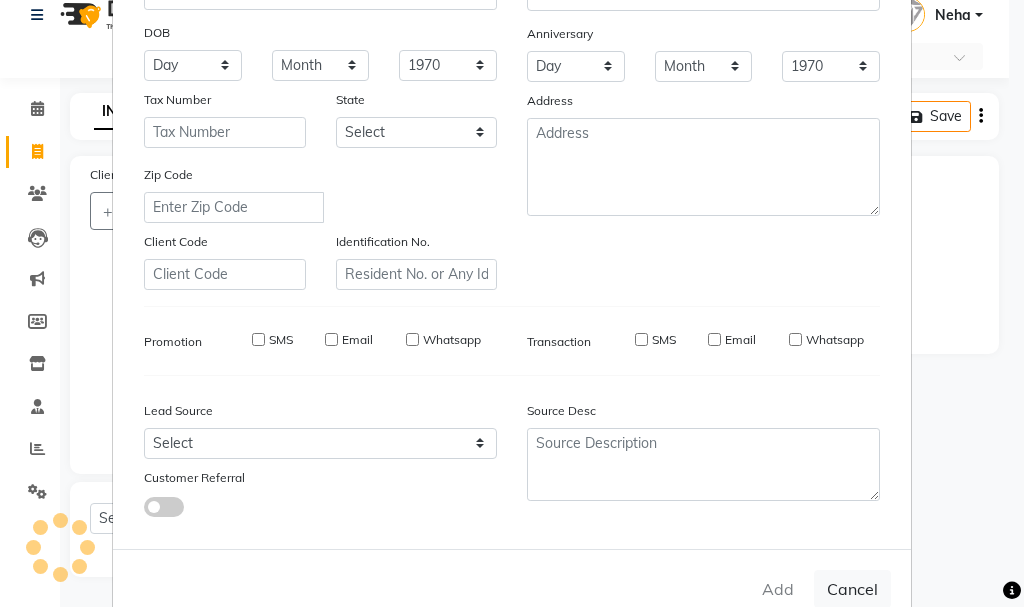 type 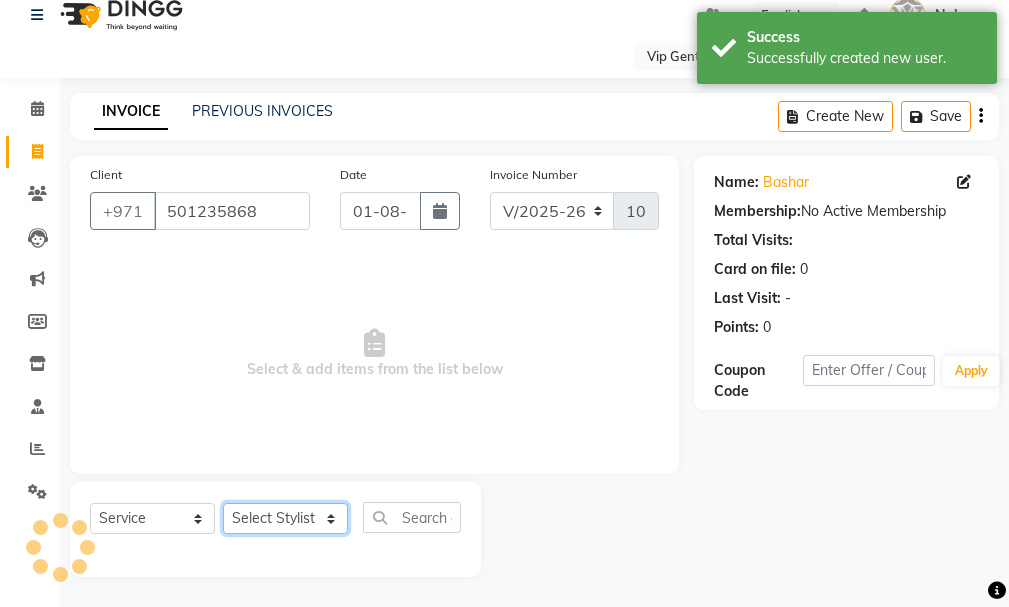 click on "Select Stylist Ali Rana Allauddin Anwar Ali Ameen Ayoub Lakhbizi Jairah Mr. Mohannad Neha Nelson Ricalyn Colcol Riffat Magdy Taufeeq Anwar Ali Tauseef  Akhilaque Zoya Bhatti." 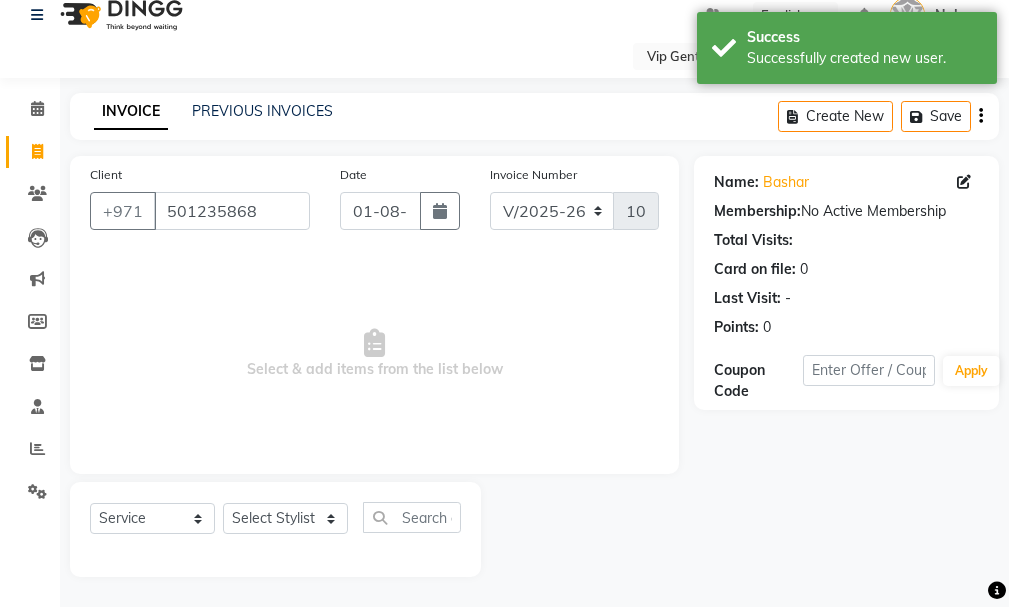 click on "Client +971 501235868 Date 01-08-2025 Invoice Number V/2025 V/2025-26 1054  Select & add items from the list below" 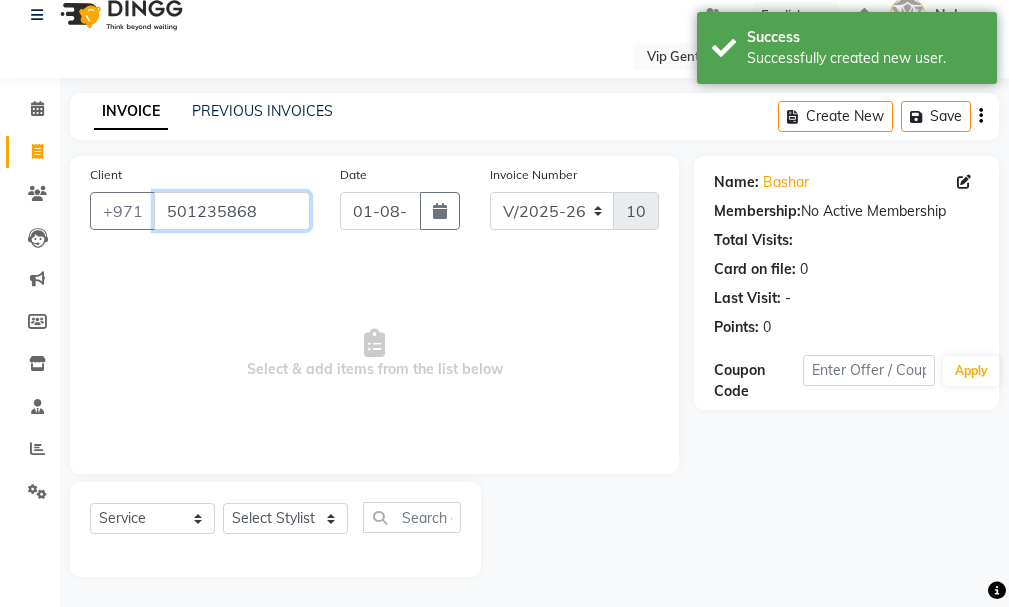 click on "501235868" at bounding box center [232, 211] 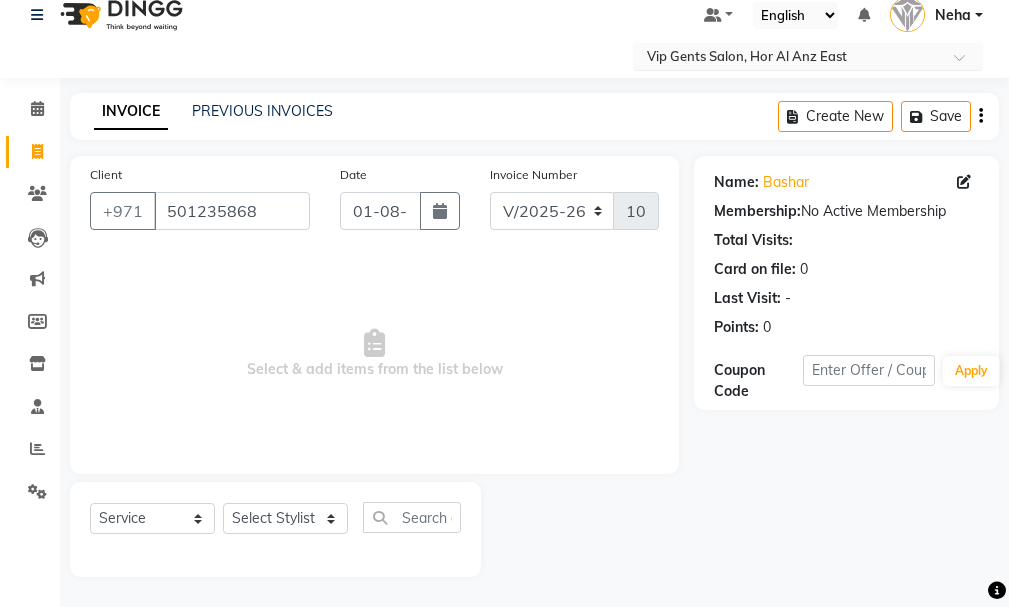 click on "Select Location × Vip Gents Salon, Hor Al Anz East" at bounding box center (792, 57) 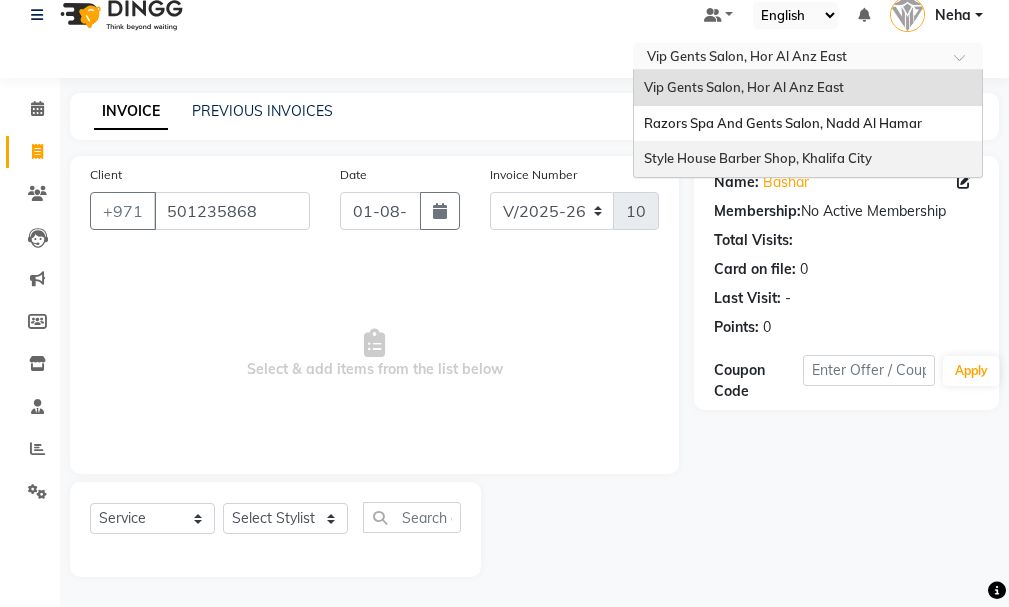 click on "Style House Barber Shop, Khalifa City" at bounding box center [758, 158] 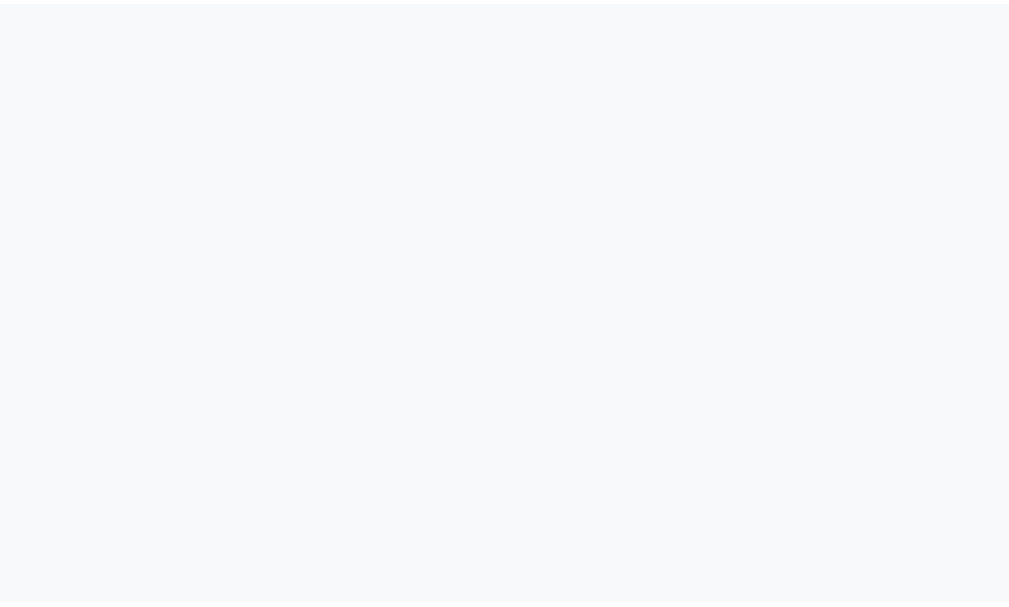 scroll, scrollTop: 0, scrollLeft: 0, axis: both 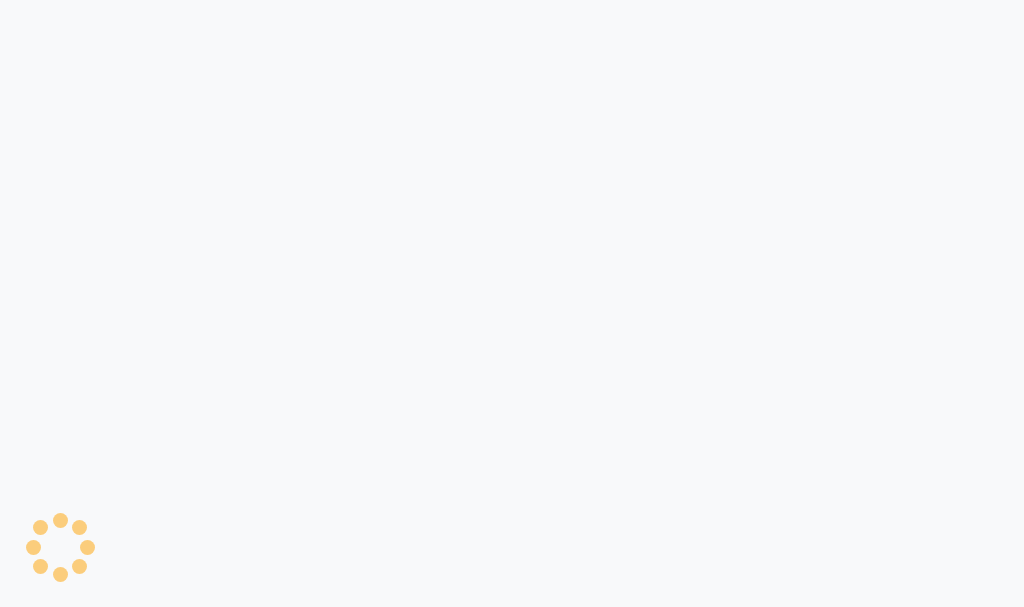 select on "service" 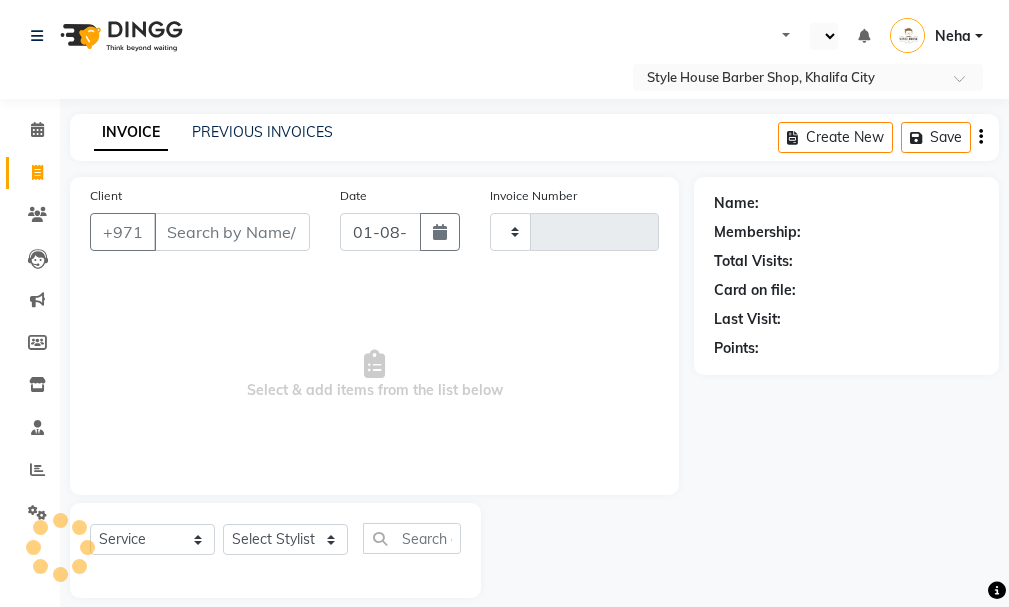 select on "en" 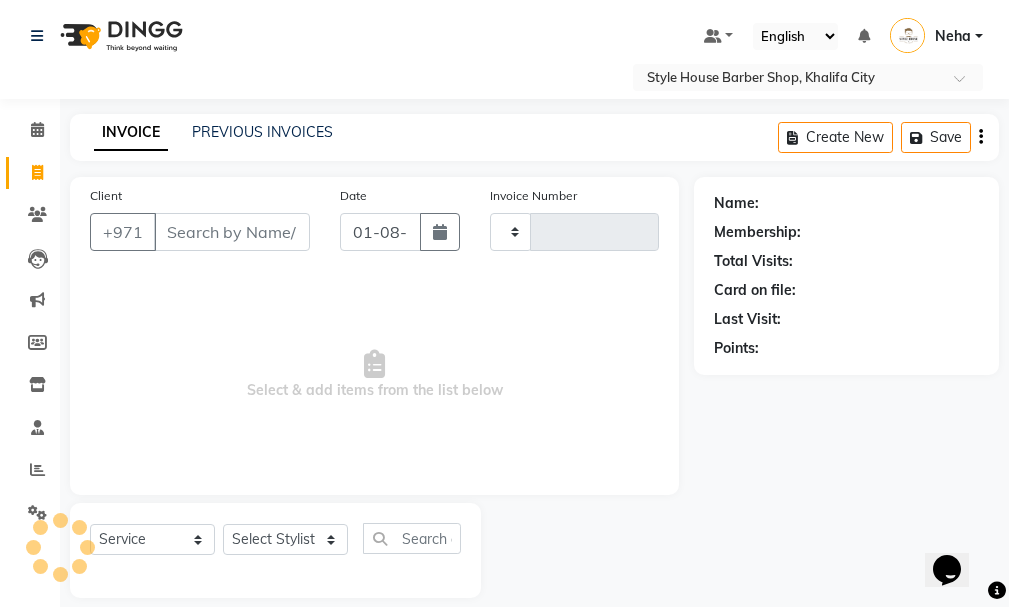 scroll, scrollTop: 0, scrollLeft: 0, axis: both 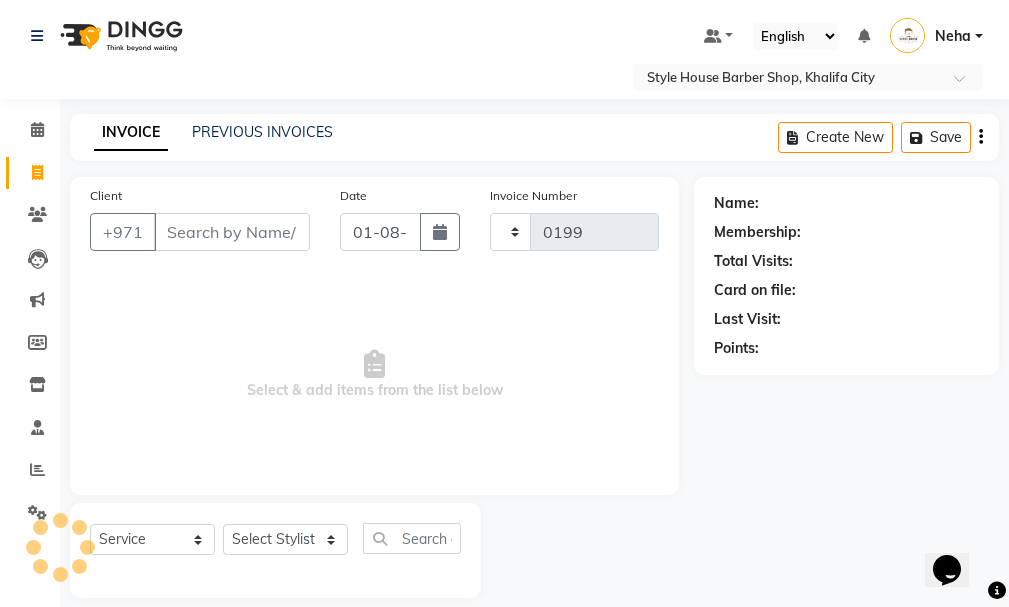 select on "8421" 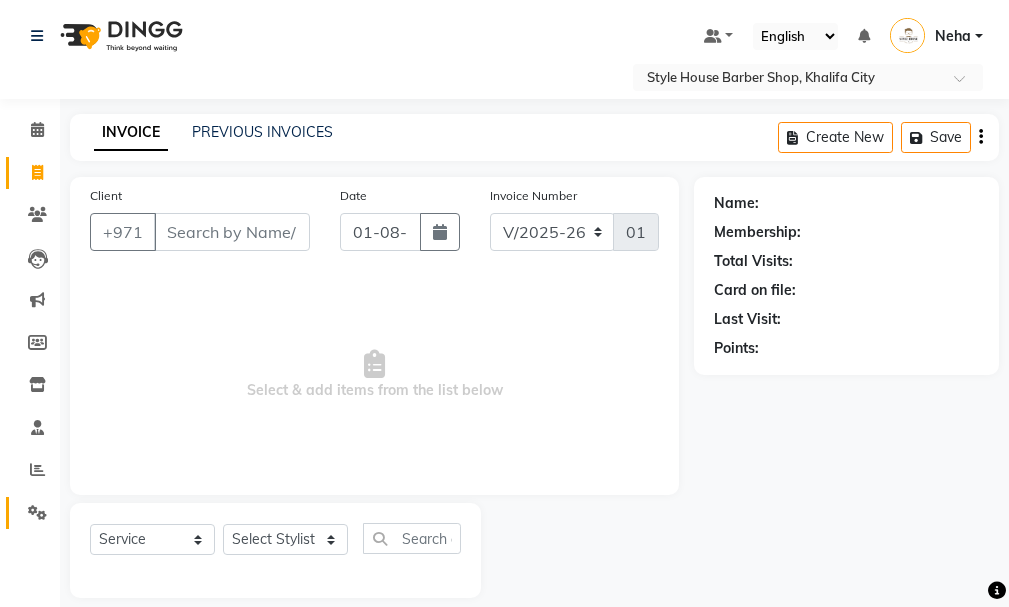 click 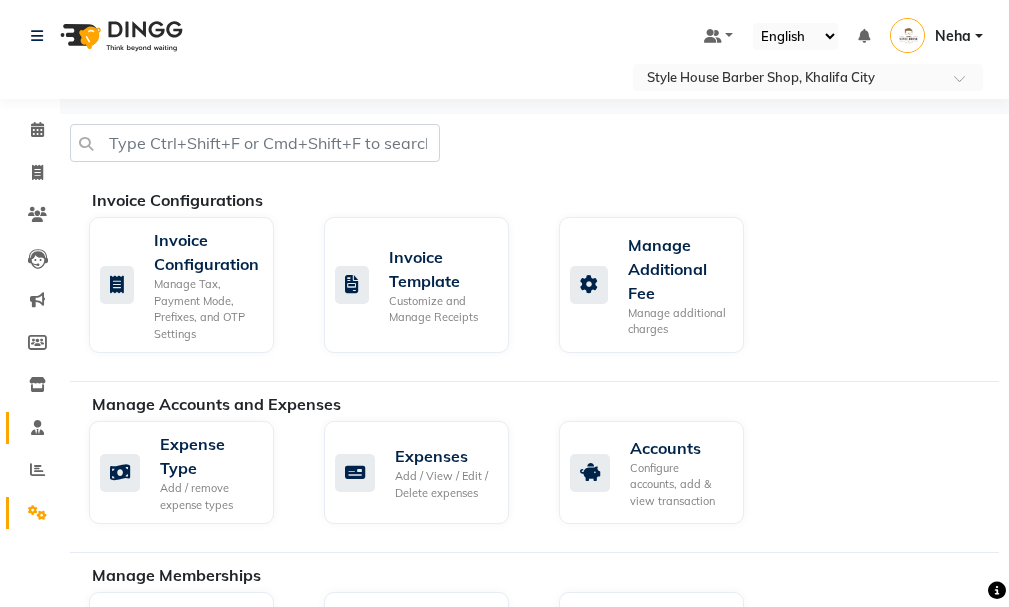 click 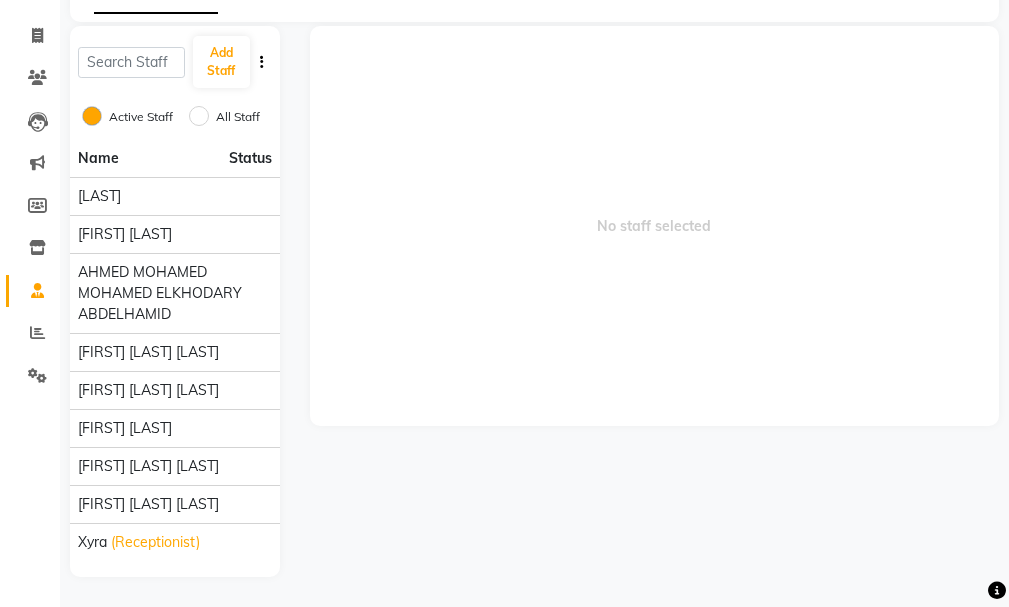 scroll, scrollTop: 192, scrollLeft: 0, axis: vertical 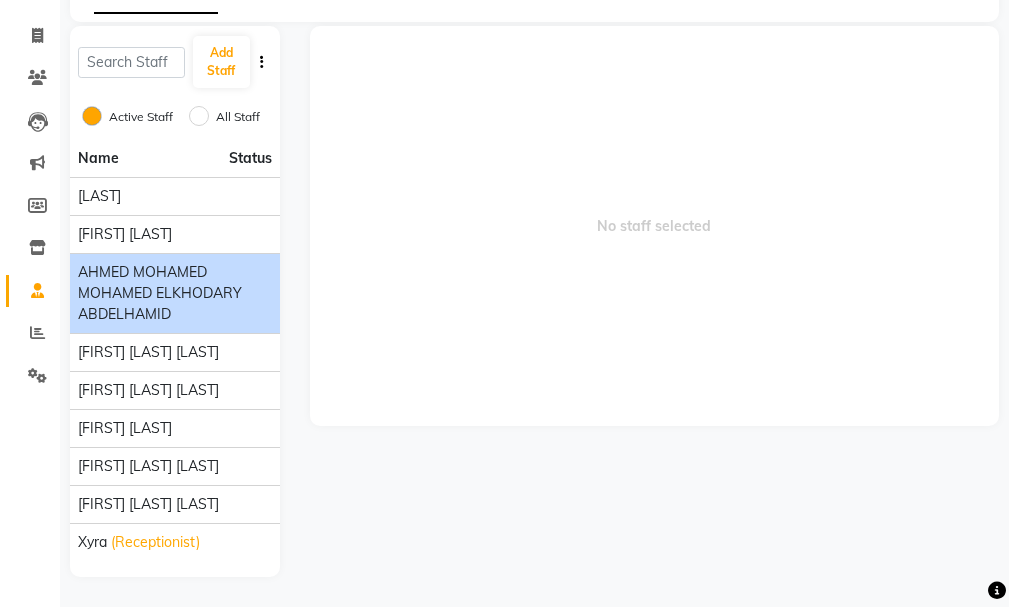 click on "AHMED MOHAMED MOHAMED ELKHODARY ABDELHAMID" 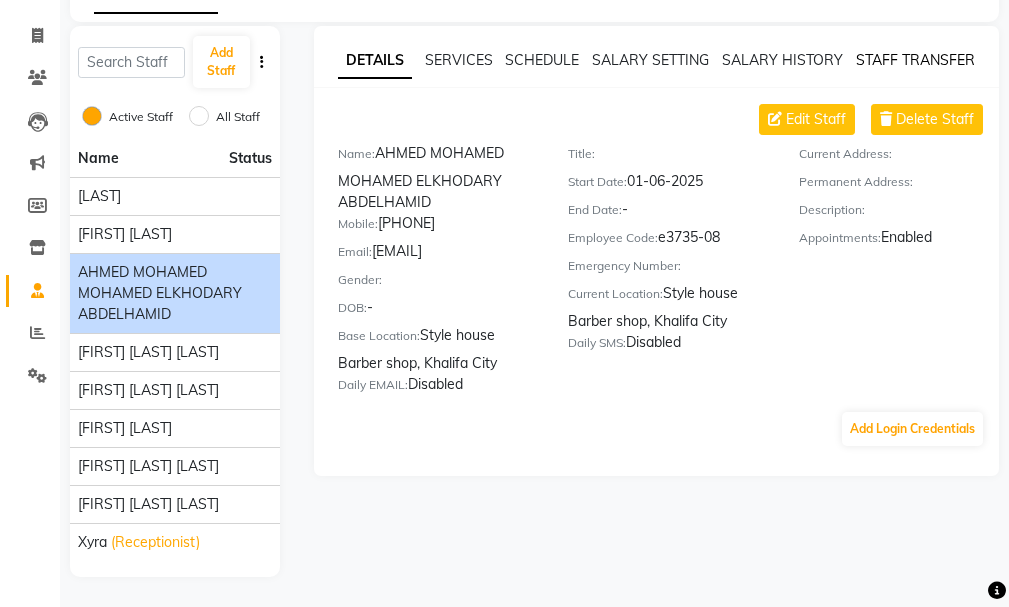 click on "STAFF TRANSFER" 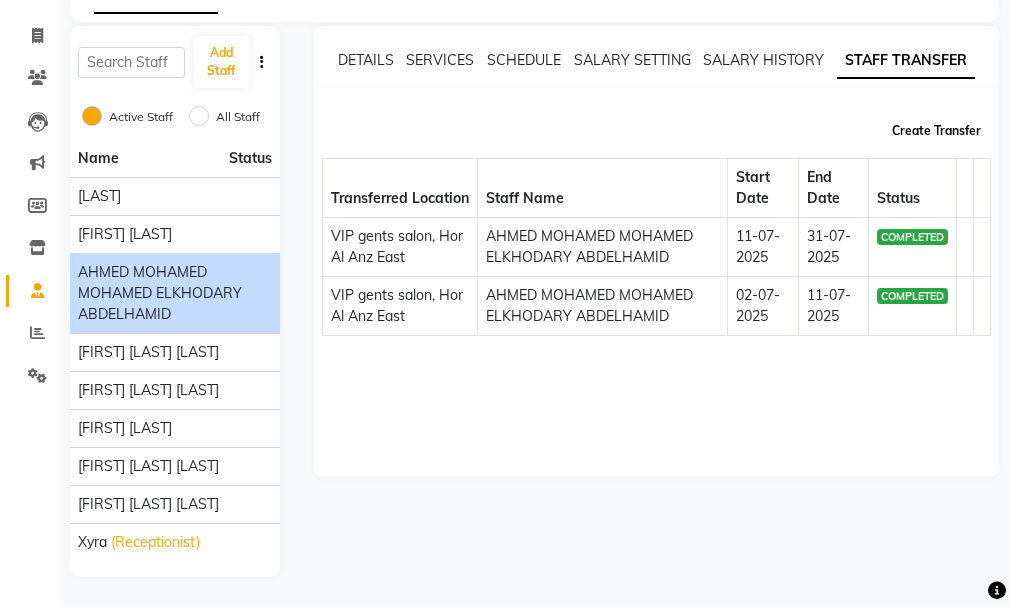 click on "Create Transfer" 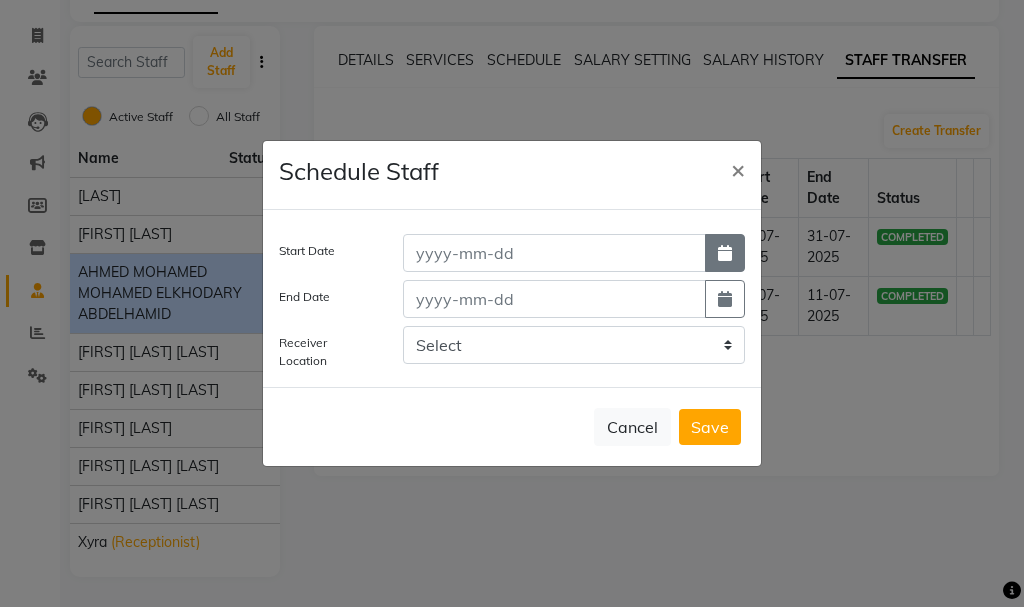 click 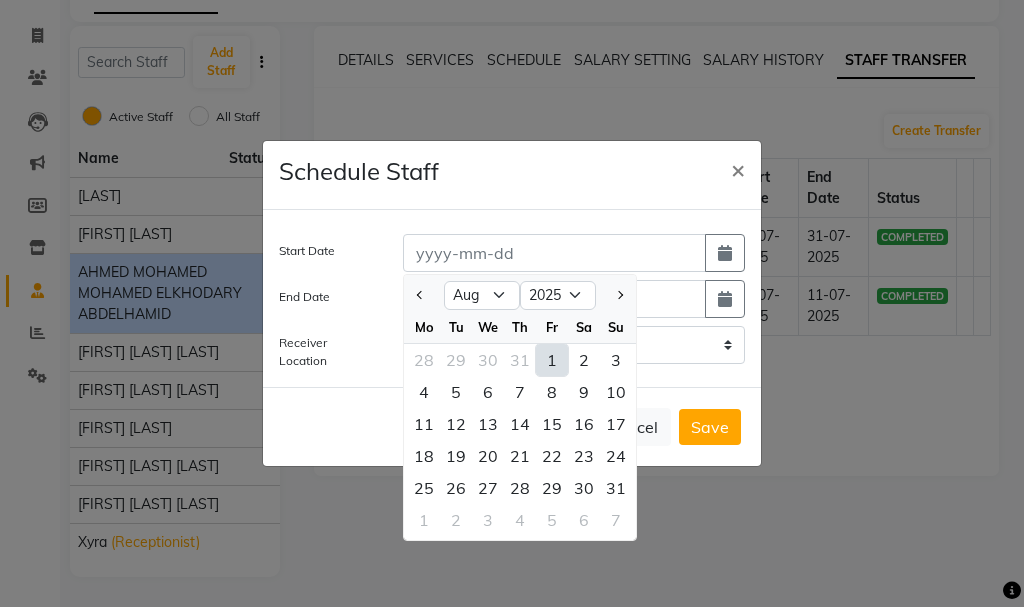 click on "1" 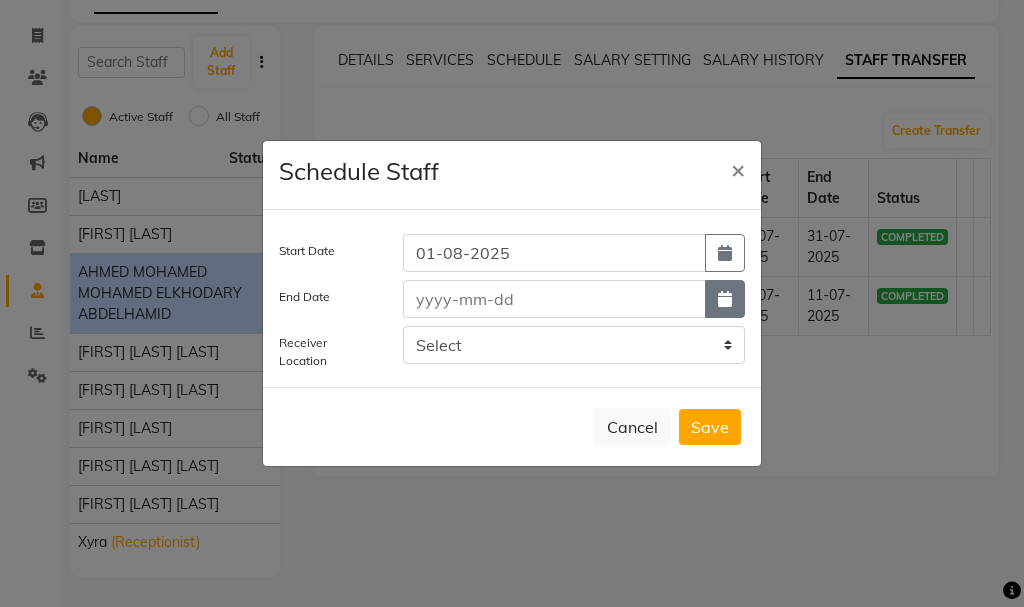 click 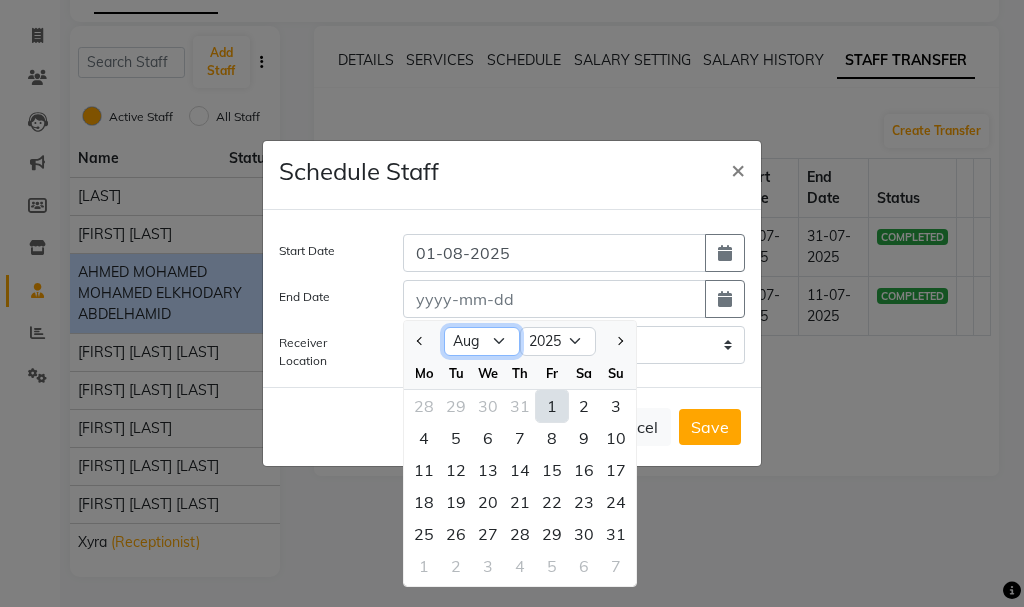 click on "Jan Feb Mar Apr May Jun Jul Aug Sep Oct Nov Dec" 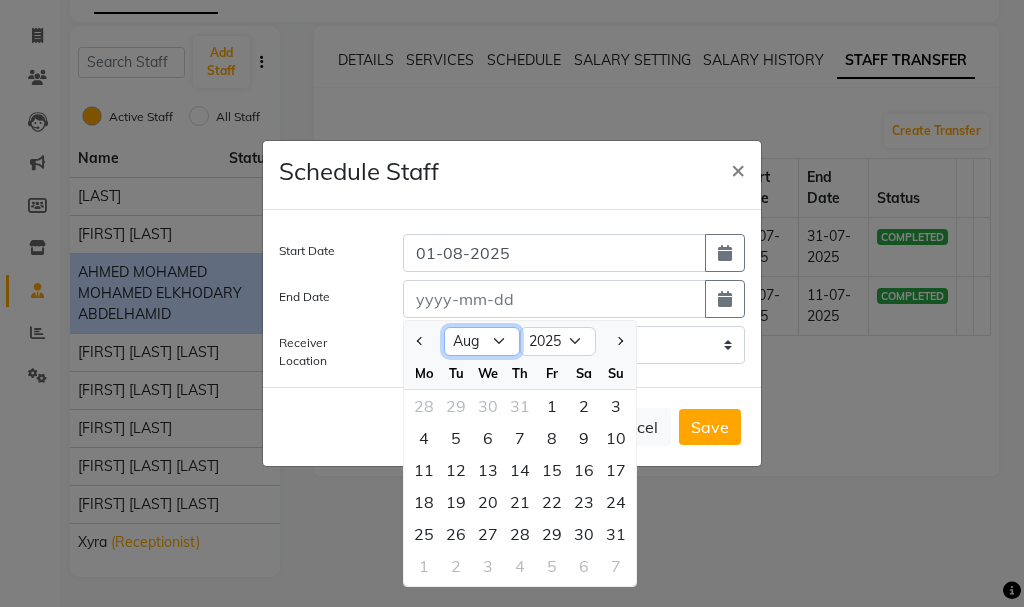 select on "12" 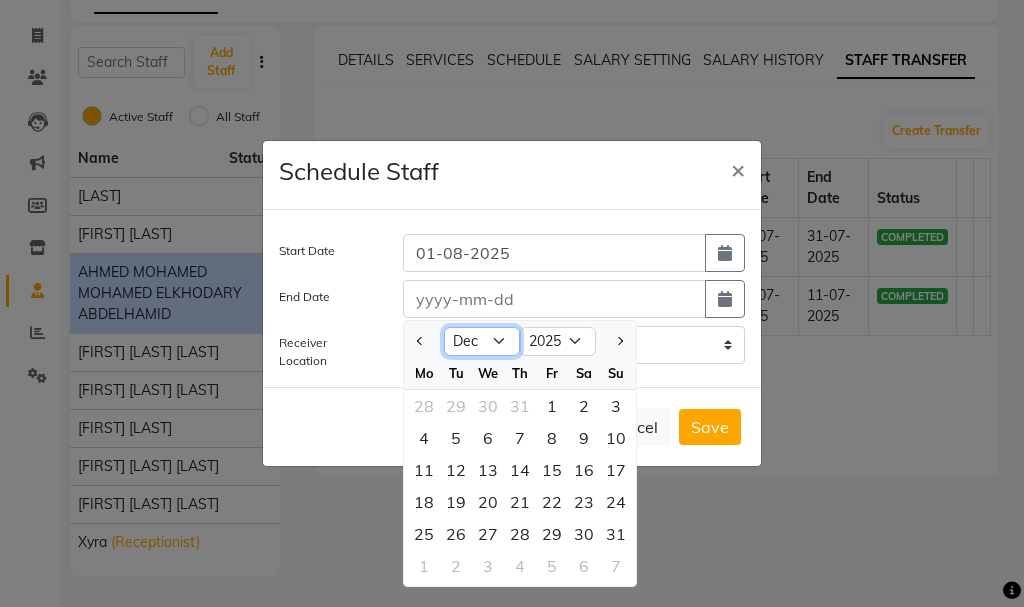 click on "Jan Feb Mar Apr May Jun Jul Aug Sep Oct Nov Dec" 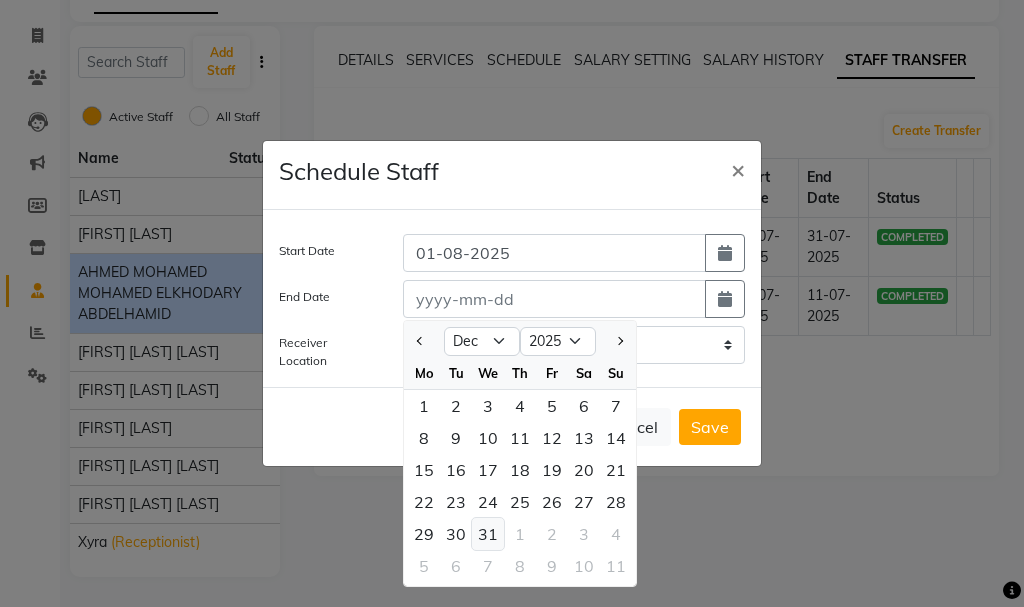 click on "31" 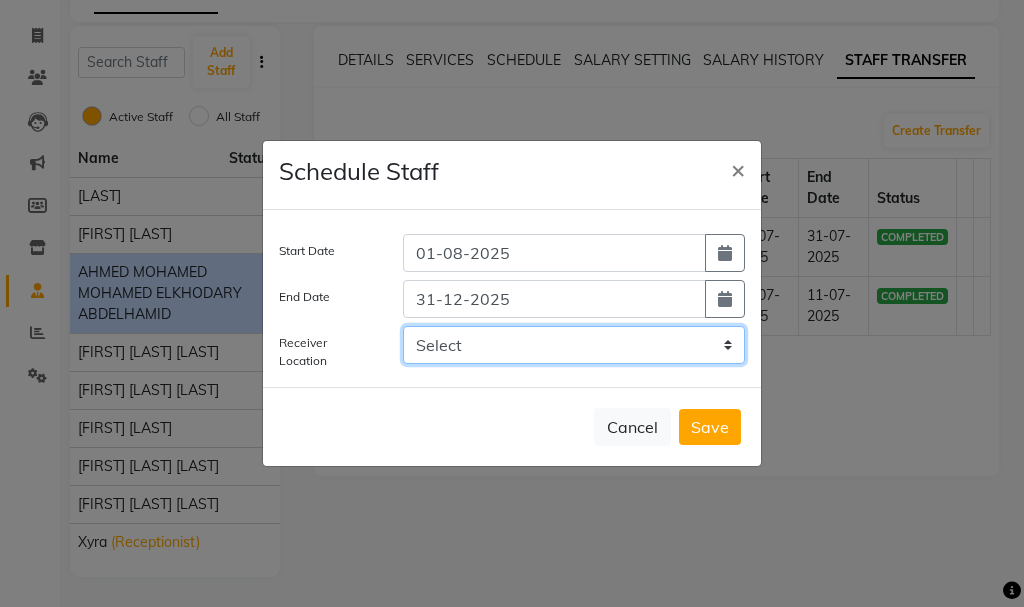 click on "Select VIP gents salon, Hor Al Anz East Razors spa and gents salon, Nadd Al Hamar" 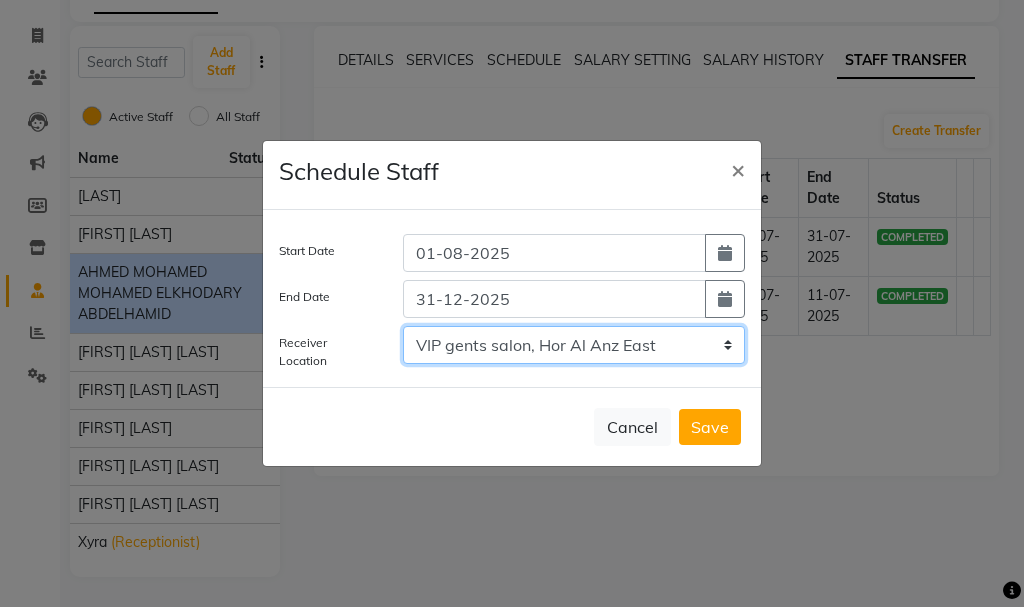 click on "Select VIP gents salon, Hor Al Anz East Razors spa and gents salon, Nadd Al Hamar" 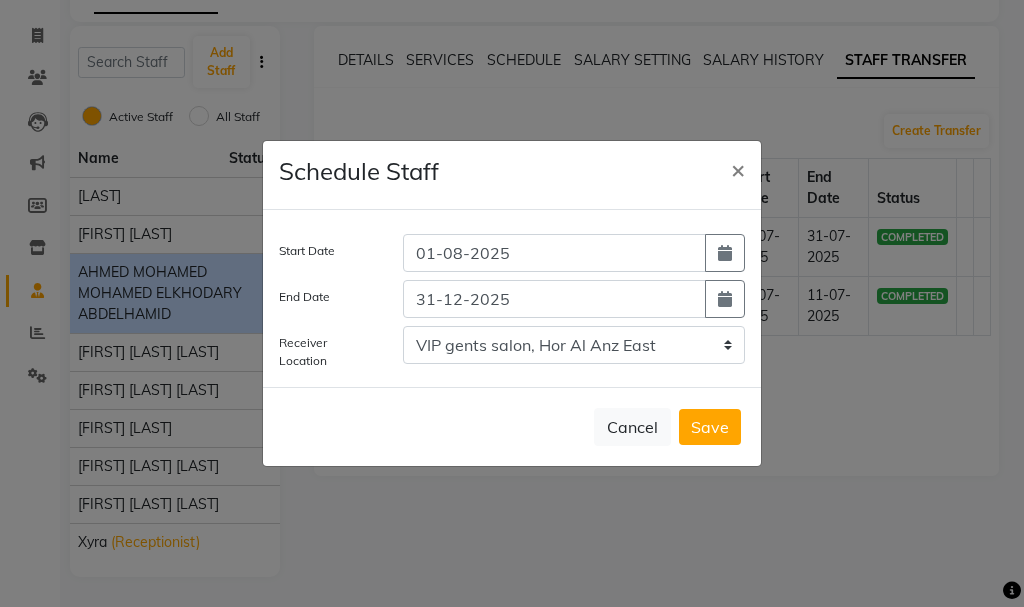 click on "Save" 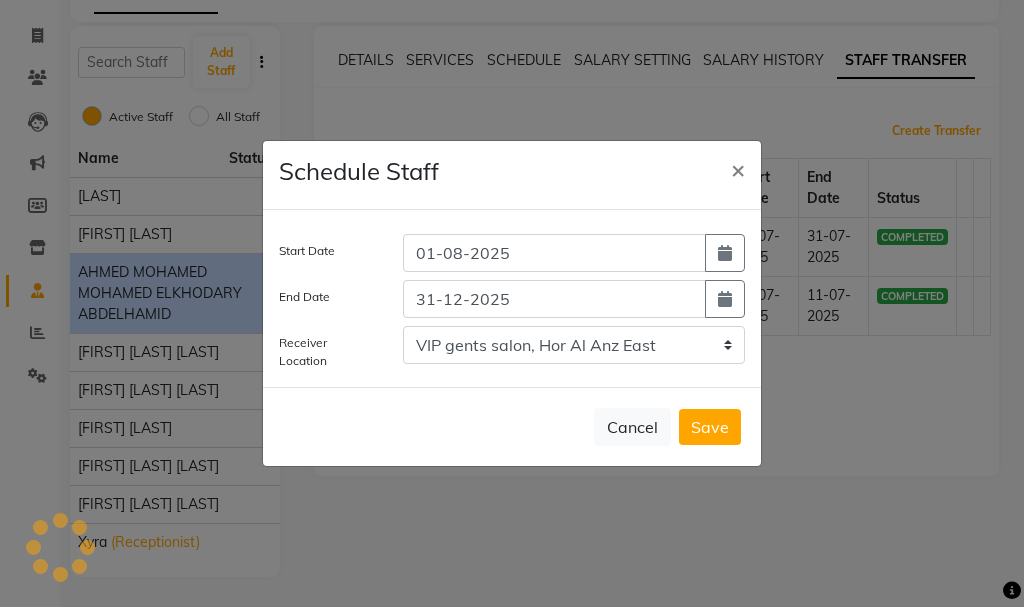 type 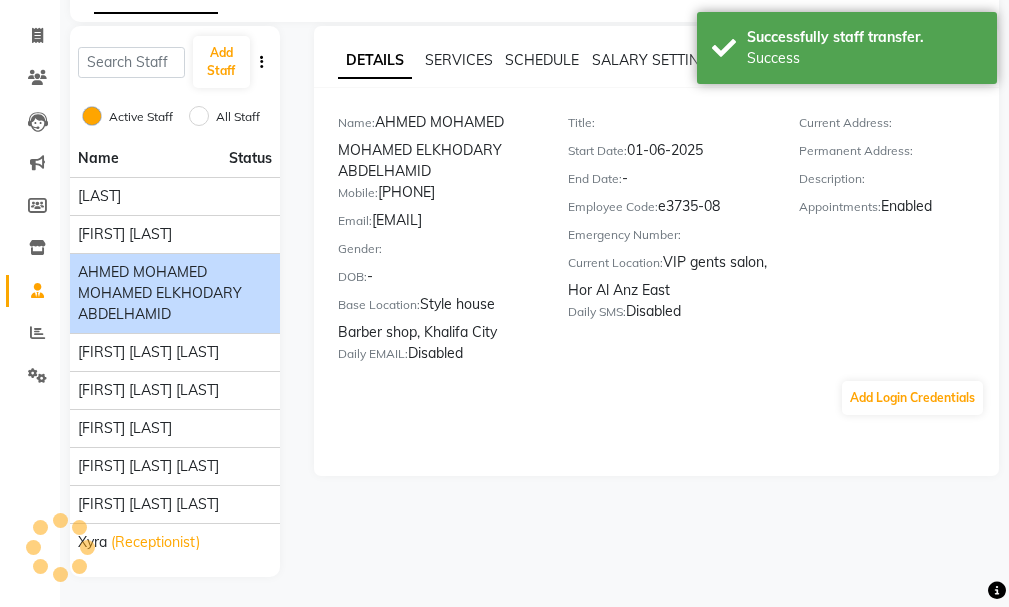 drag, startPoint x: 1003, startPoint y: 328, endPoint x: 998, endPoint y: 207, distance: 121.103264 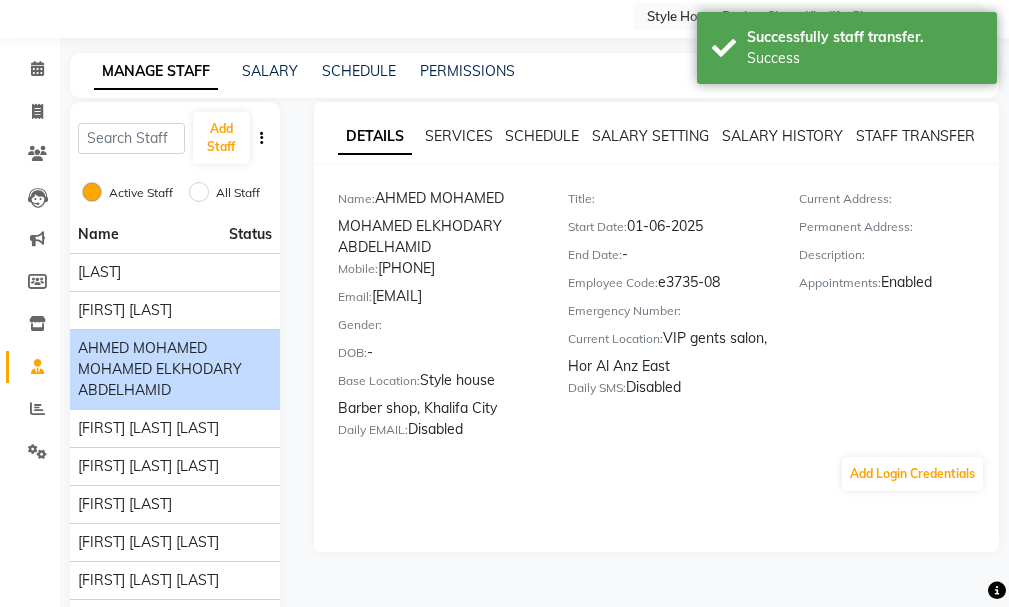 scroll, scrollTop: 0, scrollLeft: 0, axis: both 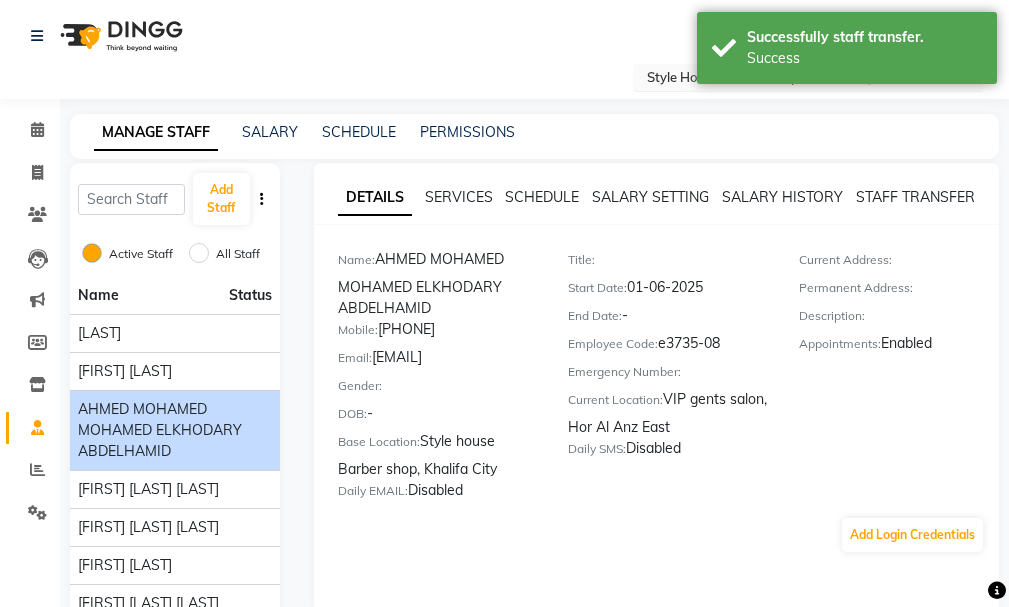 click at bounding box center (788, 79) 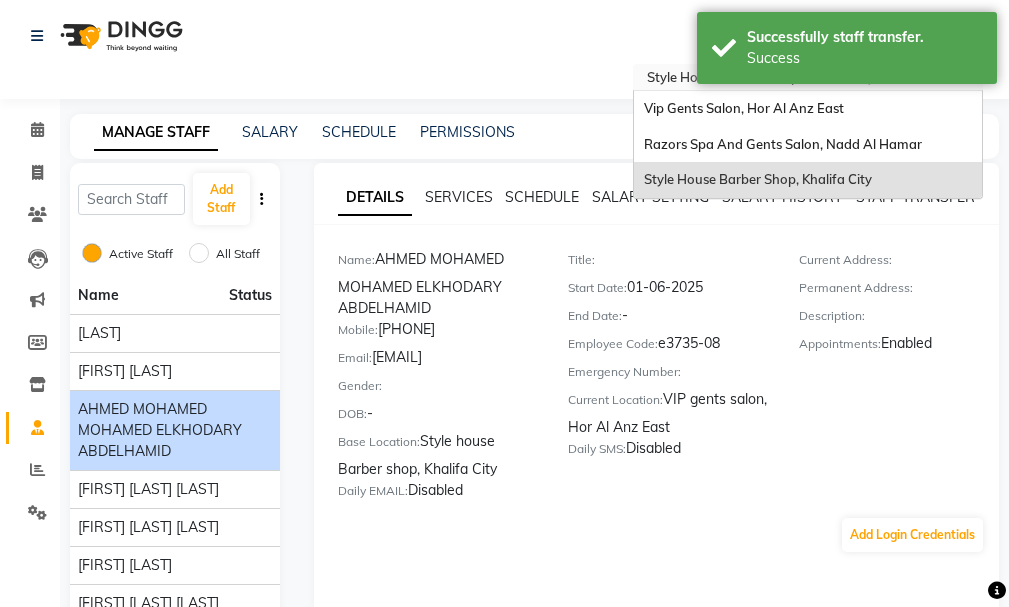 click on "Vip Gents Salon, Hor Al Anz East" at bounding box center [744, 108] 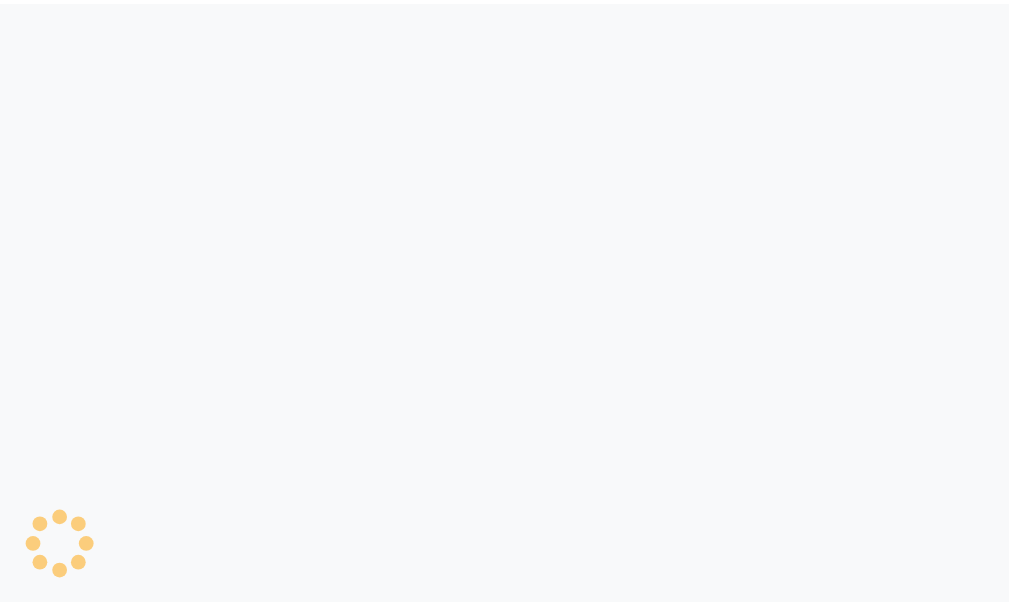 scroll, scrollTop: 0, scrollLeft: 0, axis: both 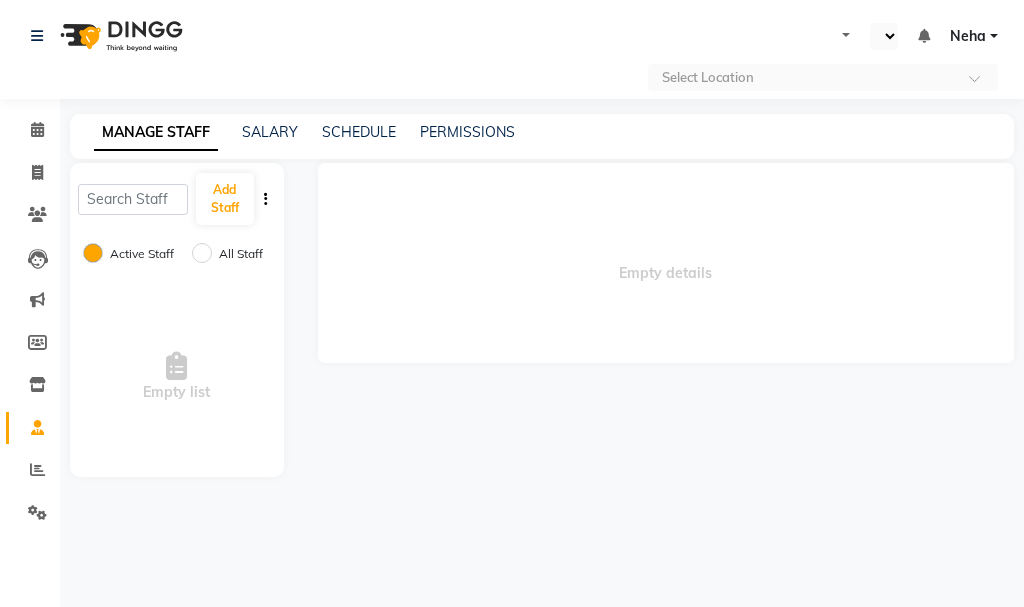 select on "en" 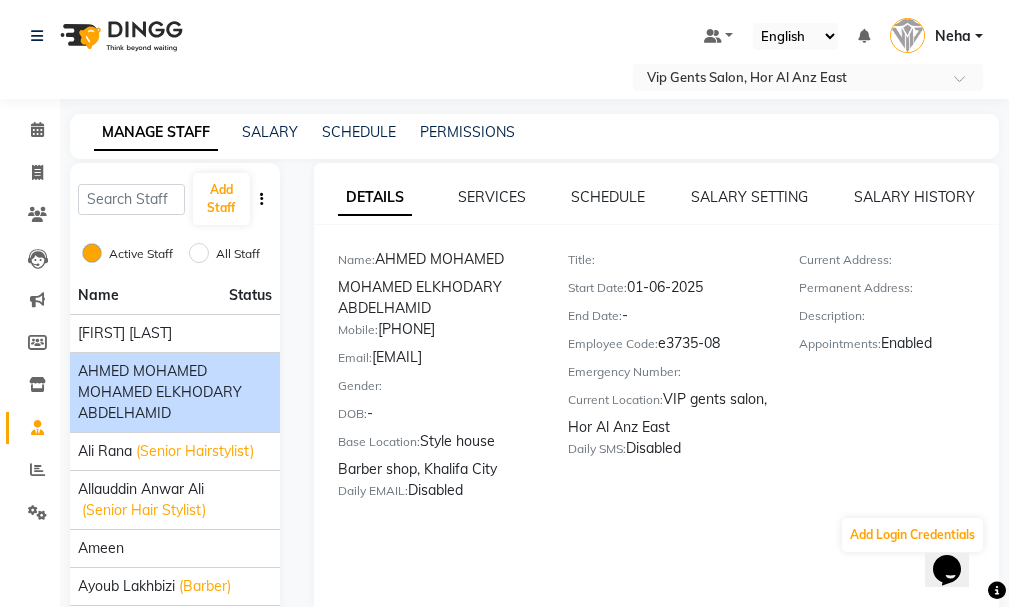 scroll, scrollTop: 0, scrollLeft: 0, axis: both 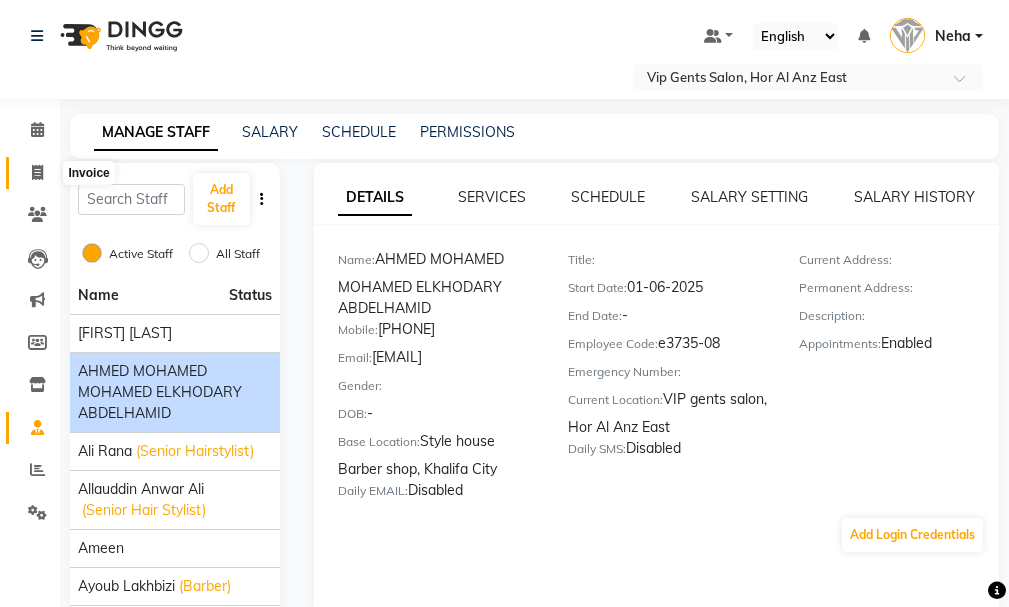 click 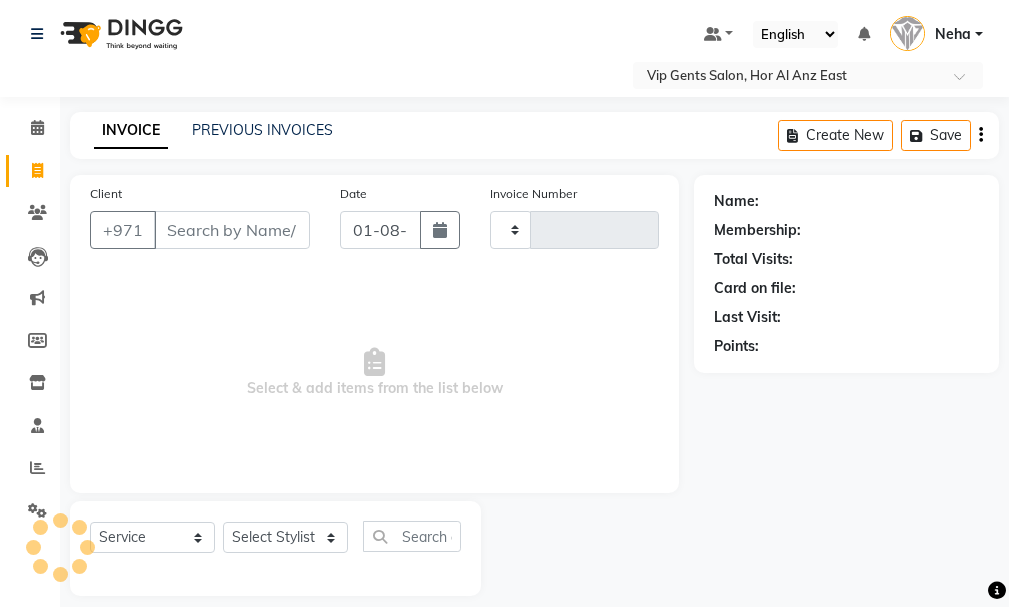 scroll, scrollTop: 21, scrollLeft: 0, axis: vertical 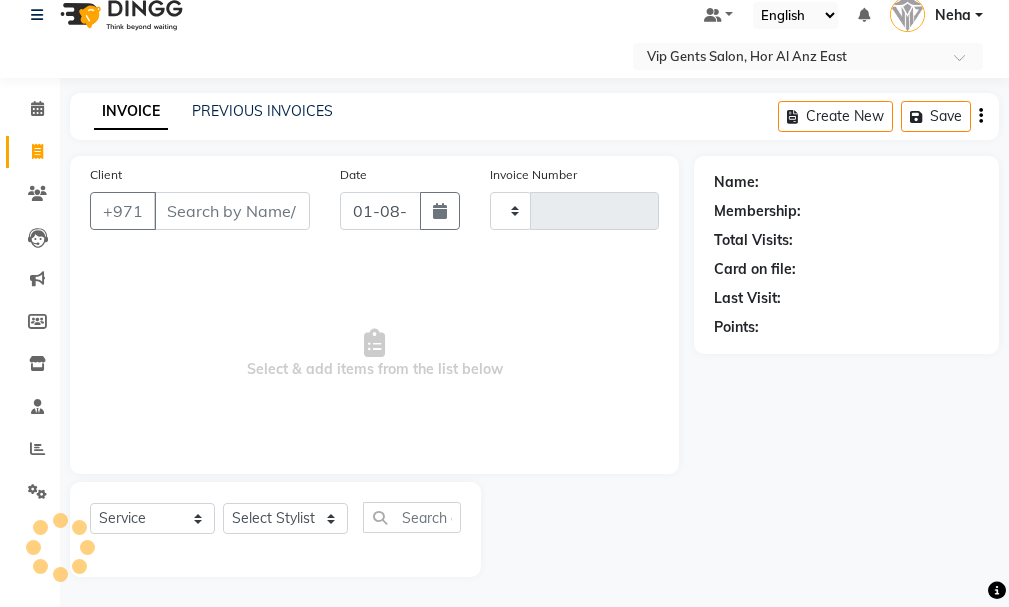 click on "Client" at bounding box center (232, 211) 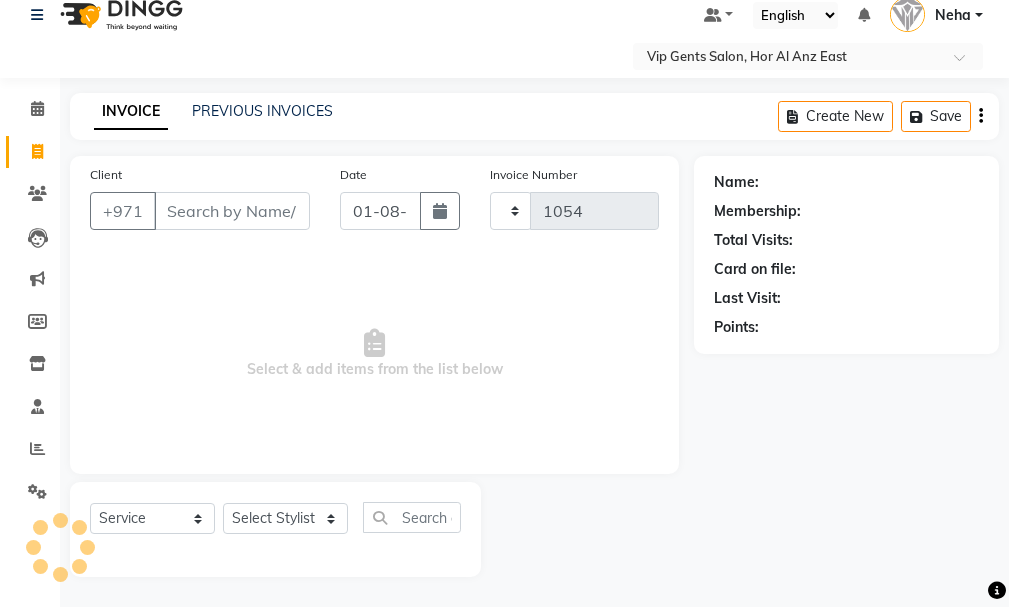 select on "8415" 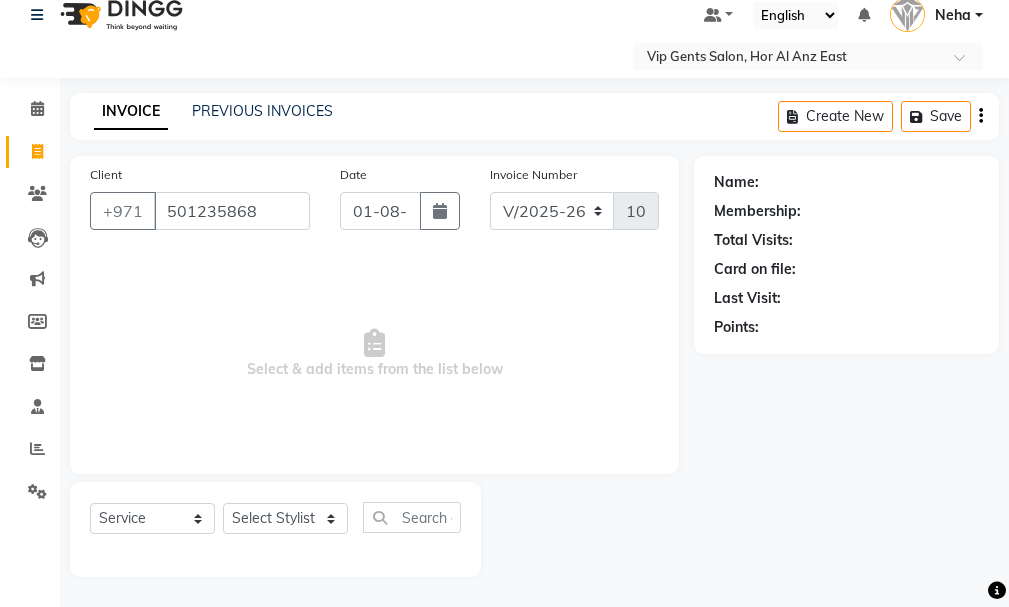 type on "501235868" 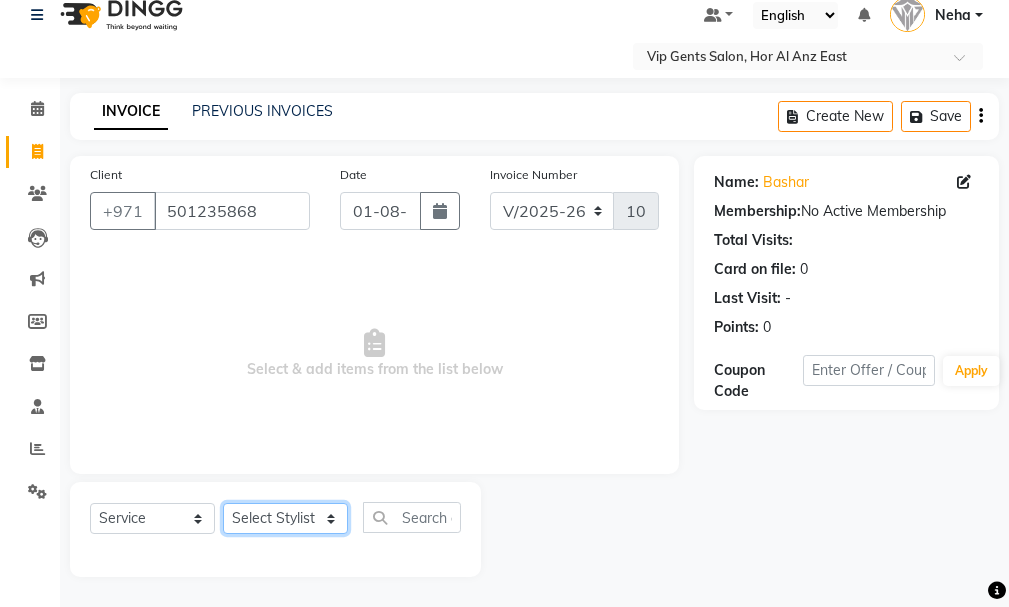 click on "Select Stylist AHMED MOHAMED MOHAMED ELKHODARY ABDELHAMID Ali Rana Allauddin Anwar Ali Ameen Ayoub Lakhbizi Jairah Mr. Mohannad Neha Nelson Ricalyn Colcol Riffat Magdy Taufeeq Anwar Ali Tauseef  Akhilaque Zoya Bhatti." 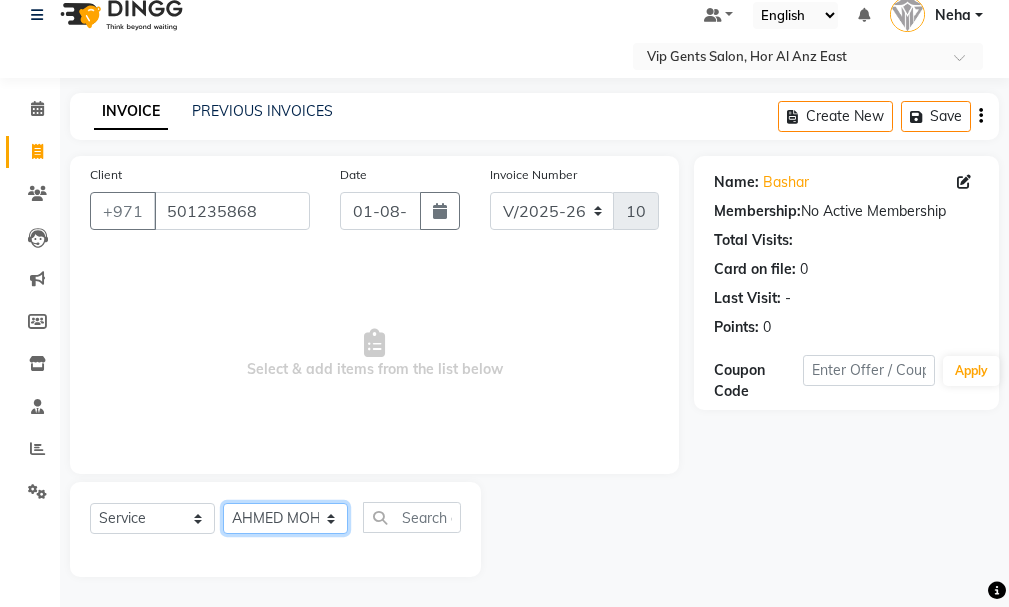 click on "Select Stylist AHMED MOHAMED MOHAMED ELKHODARY ABDELHAMID Ali Rana Allauddin Anwar Ali Ameen Ayoub Lakhbizi Jairah Mr. Mohannad Neha Nelson Ricalyn Colcol Riffat Magdy Taufeeq Anwar Ali Tauseef  Akhilaque Zoya Bhatti." 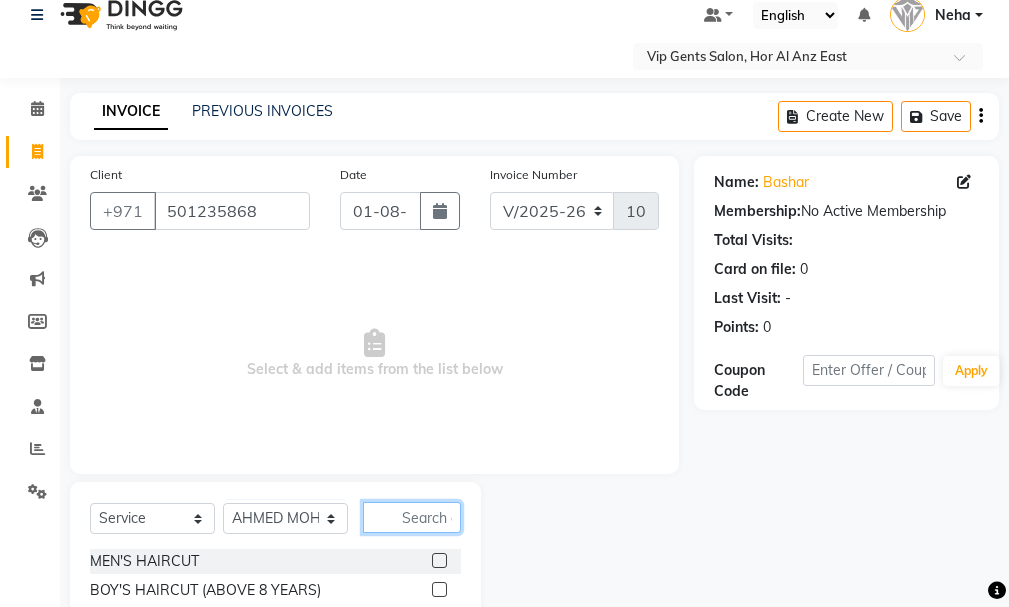 click 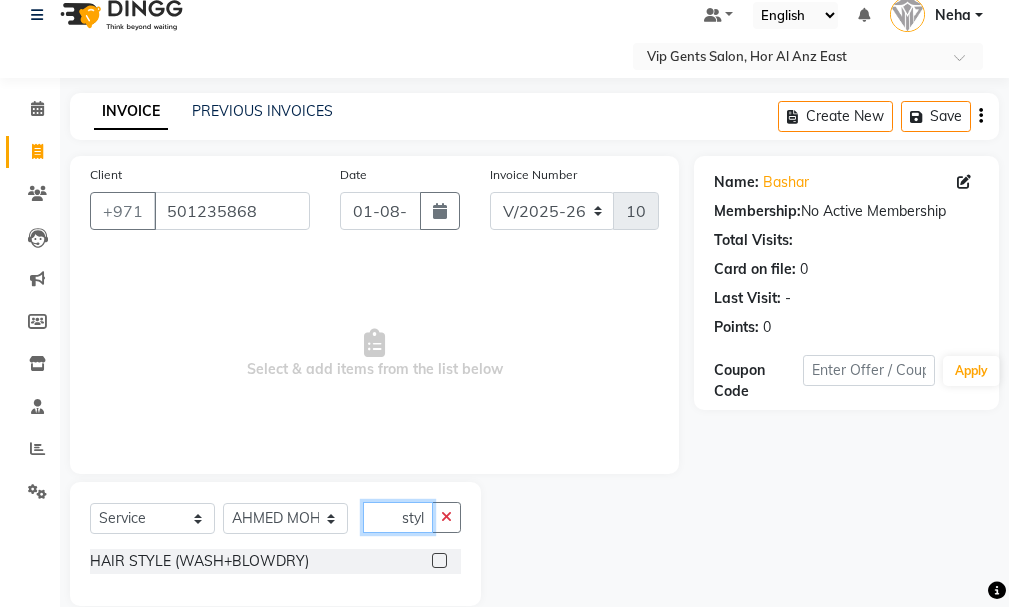 type on "styl" 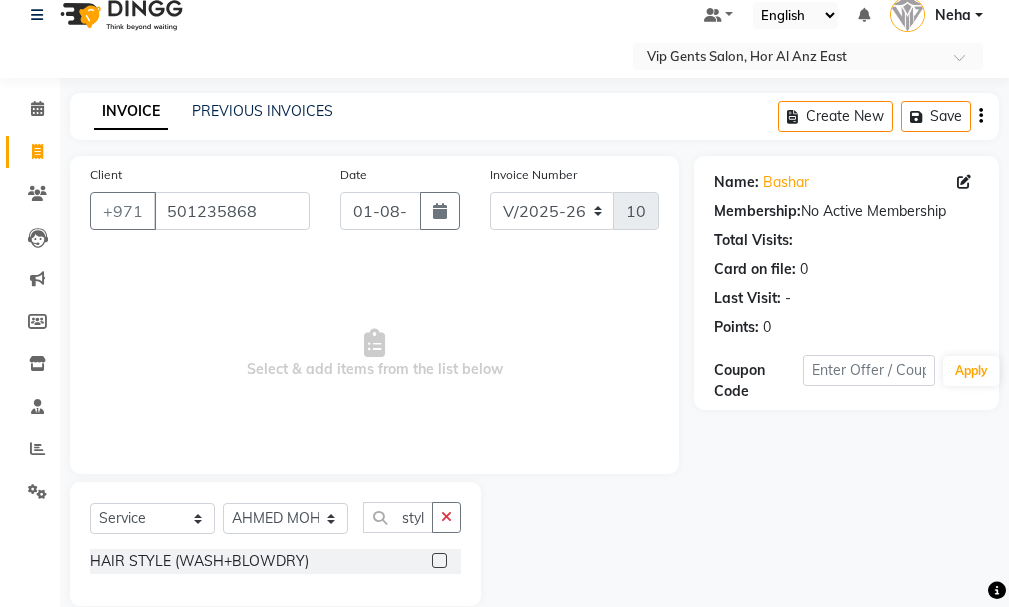 click 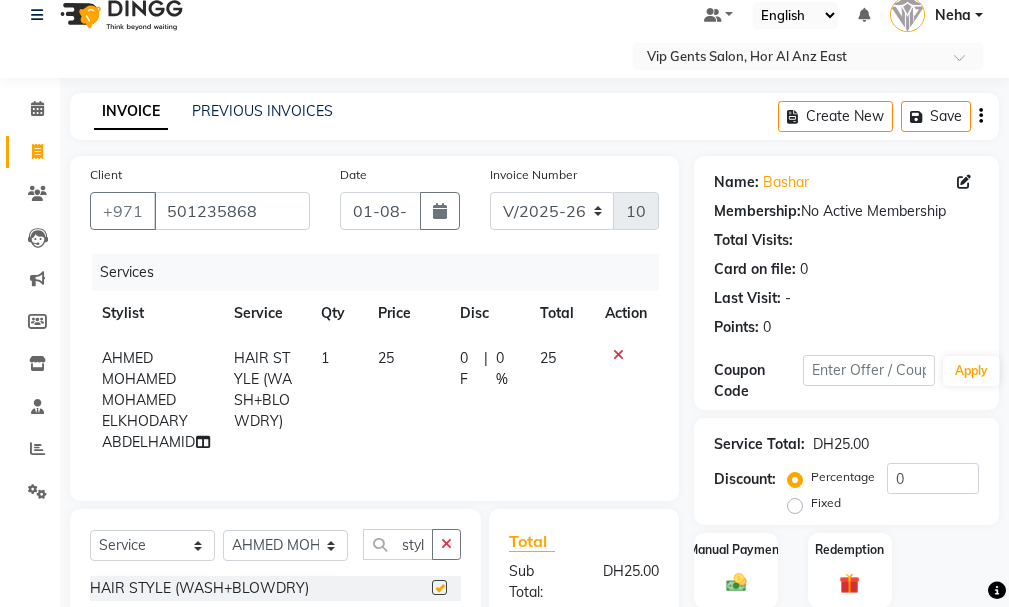 checkbox on "false" 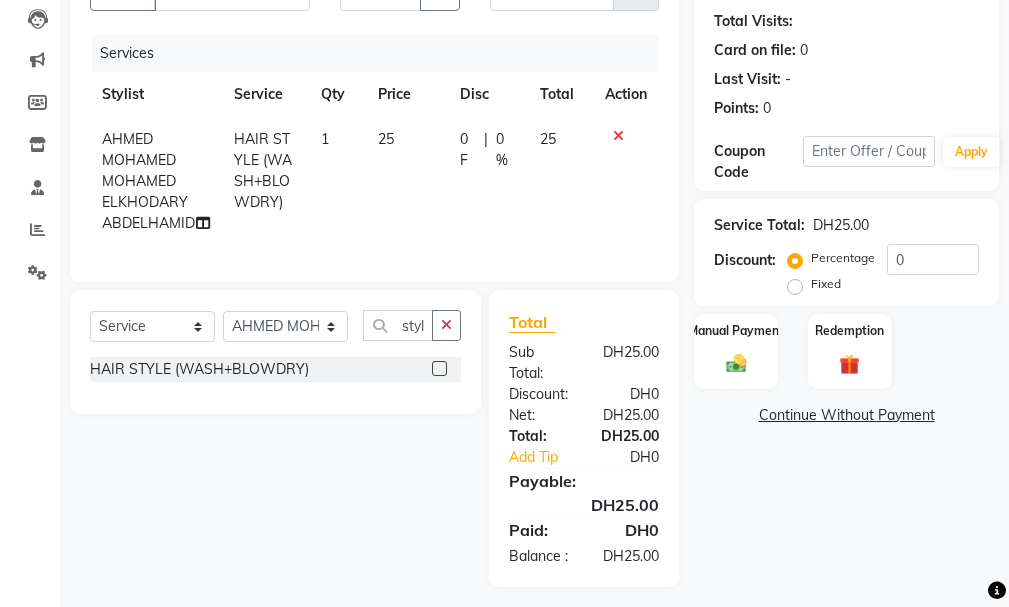scroll, scrollTop: 286, scrollLeft: 0, axis: vertical 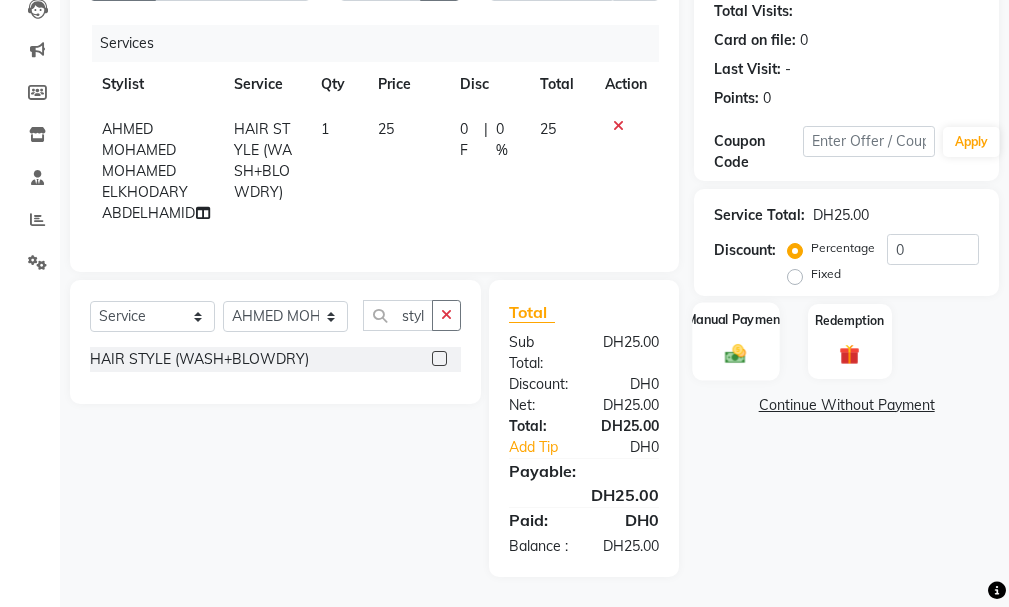 click on "Manual Payment" 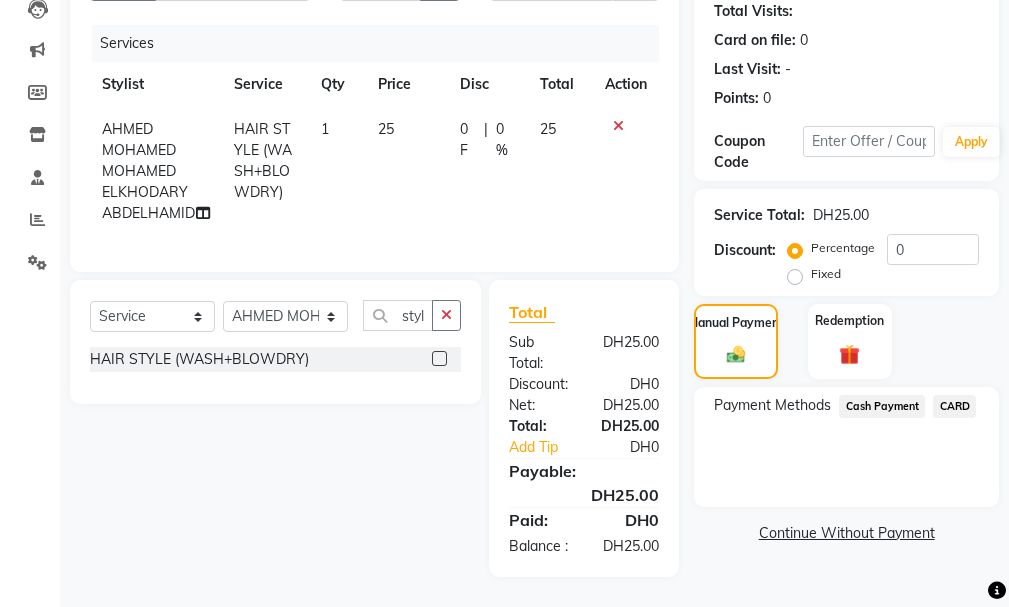 click on "CARD" 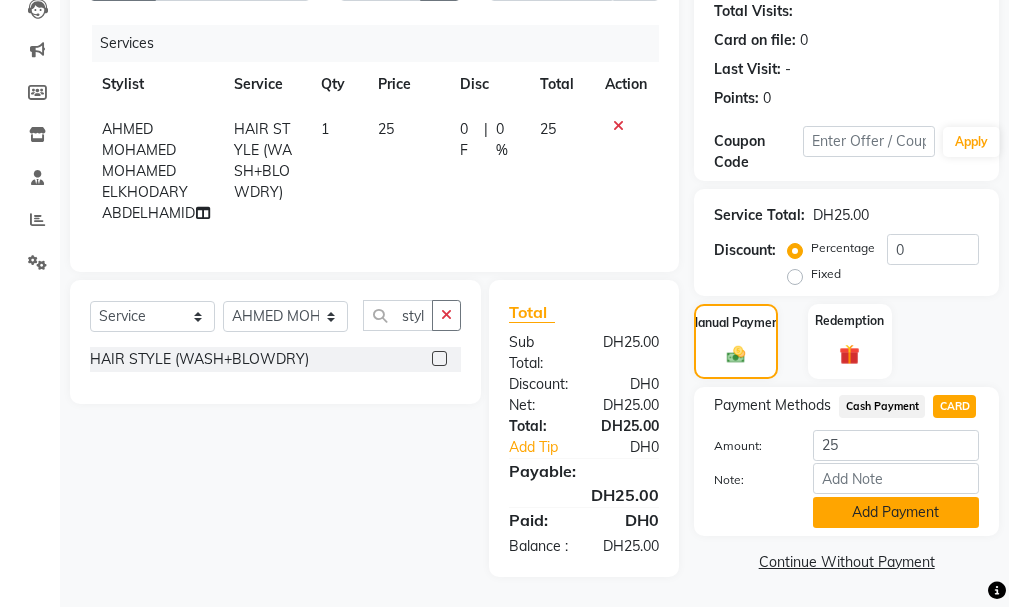 click on "Add Payment" 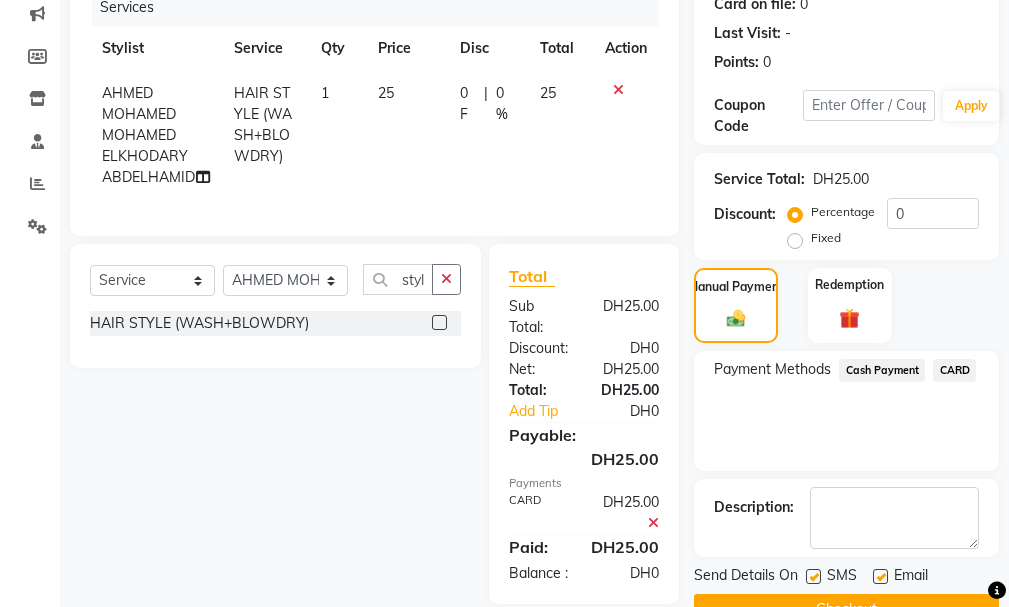 click on "Checkout" 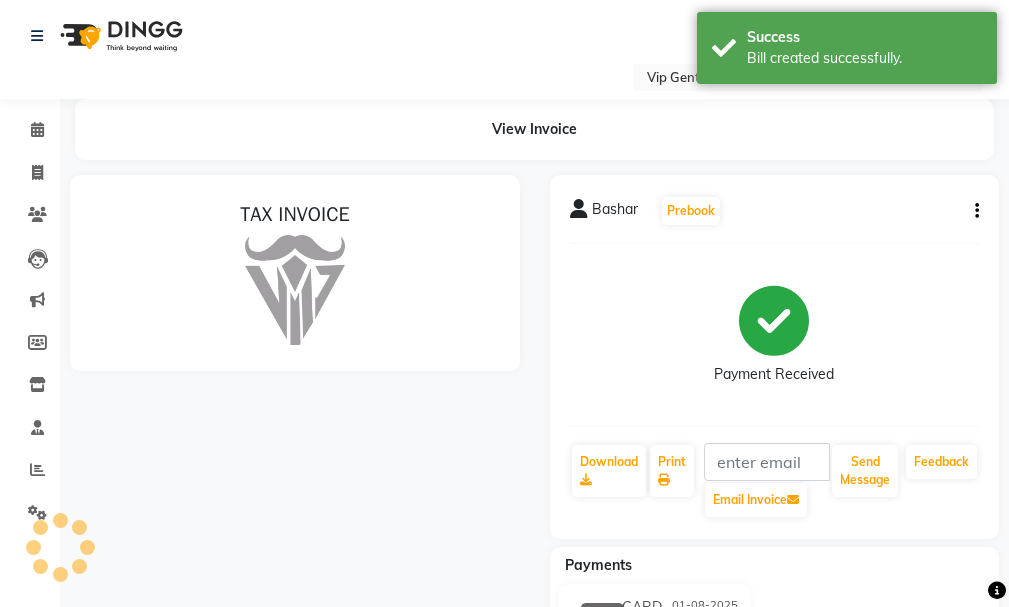 scroll, scrollTop: 0, scrollLeft: 0, axis: both 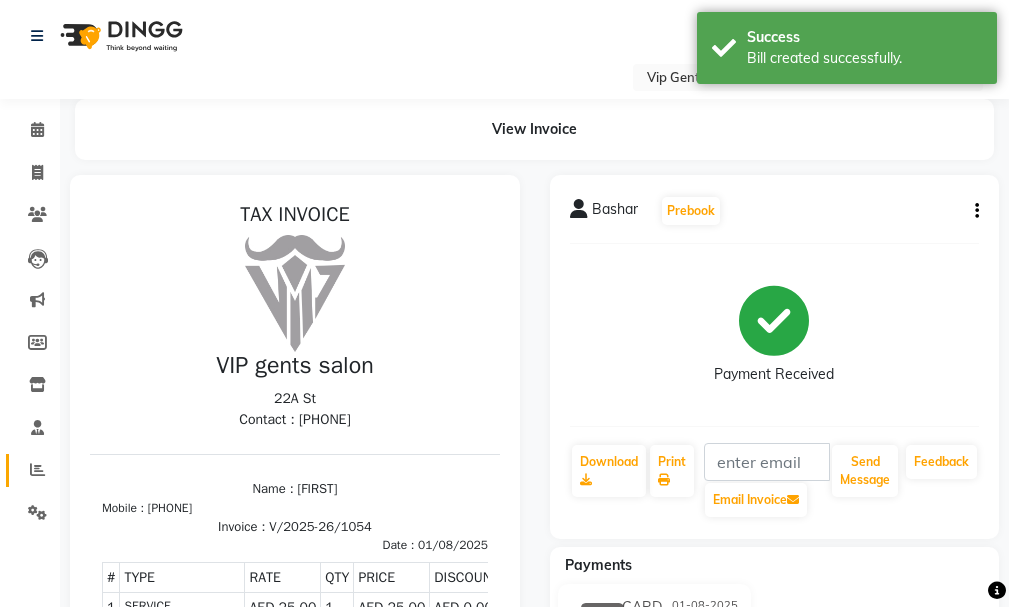 click 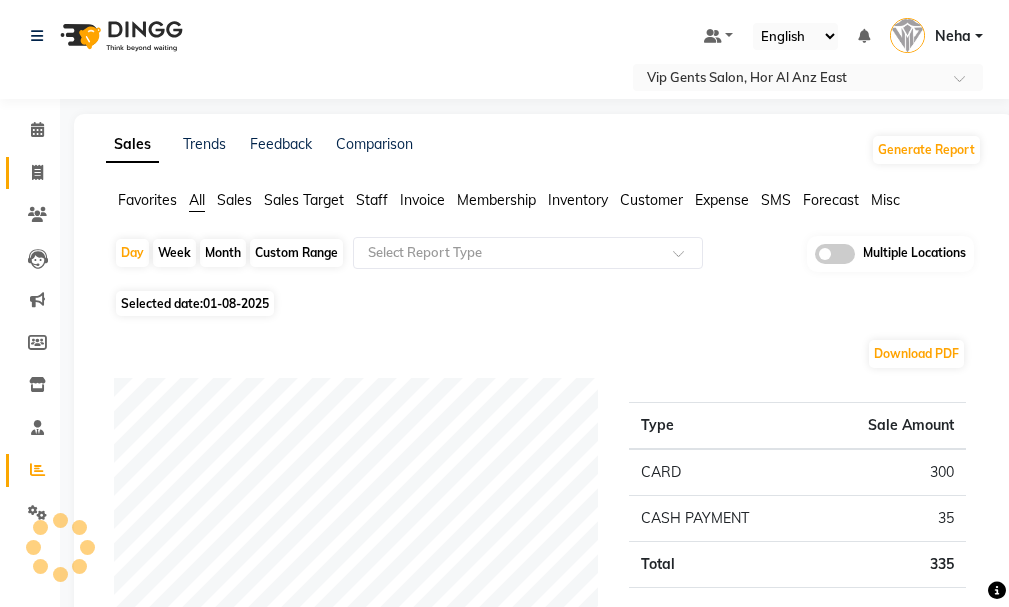 click 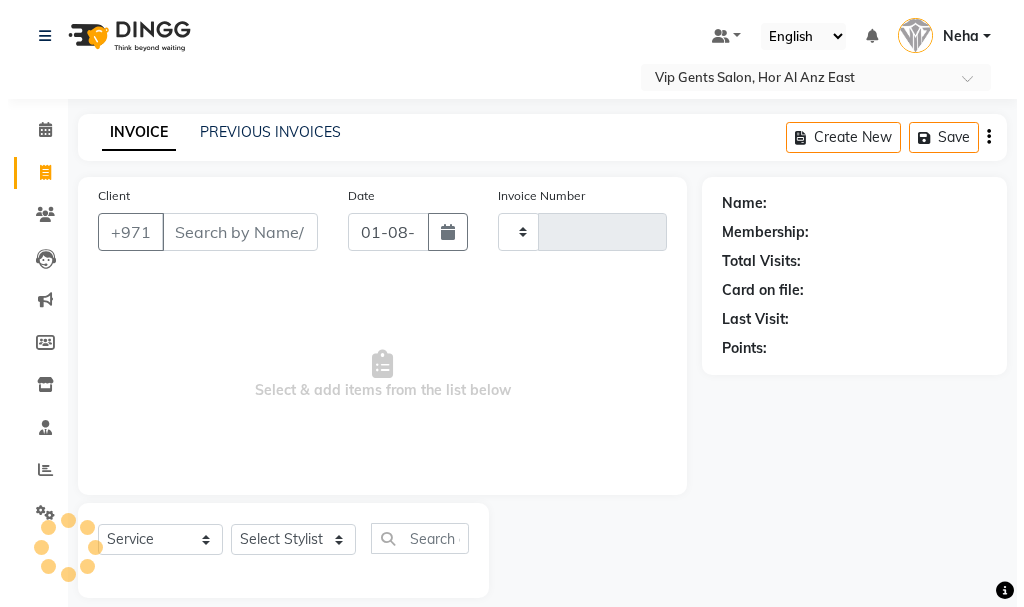 scroll, scrollTop: 21, scrollLeft: 0, axis: vertical 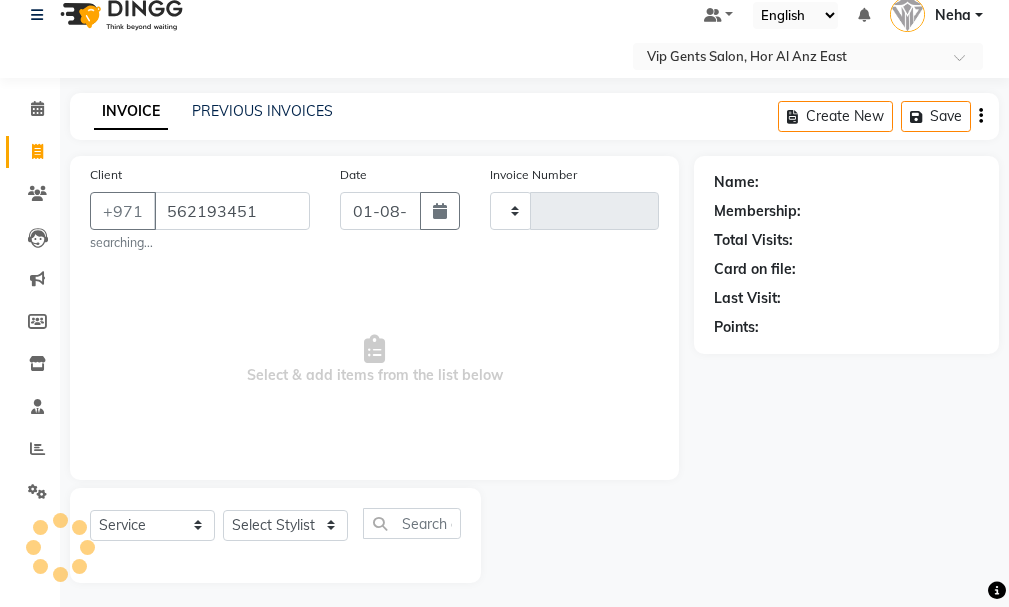click on "562193451" at bounding box center [232, 211] 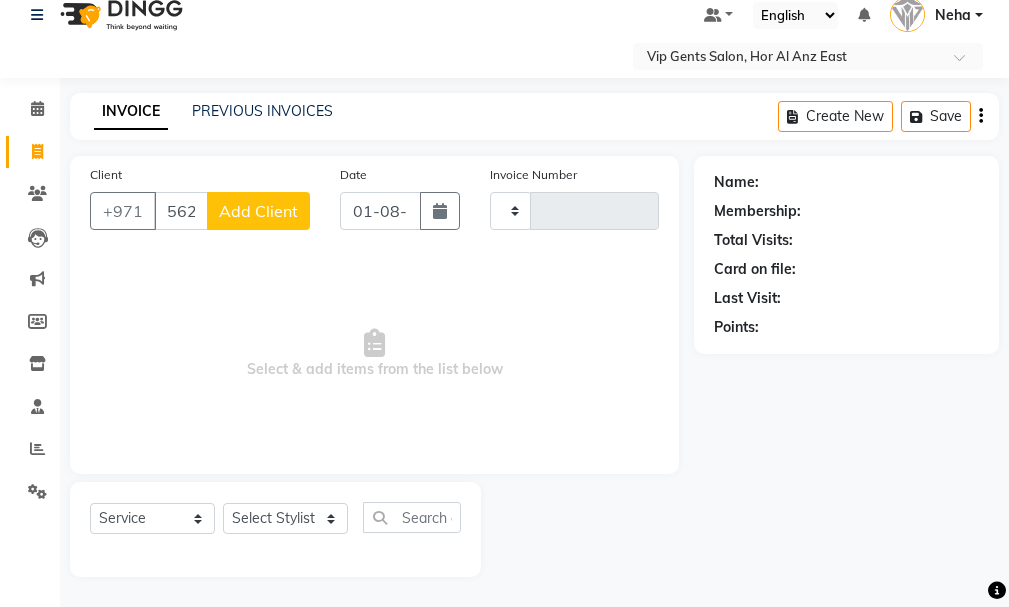 type on "562193451" 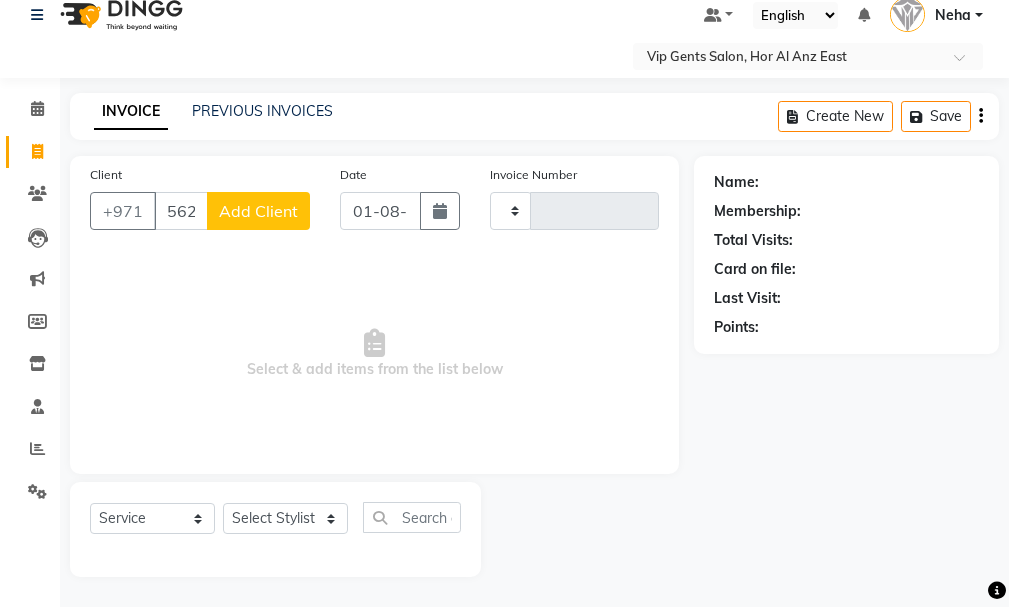 click on "Add Client" 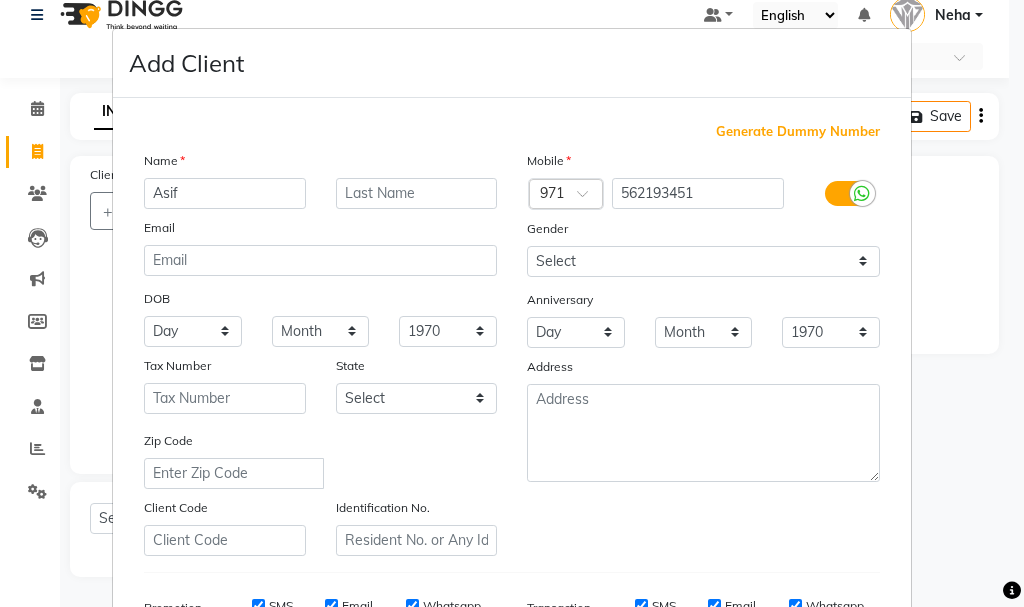 type on "Asif" 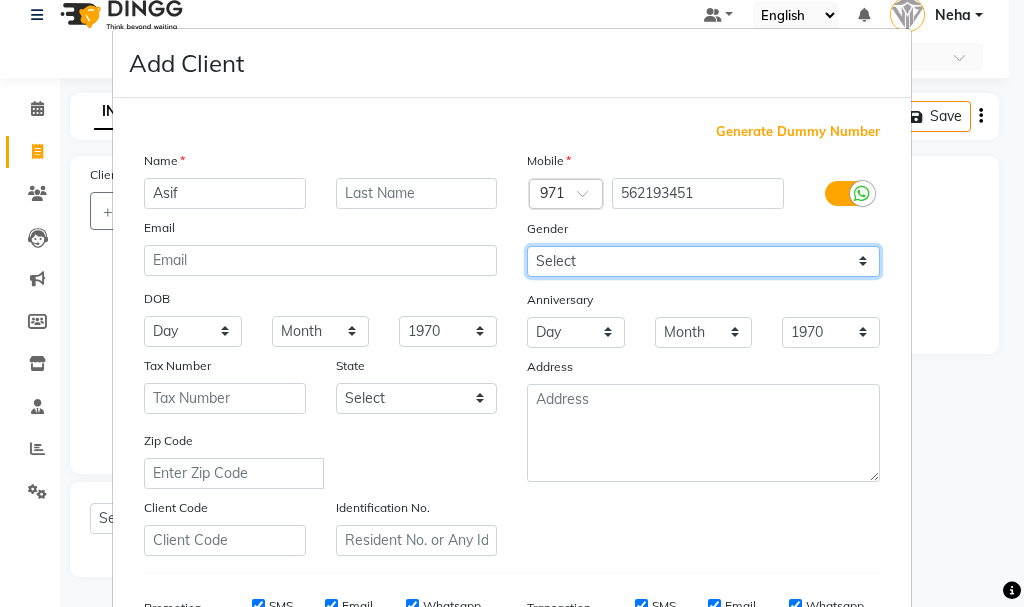 click on "Select Male Female Other Prefer Not To Say" at bounding box center [703, 261] 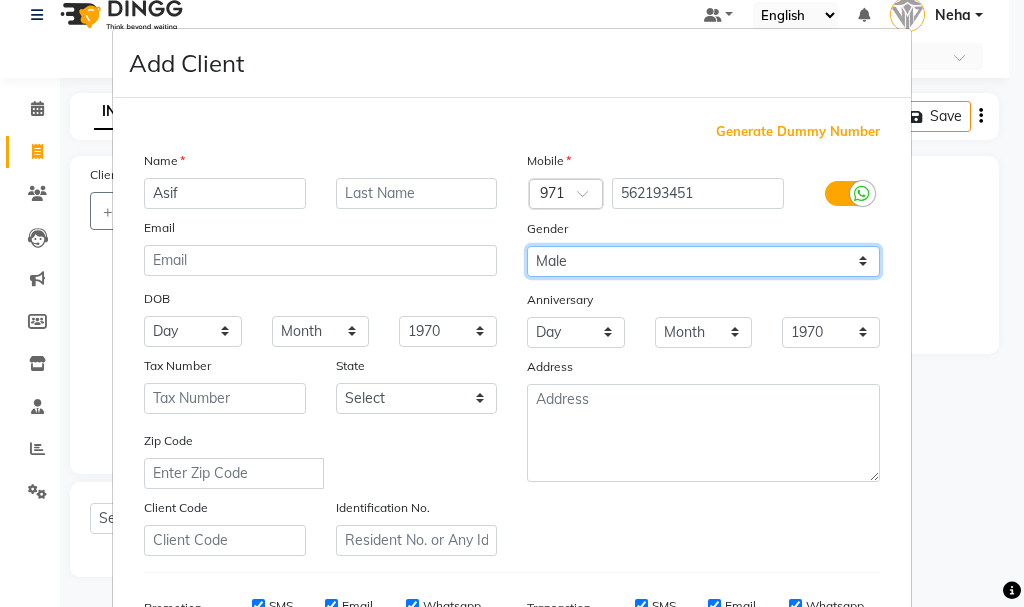 click on "Select Male Female Other Prefer Not To Say" at bounding box center (703, 261) 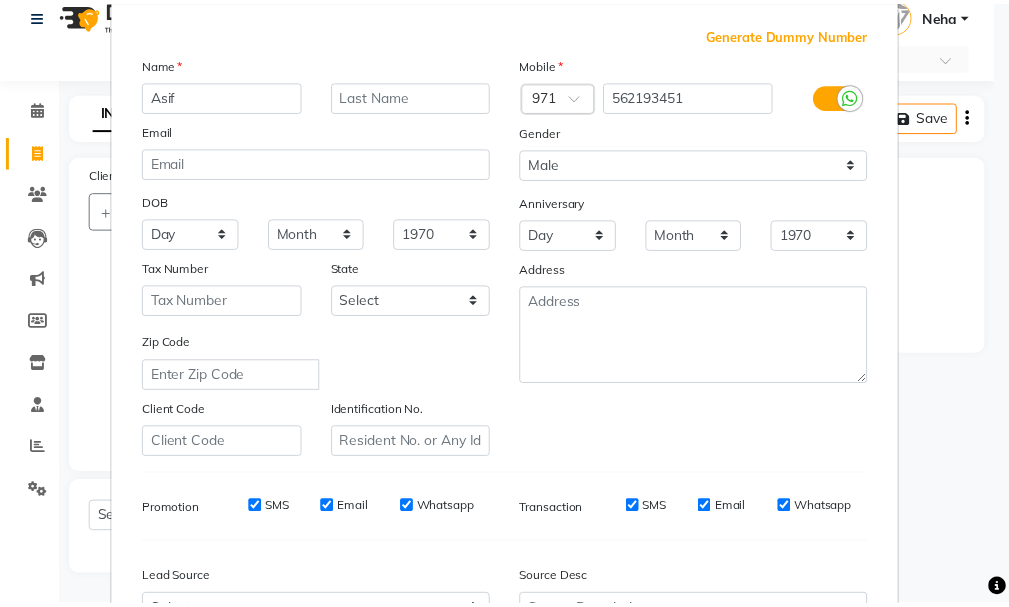 scroll, scrollTop: 316, scrollLeft: 0, axis: vertical 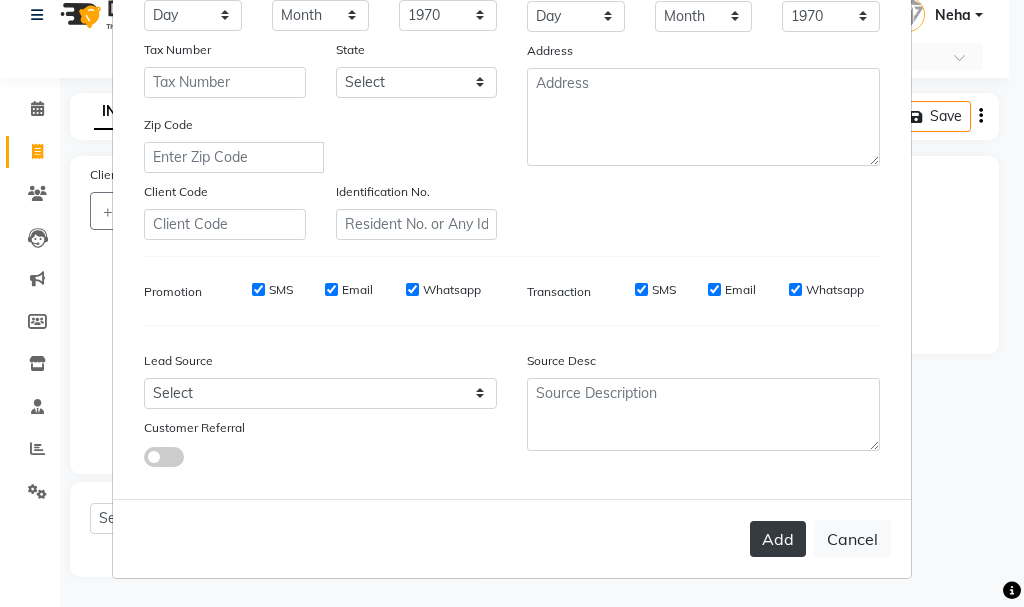 click on "Add" at bounding box center (778, 539) 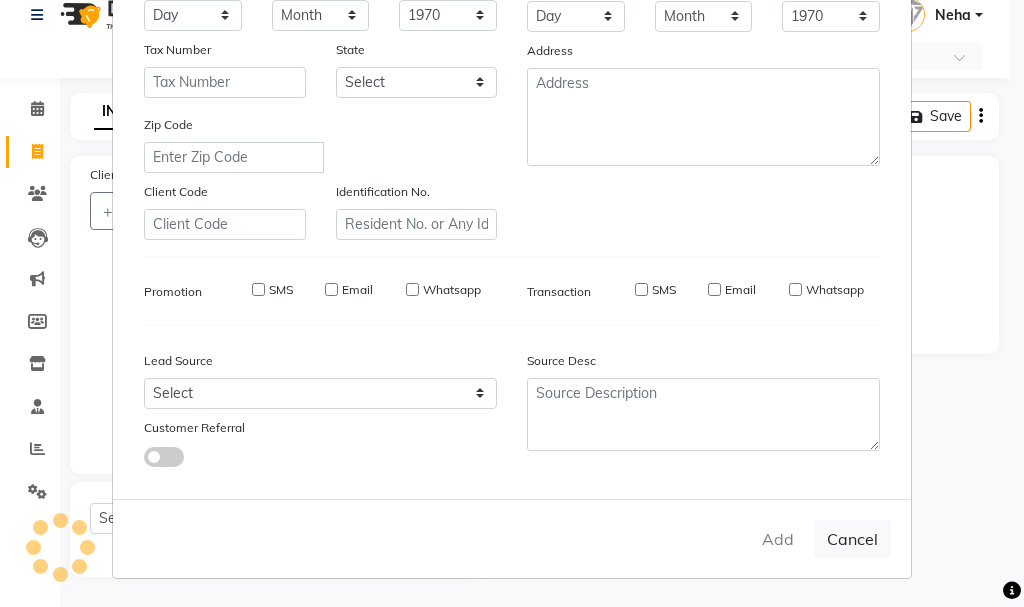 type 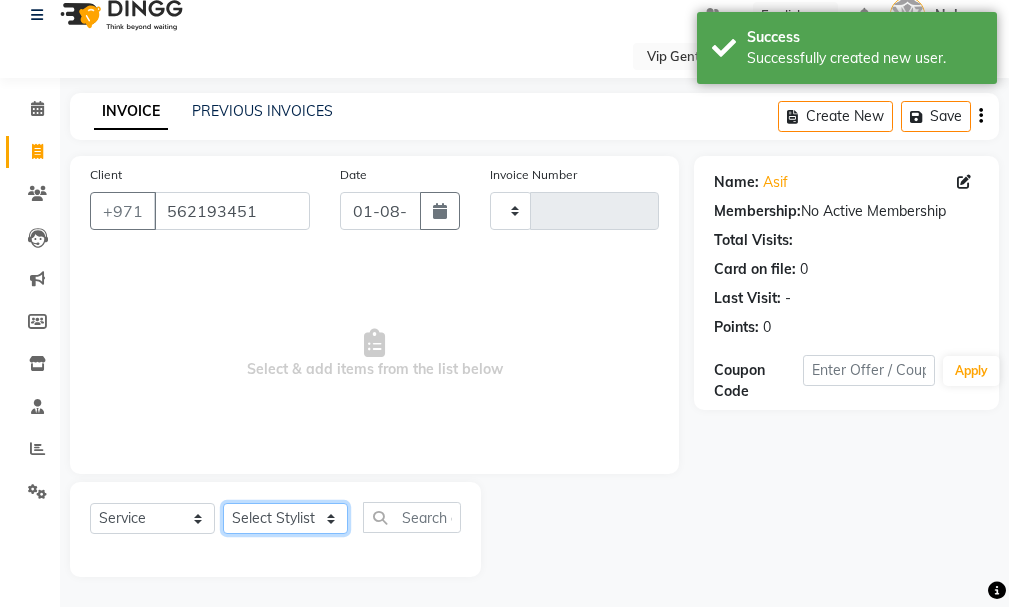 click on "Select Stylist" 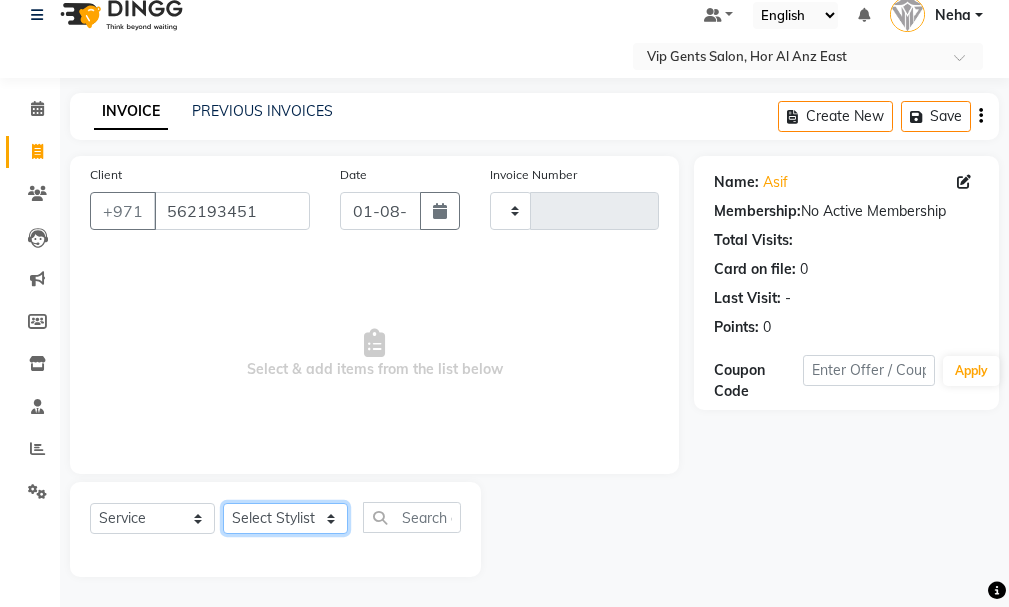 click on "Select Stylist" 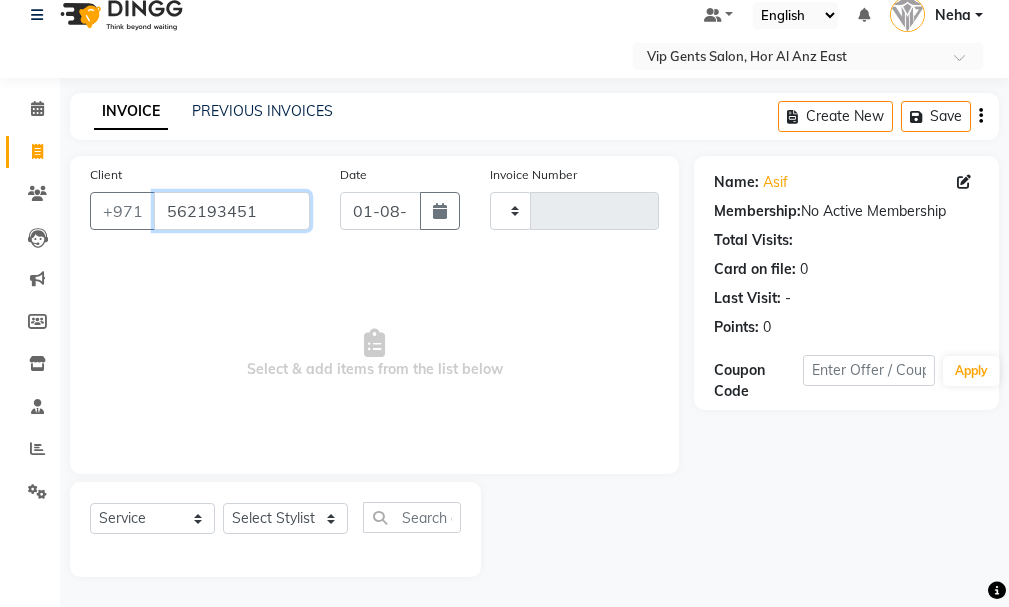 click on "562193451" at bounding box center (232, 211) 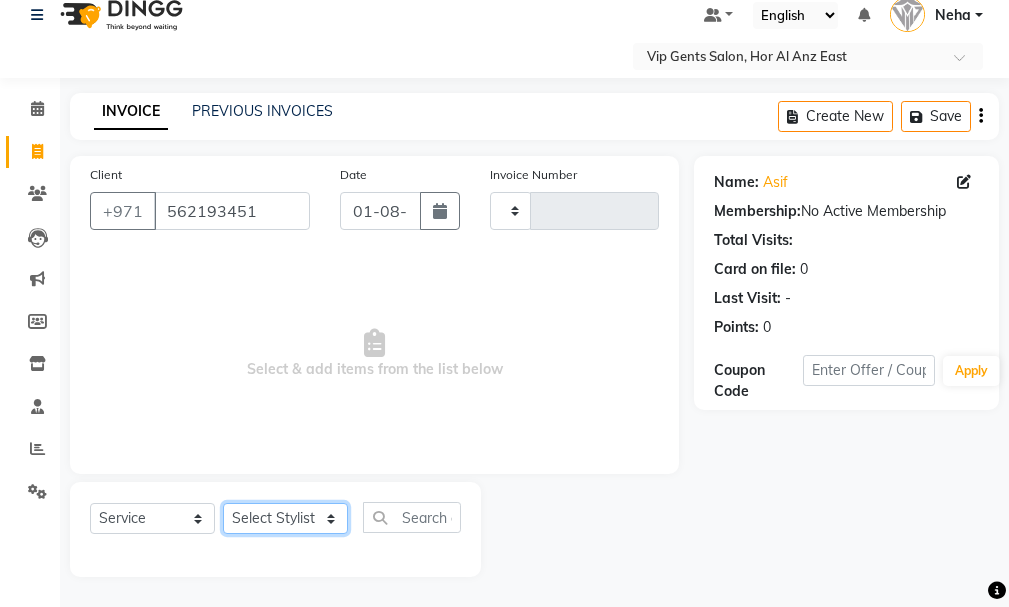 click on "Select Stylist" 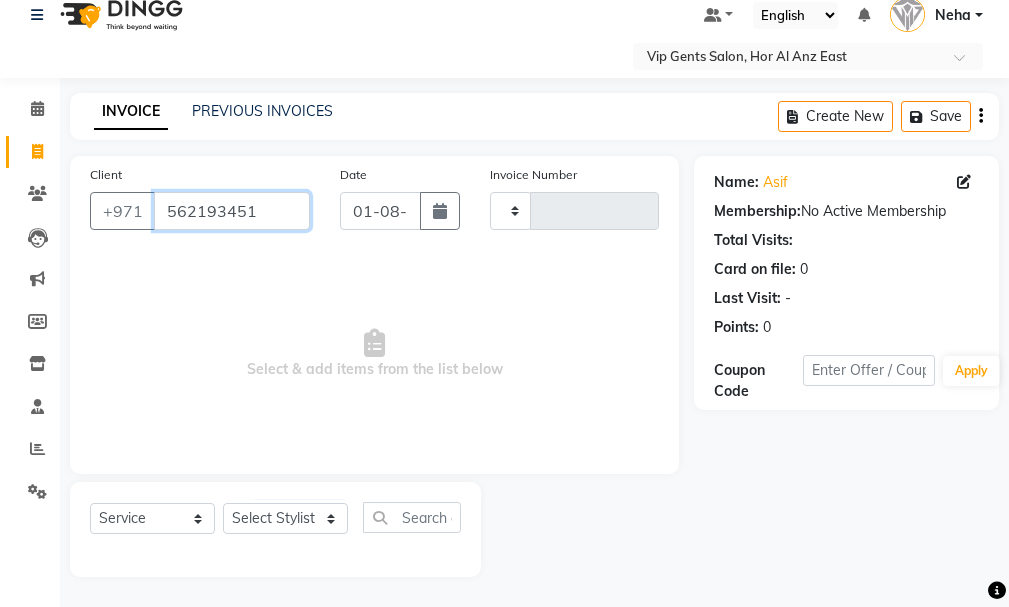 click on "562193451" at bounding box center (232, 211) 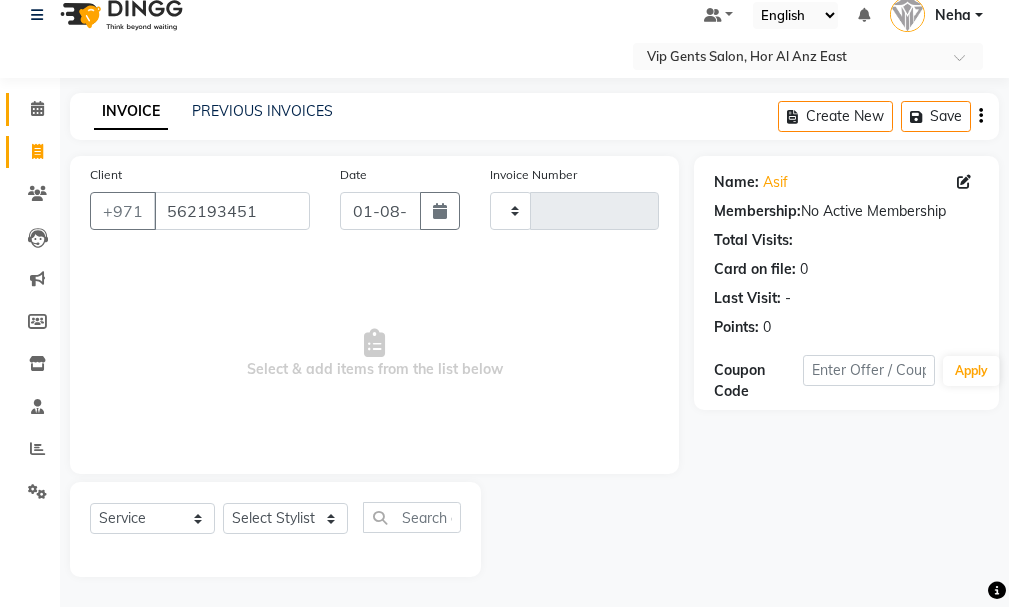 click 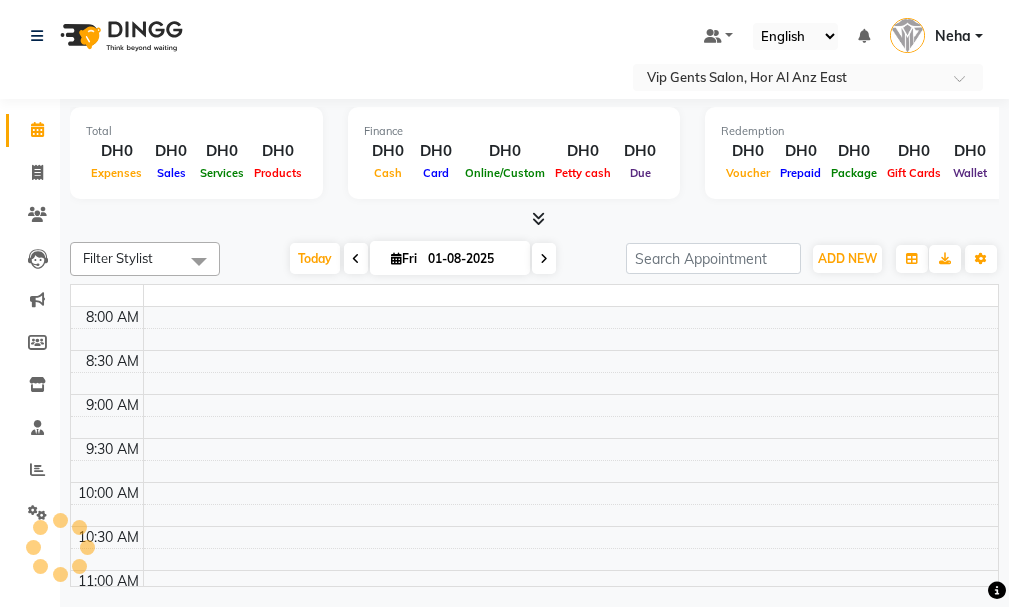 scroll, scrollTop: 0, scrollLeft: 0, axis: both 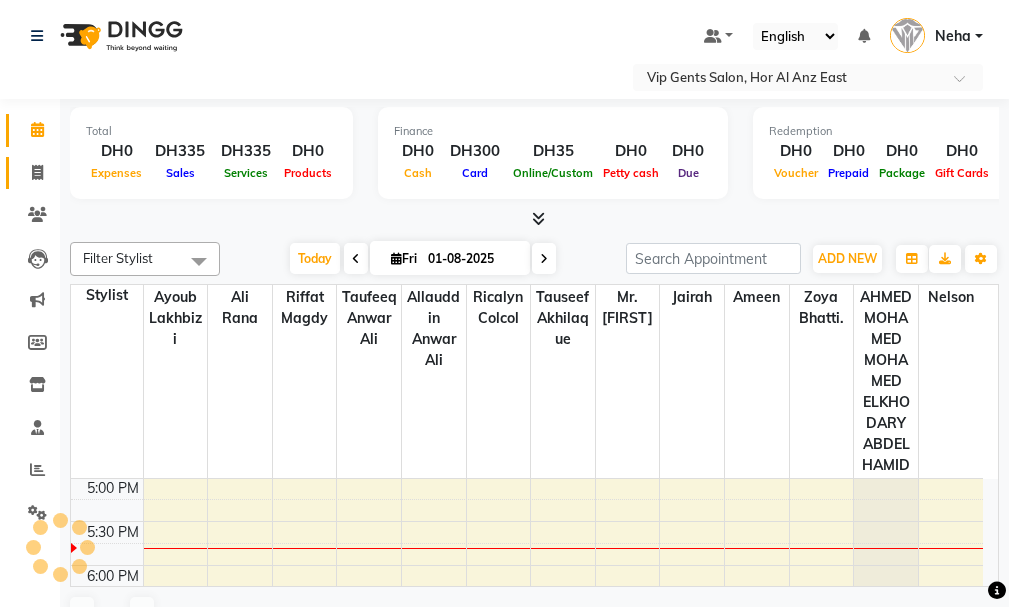 click 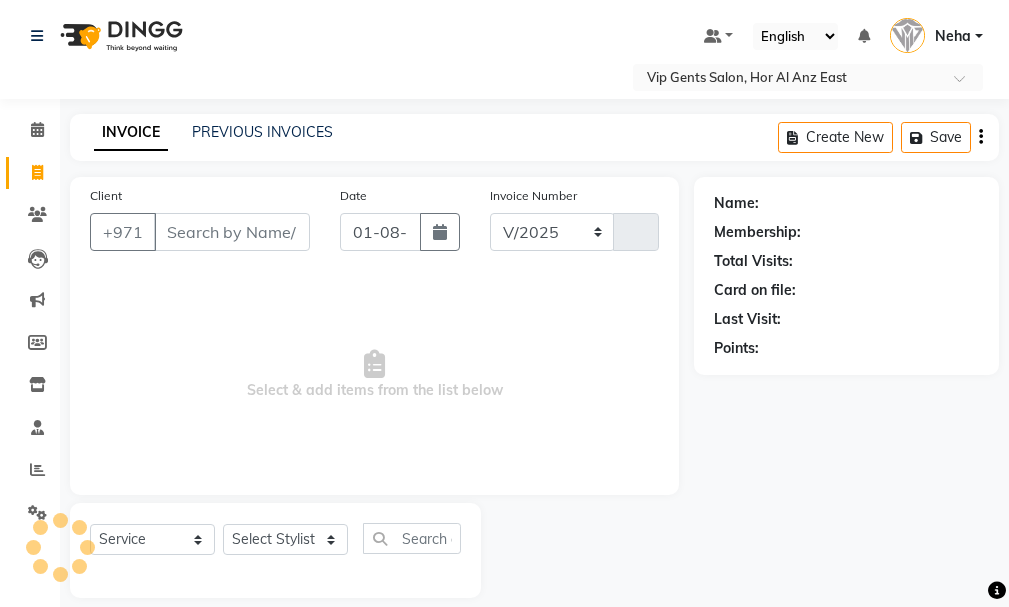 select on "8415" 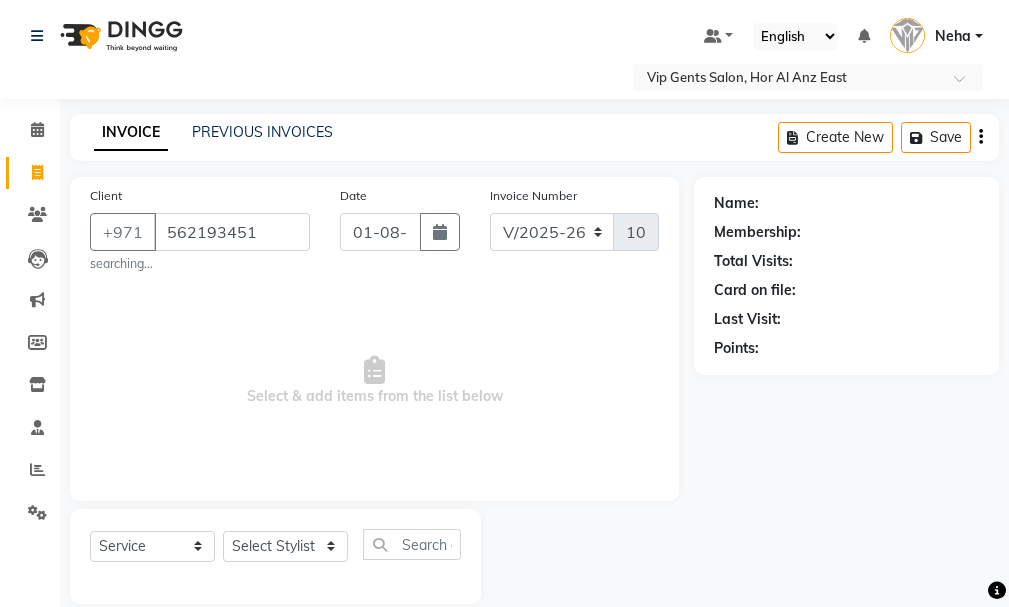 type on "562193451" 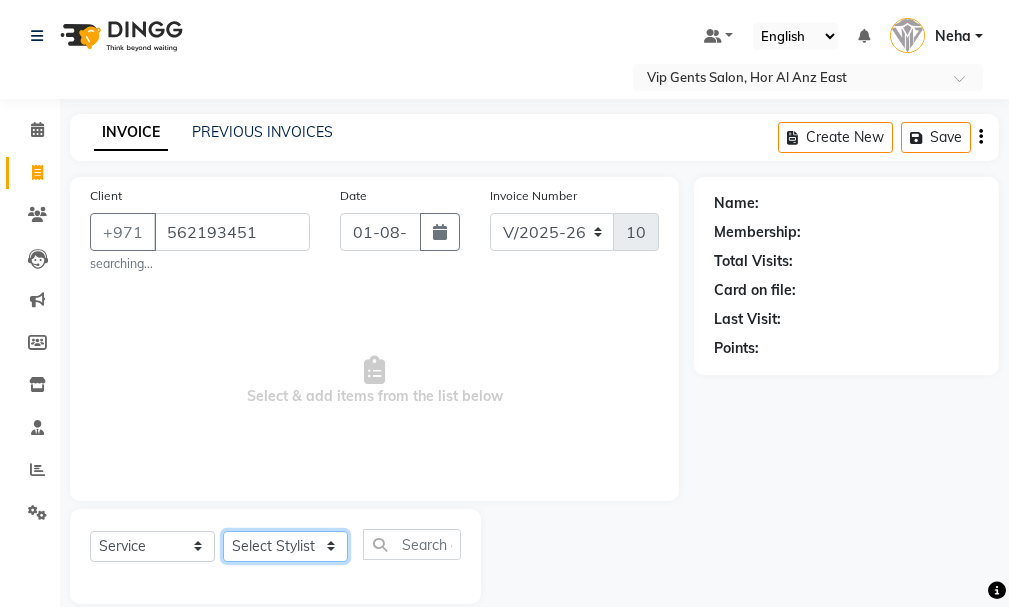 click on "Select Stylist AHMED MOHAMED MOHAMED ELKHODARY ABDELHAMID Ali Rana Allauddin Anwar Ali Ameen Ayoub Lakhbizi Jairah Mr. Mohannad Neha Nelson Ricalyn Colcol Riffat Magdy Taufeeq Anwar Ali Tauseef  Akhilaque Zoya Bhatti." 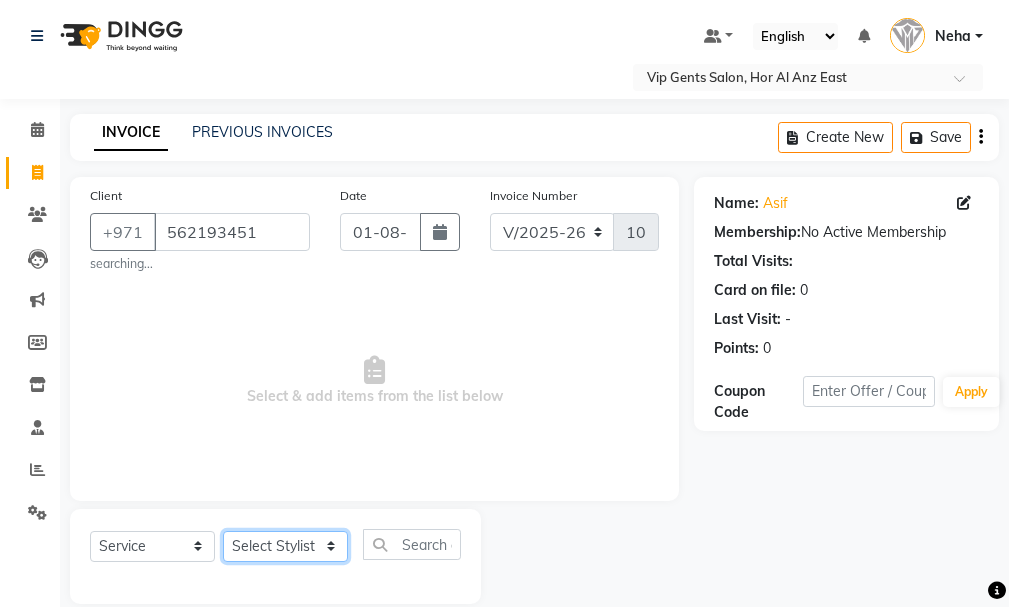 select on "81363" 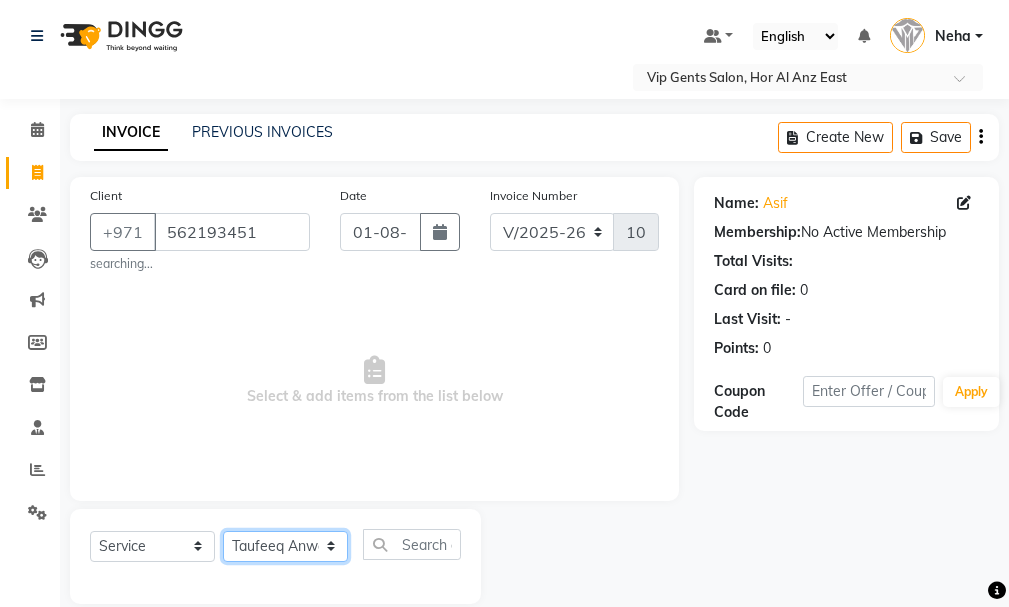 click on "Select Stylist AHMED MOHAMED MOHAMED ELKHODARY ABDELHAMID Ali Rana Allauddin Anwar Ali Ameen Ayoub Lakhbizi Jairah Mr. Mohannad Neha Nelson Ricalyn Colcol Riffat Magdy Taufeeq Anwar Ali Tauseef  Akhilaque Zoya Bhatti." 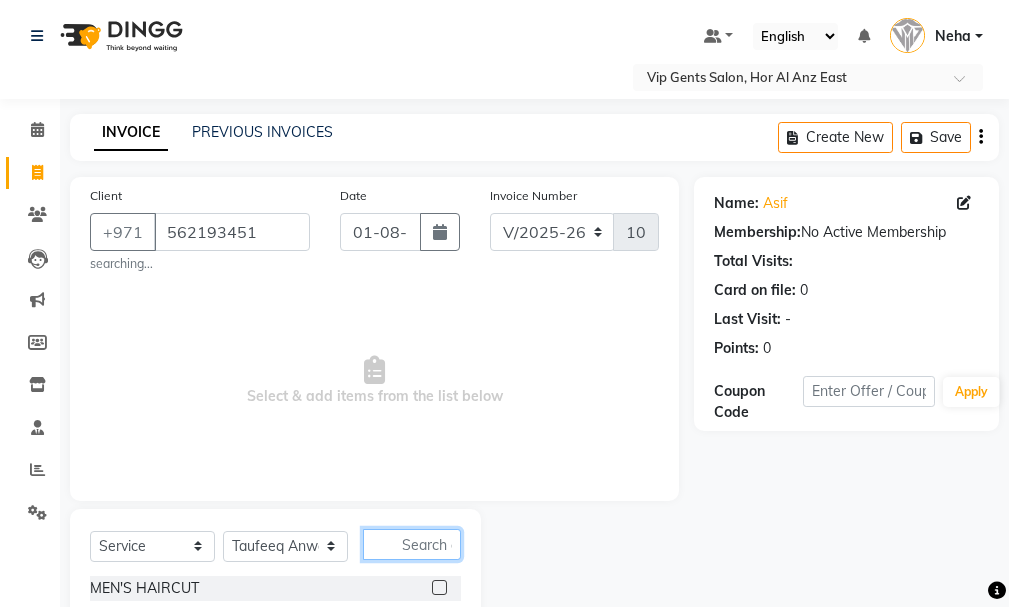 click 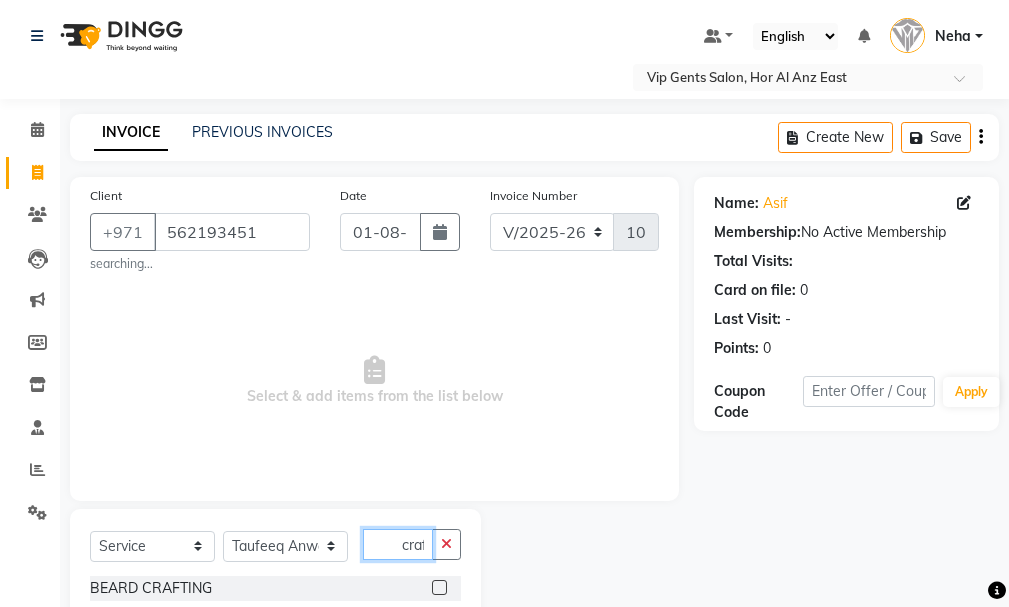 scroll, scrollTop: 0, scrollLeft: 1, axis: horizontal 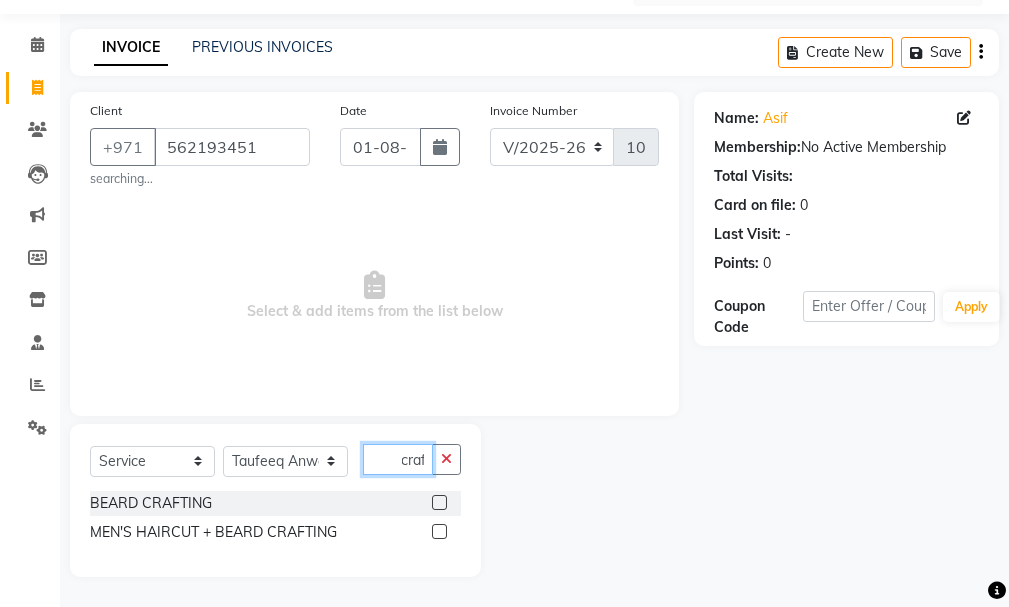 type on "craf" 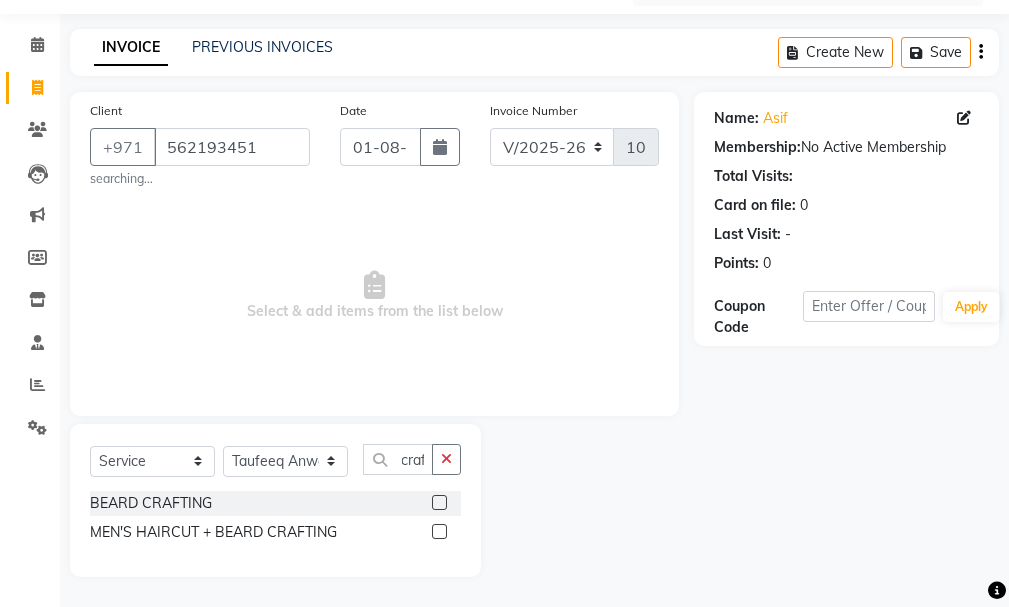 scroll, scrollTop: 0, scrollLeft: 0, axis: both 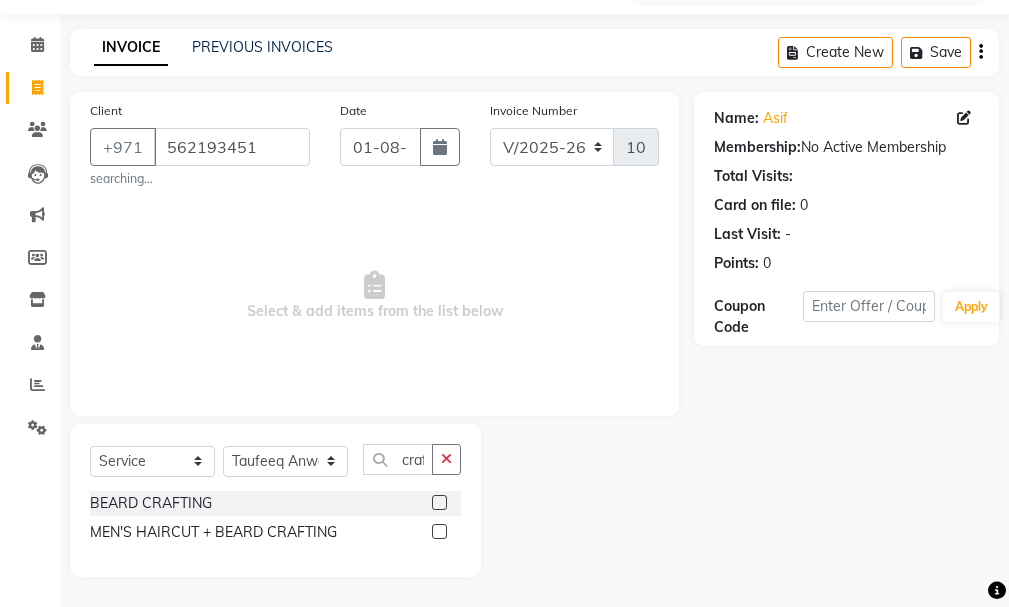 click 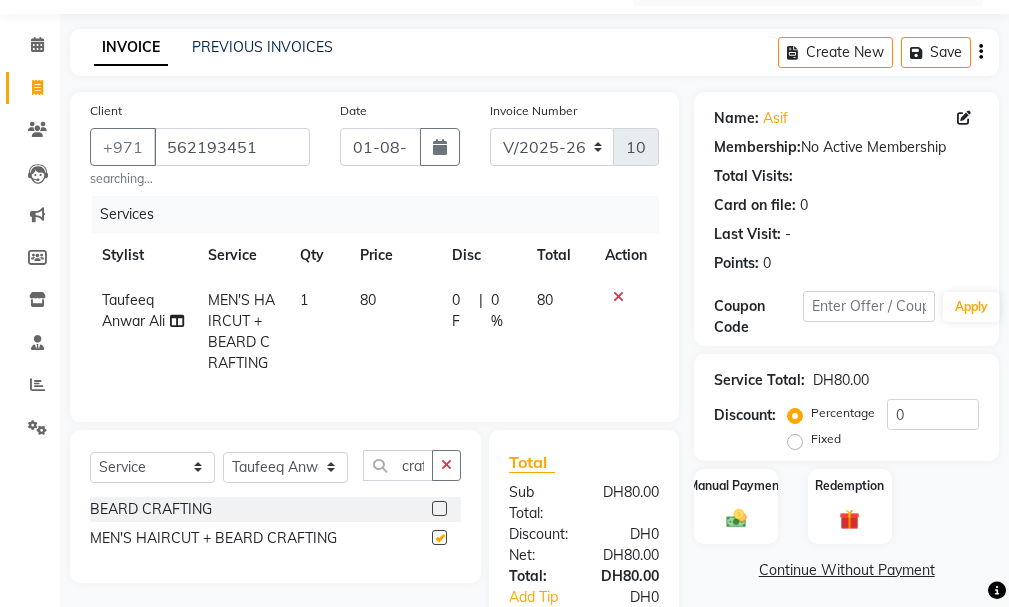 checkbox on "false" 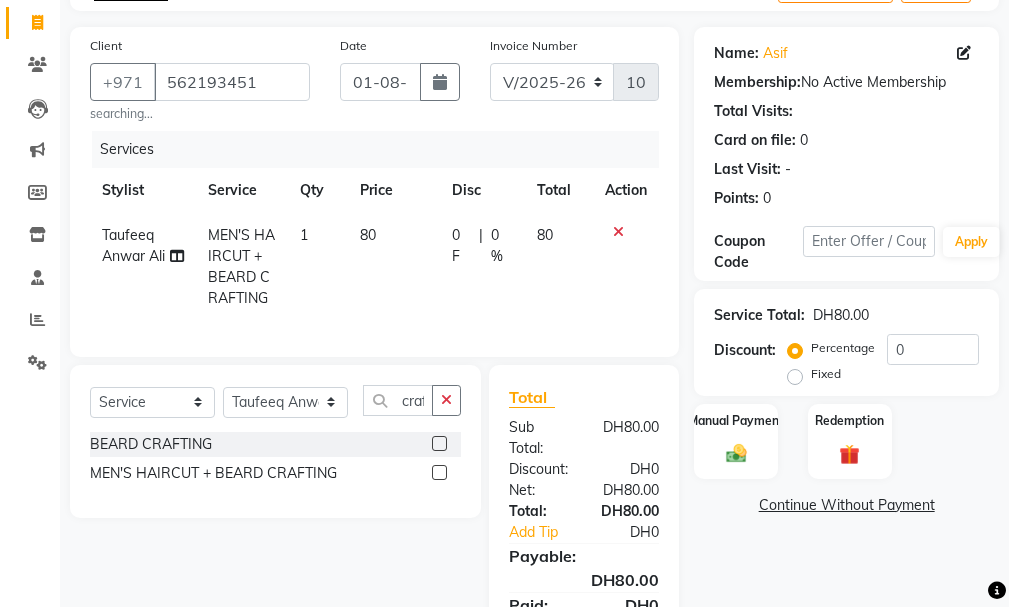 scroll, scrollTop: 271, scrollLeft: 0, axis: vertical 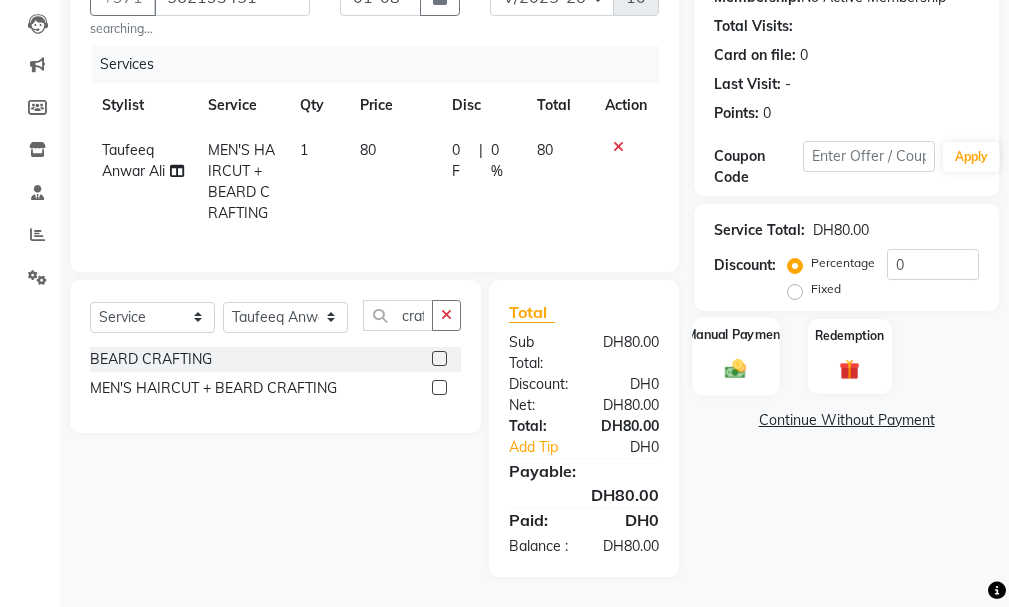 click on "Manual Payment" 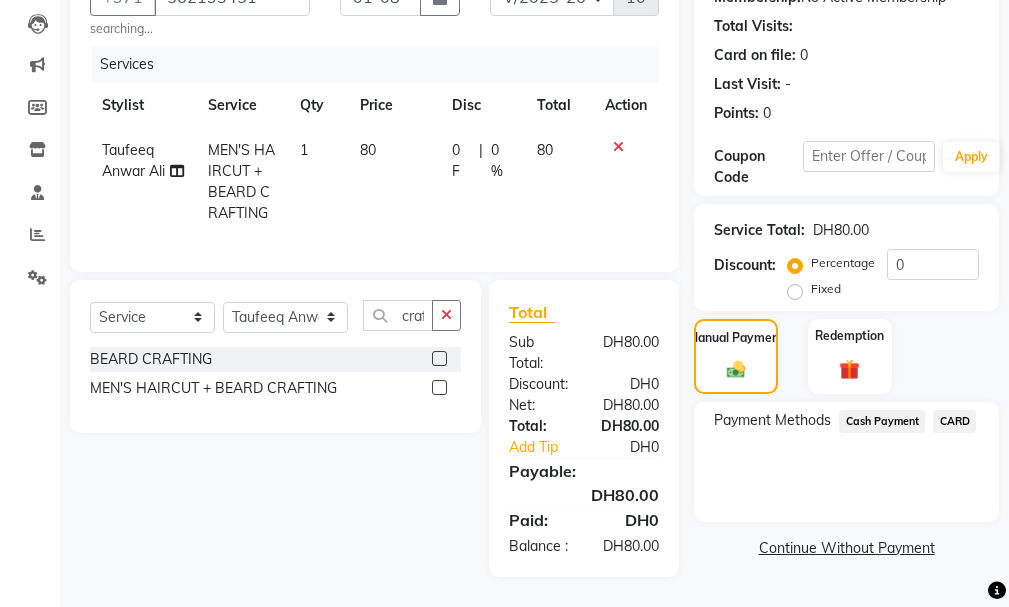 click on "CARD" 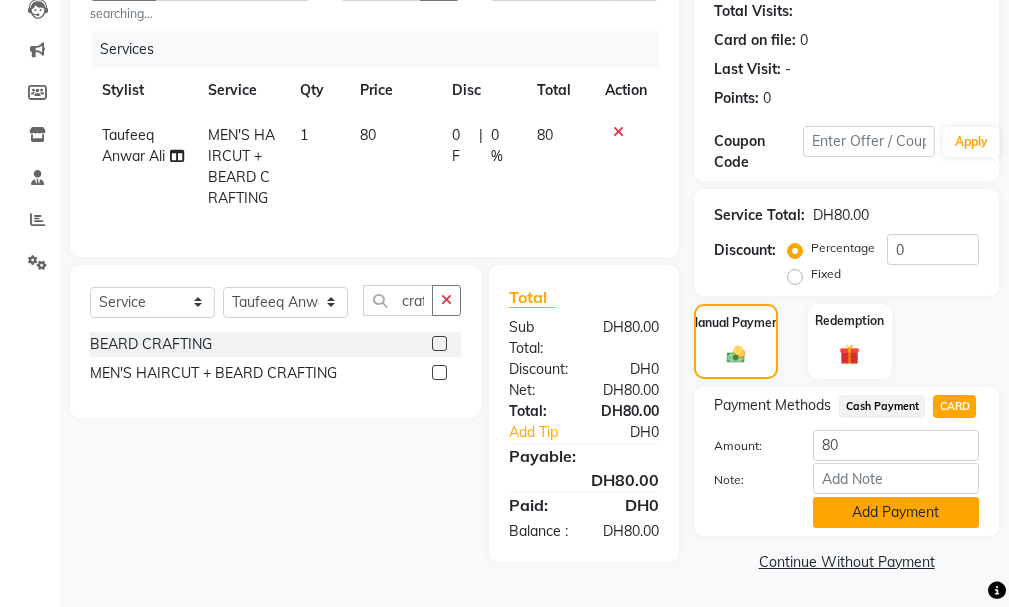 click on "Add Payment" 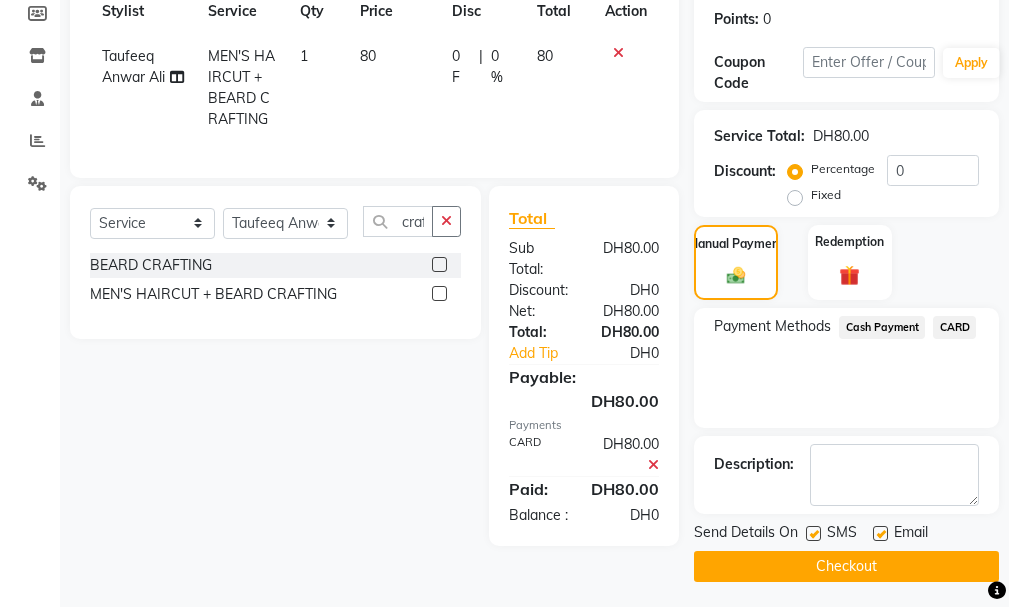 scroll, scrollTop: 334, scrollLeft: 0, axis: vertical 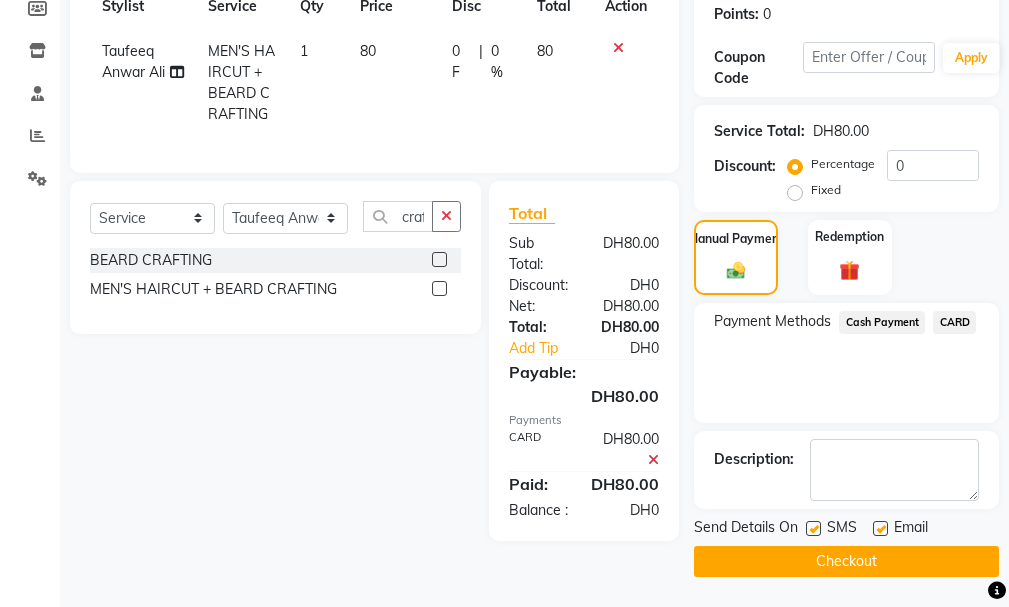 click on "Checkout" 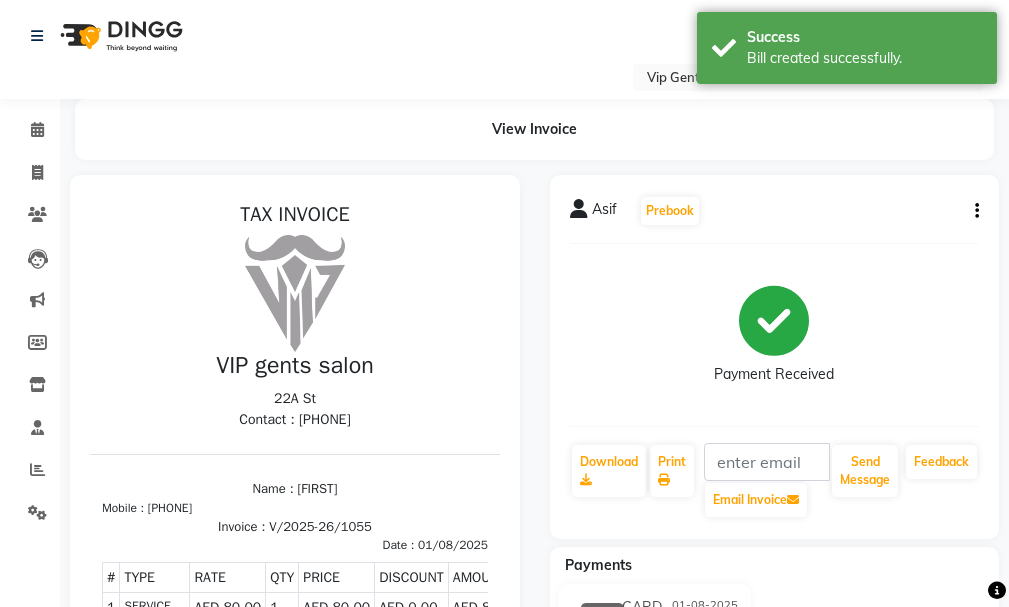 scroll, scrollTop: 0, scrollLeft: 0, axis: both 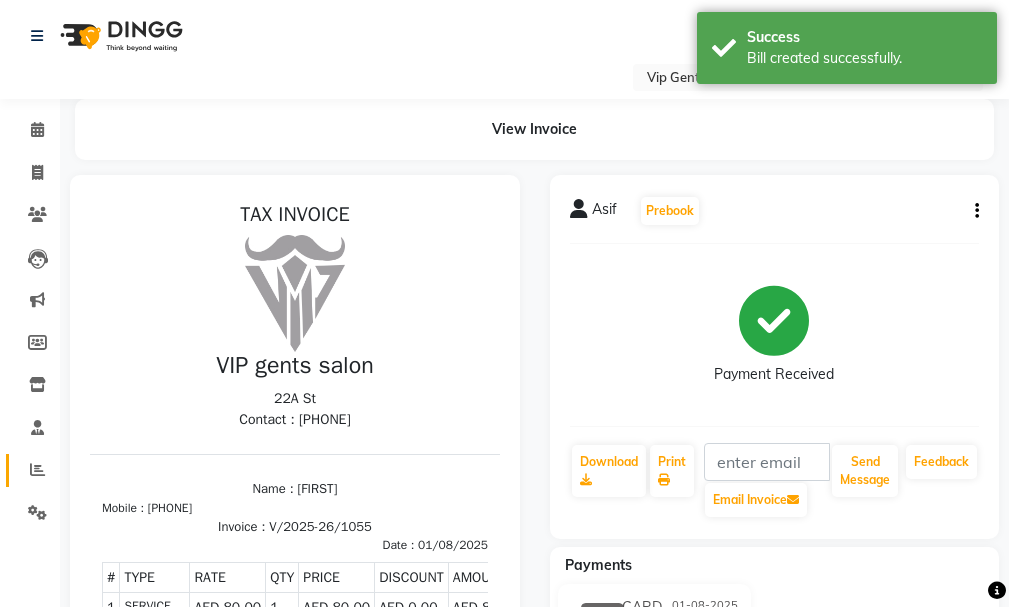 click 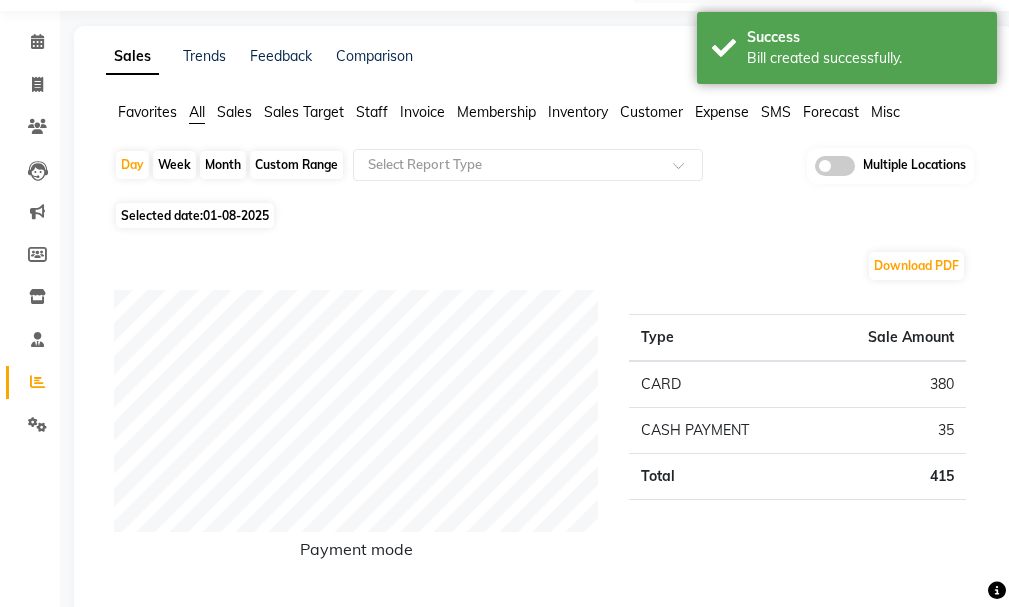 scroll, scrollTop: 0, scrollLeft: 0, axis: both 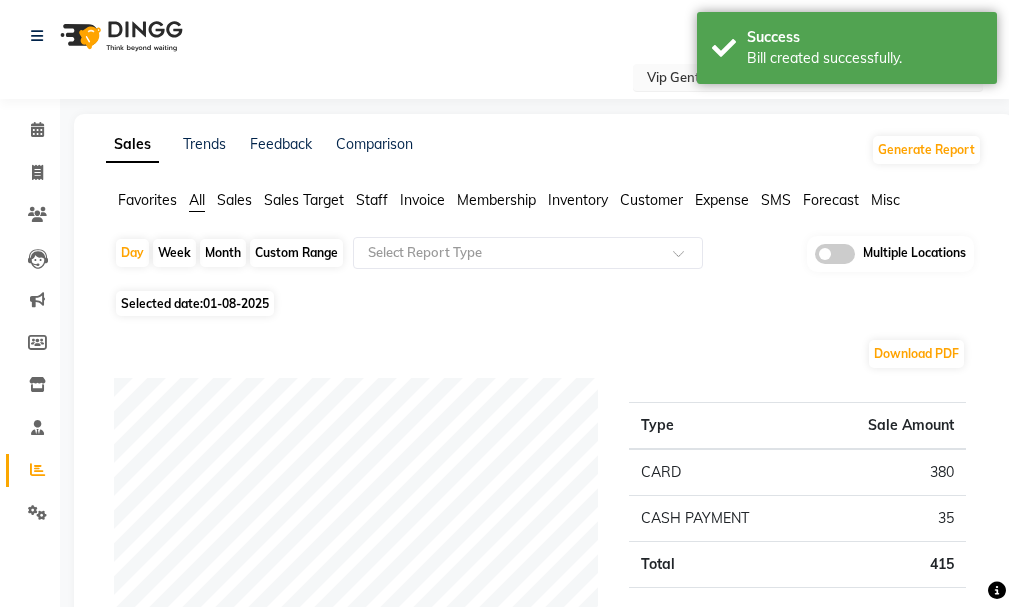 click at bounding box center (788, 79) 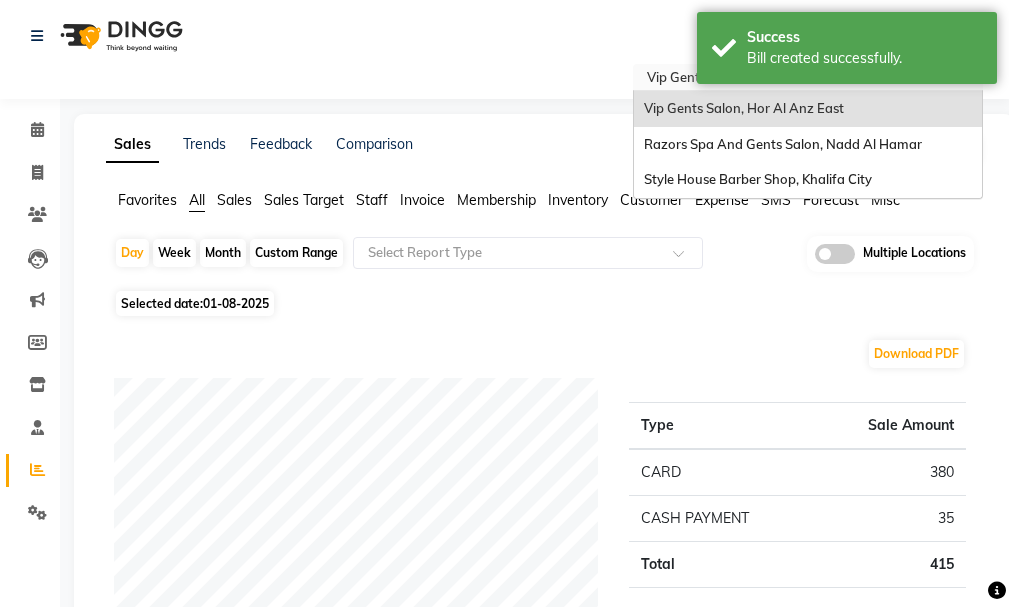 click on "Razors Spa And Gents Salon, Nadd Al Hamar" at bounding box center (783, 144) 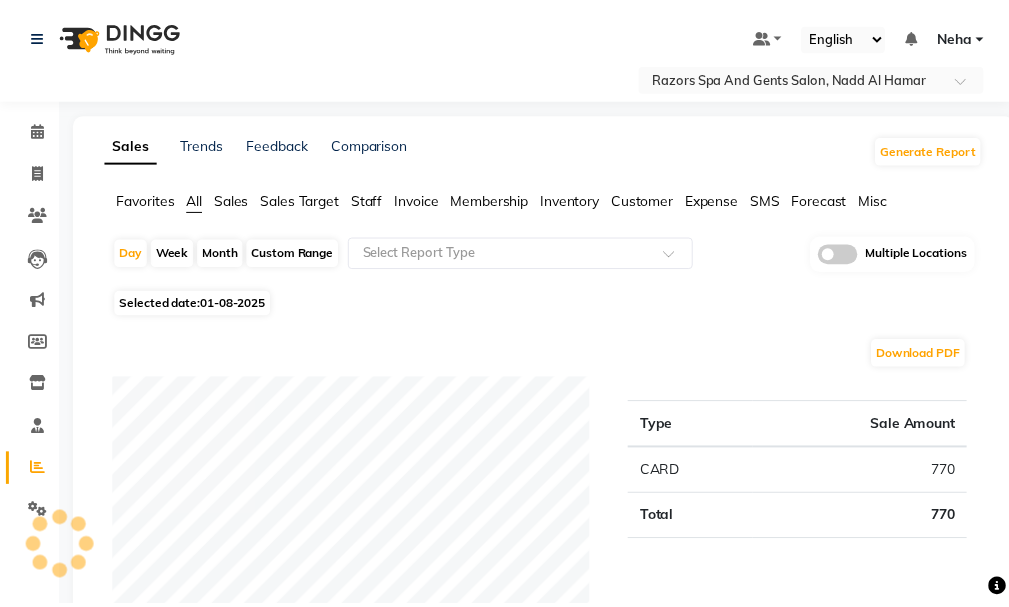 scroll, scrollTop: 0, scrollLeft: 0, axis: both 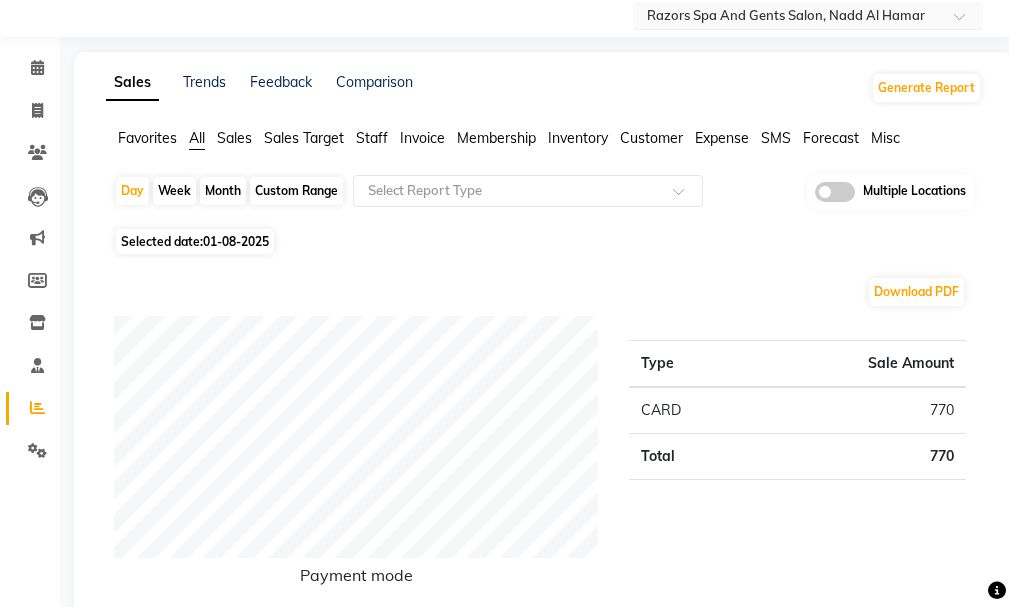 click at bounding box center [788, 17] 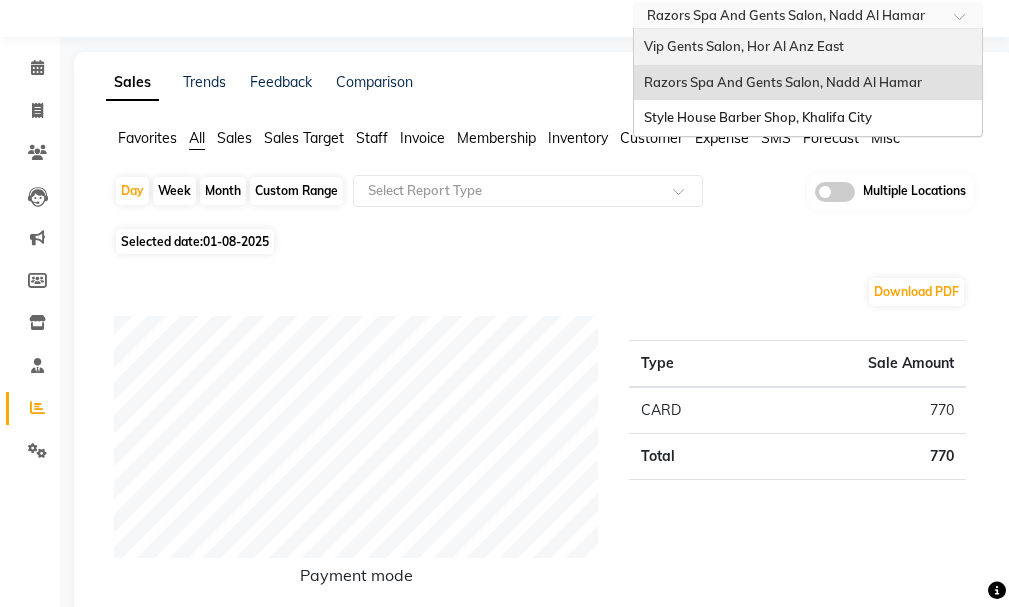 click on "Vip Gents Salon, Hor Al Anz East" at bounding box center [744, 46] 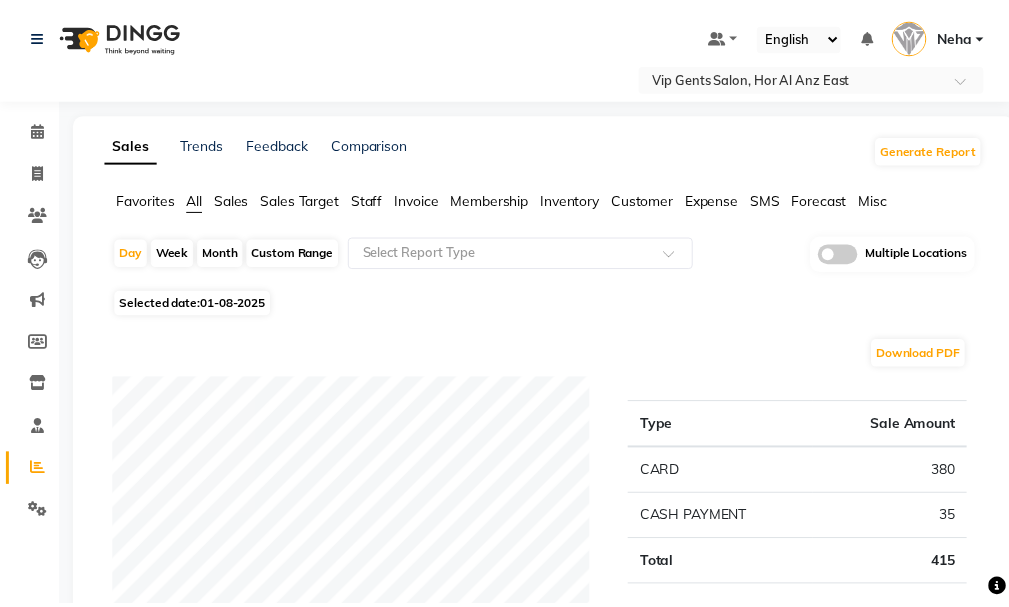 scroll, scrollTop: 0, scrollLeft: 0, axis: both 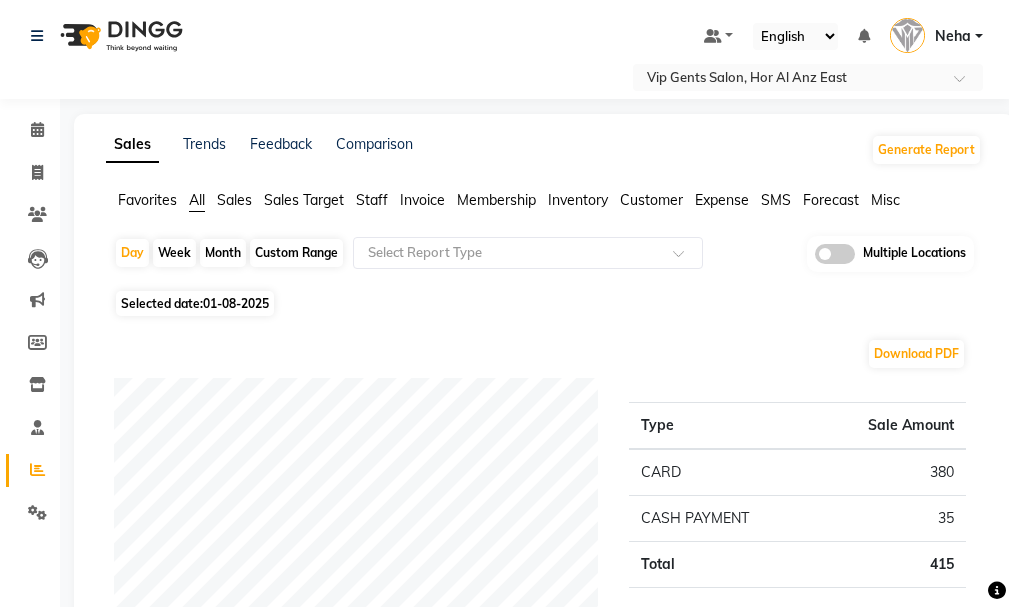 click on "Sales Trends Feedback Comparison Generate Report Favorites All Sales Sales Target Staff Invoice Membership Inventory Customer Expense SMS Forecast Misc  Day   Week   Month   Custom Range  Select Report Type Multiple Locations Selected date:  [DATE]  Download PDF Payment mode Type Sale Amount CARD 380 CASH PAYMENT 35 Total 415 Staff summary Type Sale Amount Ali Rana 215 Taufeeq Anwar Ali 175 Ahmed Mohamed Mohamed Elkhodary Abdelhamid 25 Total 415 Sales summary Type Sale Amount Memberships 0 Vouchers 0 Gift card 0 Products 0 Packages 0 Tips 0 Prepaid 0 Services 415 Fee 0 Total 415 Service by category Type Sale Amount HAIR 415 Total 415 Service sales Type Sale Amount MEN'S HAIRCUT + BEARD CRAFTING 240 BEARD CRAFTING 70 MEN'S HAIRCUT + BEARD TRIM 60 HAIR STYLE (WASH+BLOWDRY) 25 BEARD COLOR 20 Total 415 ★ Mark as Favorite  Choose how you'd like to save "" report to favorites  Save to Personal Favorites:   Only you can see this report in your favorites tab. Share with Organization:    Save to Favorites" 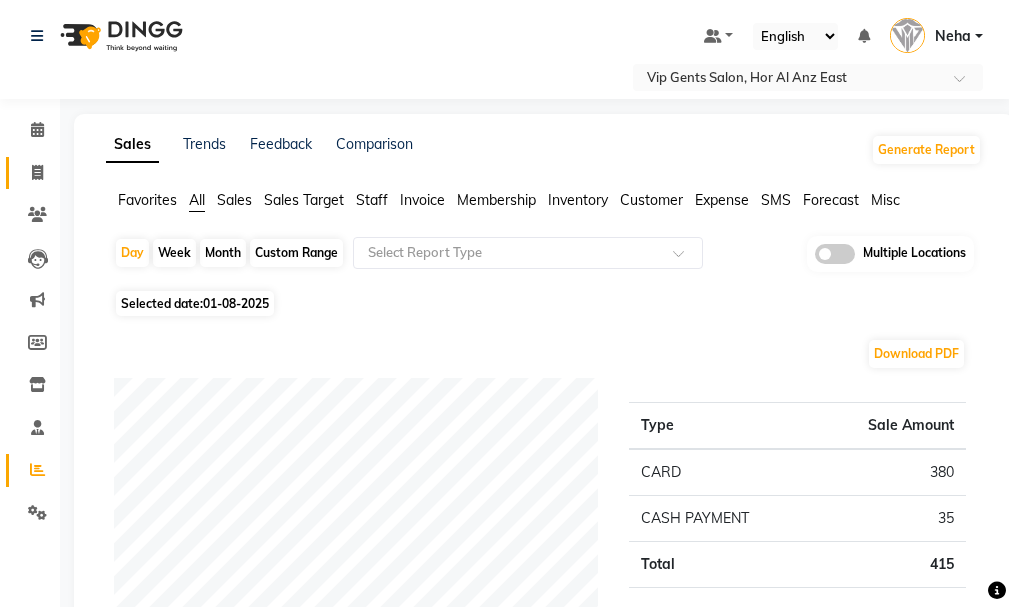 click 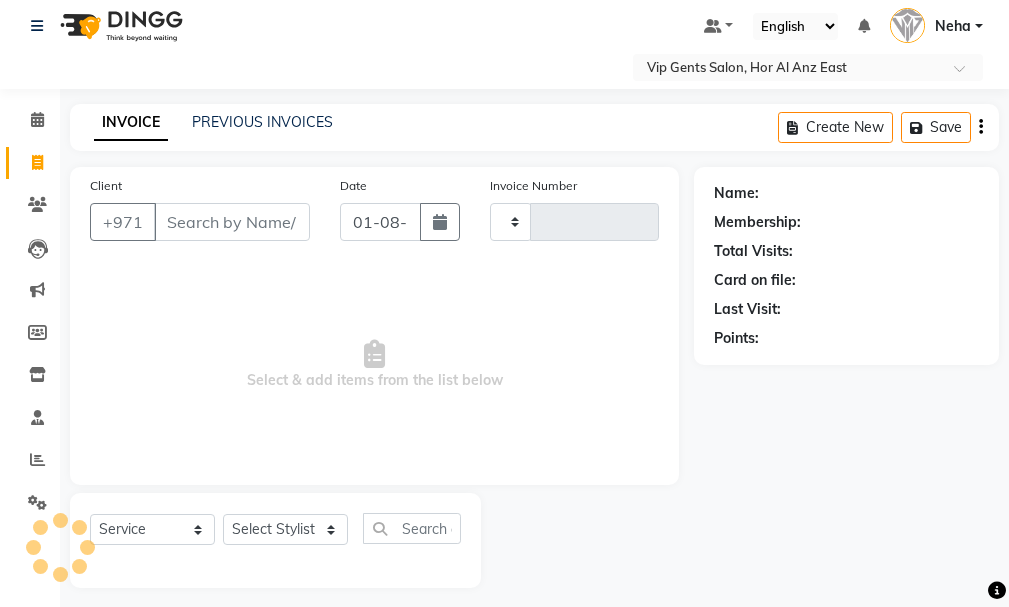 scroll, scrollTop: 21, scrollLeft: 0, axis: vertical 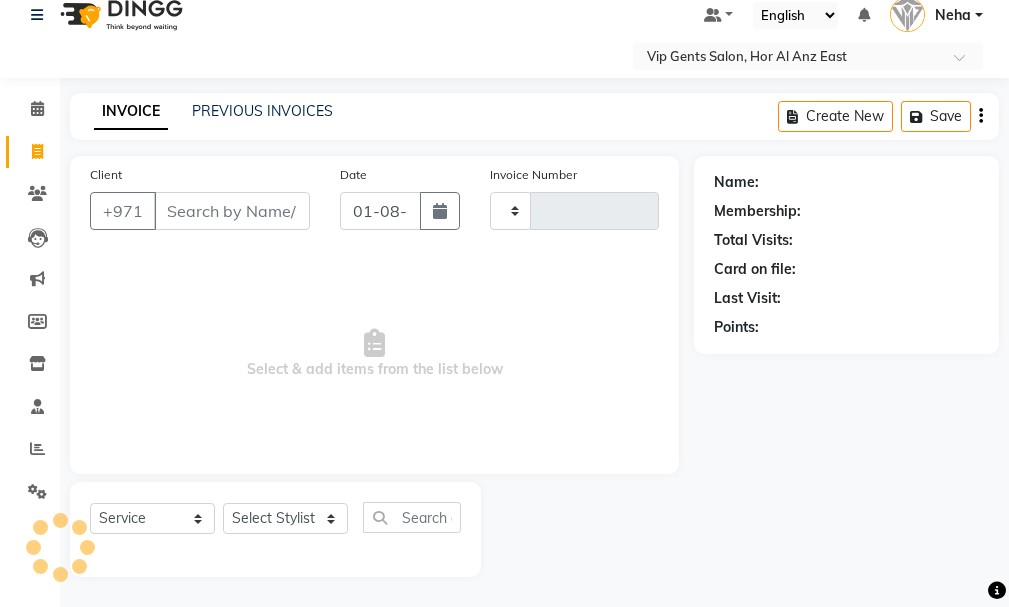 type on "1056" 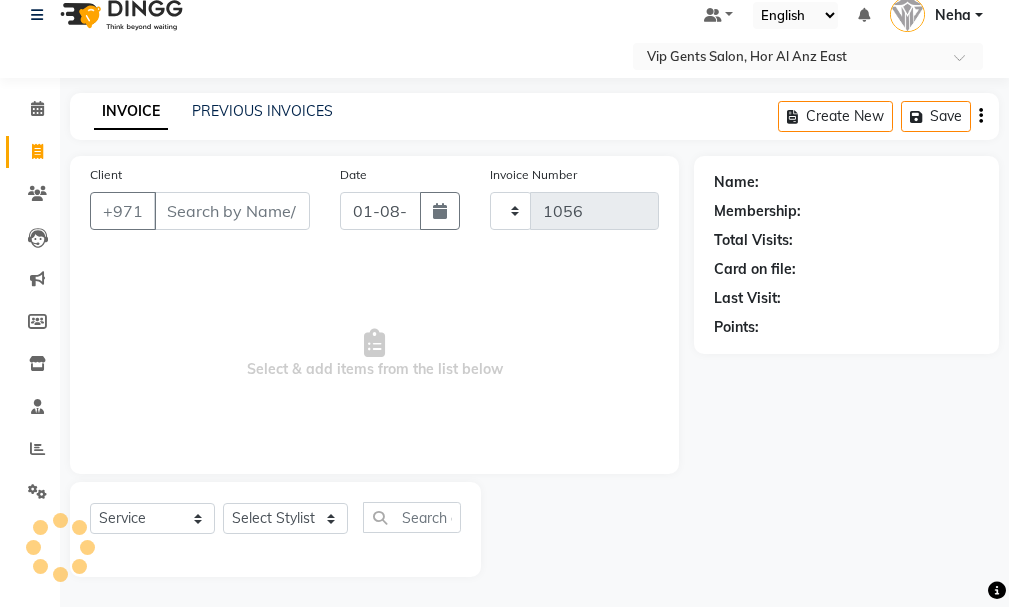 select on "8415" 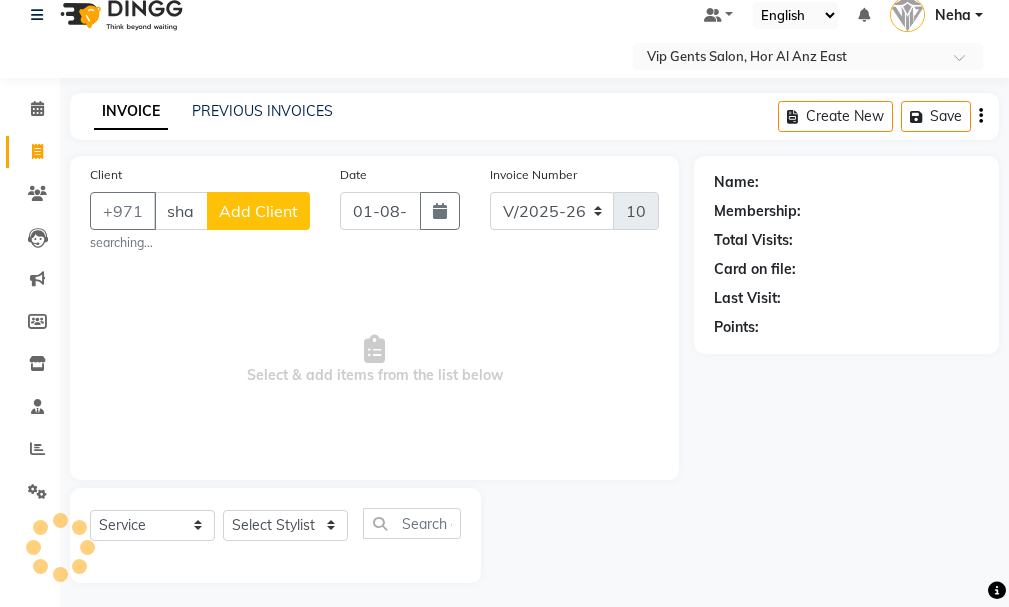 scroll, scrollTop: 0, scrollLeft: 5, axis: horizontal 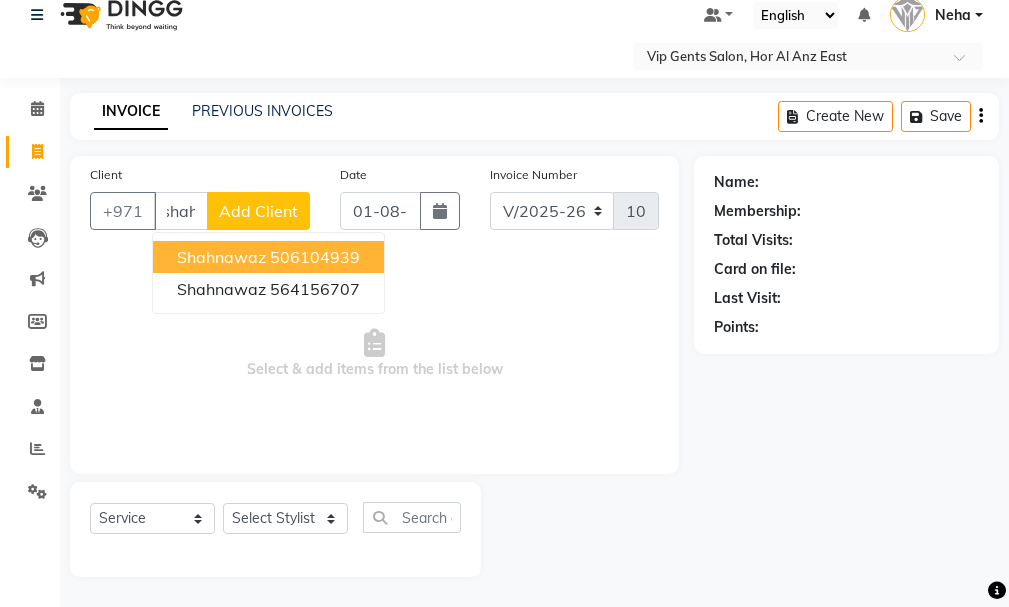click on "506104939" at bounding box center [315, 257] 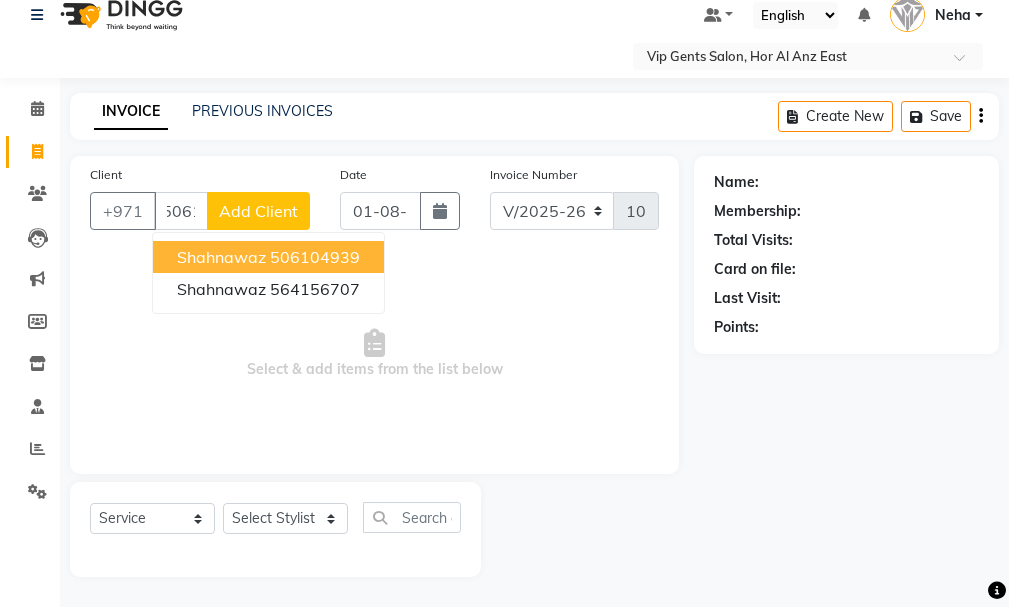 scroll, scrollTop: 0, scrollLeft: 0, axis: both 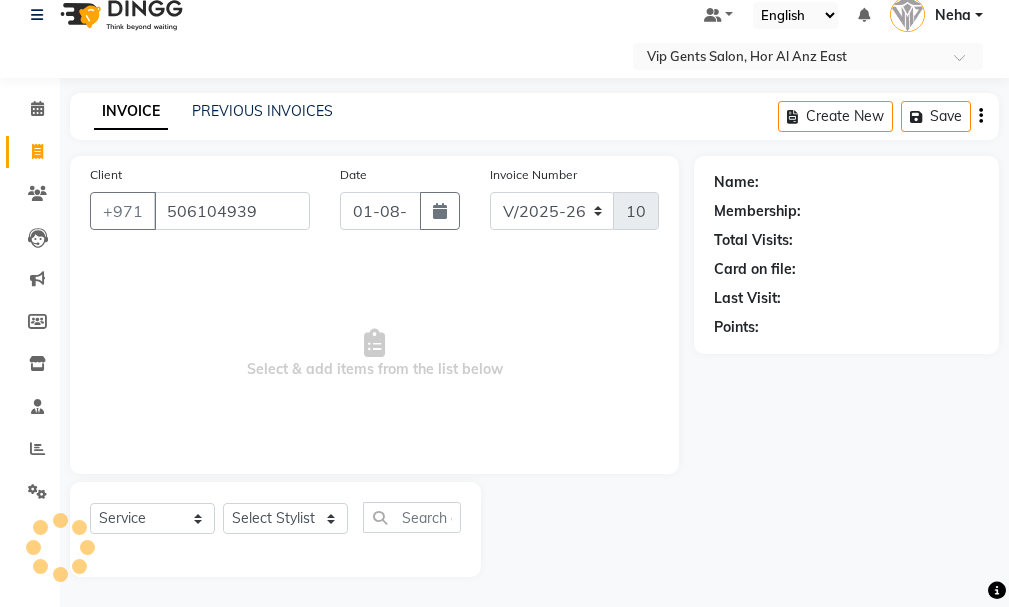 type on "506104939" 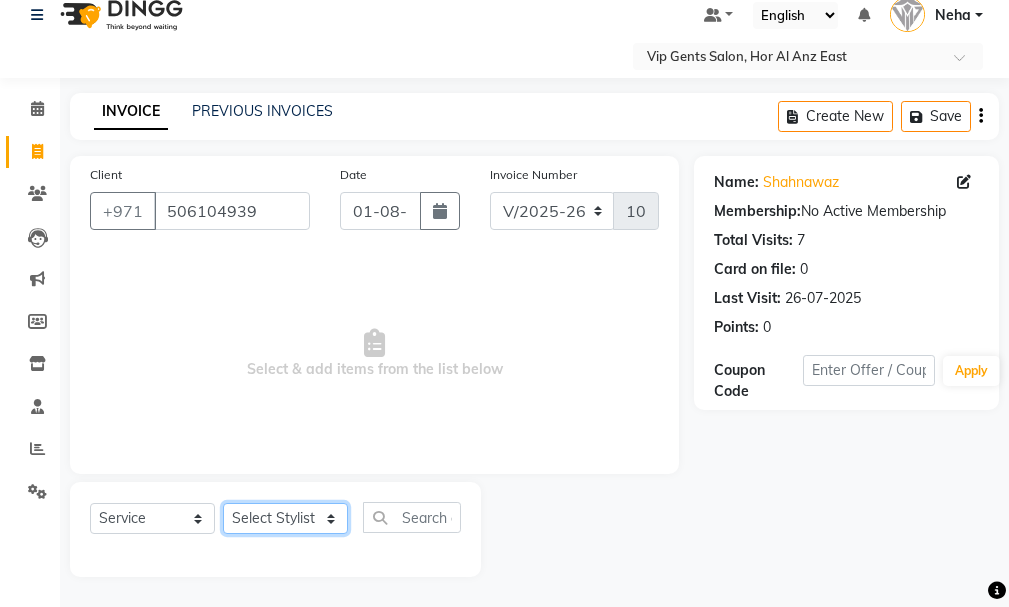 click on "Select Stylist AHMED MOHAMED MOHAMED ELKHODARY ABDELHAMID Ali Rana Allauddin Anwar Ali Ameen Ayoub Lakhbizi Jairah Mr. Mohannad Neha Nelson Ricalyn Colcol Riffat Magdy Taufeeq Anwar Ali Tauseef  Akhilaque Zoya Bhatti." 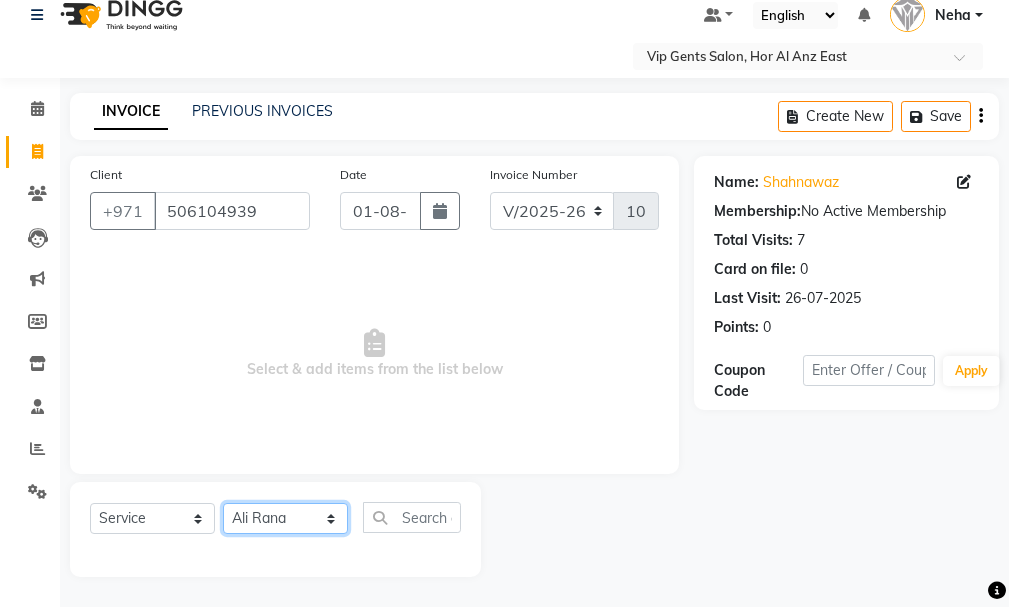 click on "Select Stylist AHMED MOHAMED MOHAMED ELKHODARY ABDELHAMID Ali Rana Allauddin Anwar Ali Ameen Ayoub Lakhbizi Jairah Mr. Mohannad Neha Nelson Ricalyn Colcol Riffat Magdy Taufeeq Anwar Ali Tauseef  Akhilaque Zoya Bhatti." 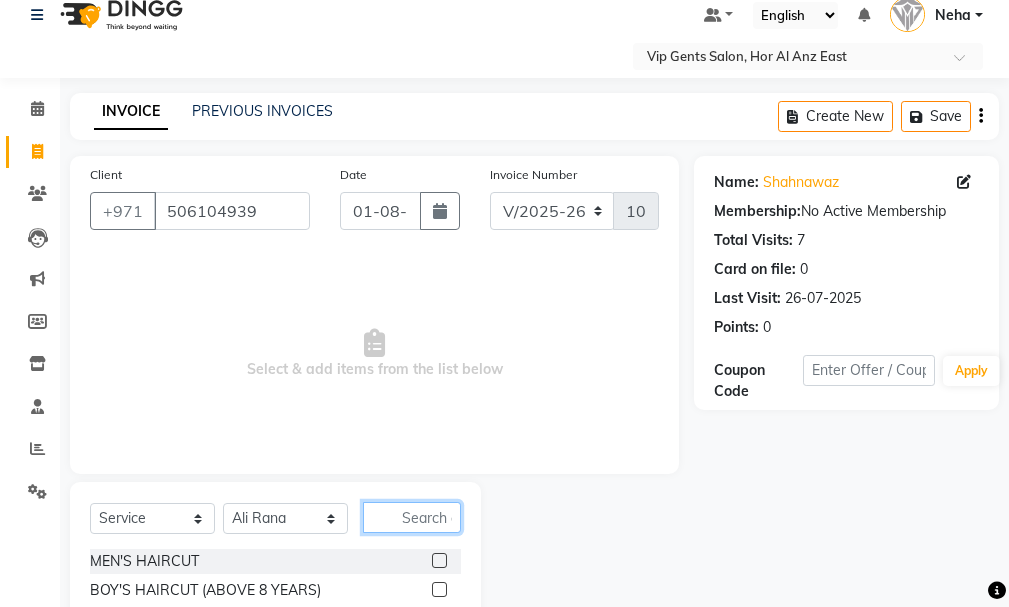 click 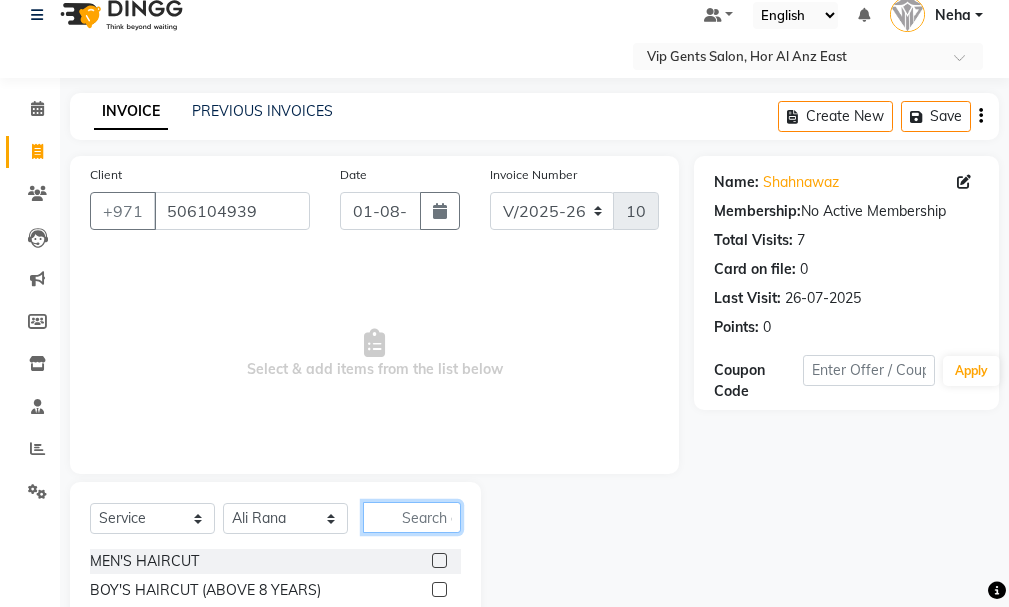 scroll, scrollTop: 25, scrollLeft: 0, axis: vertical 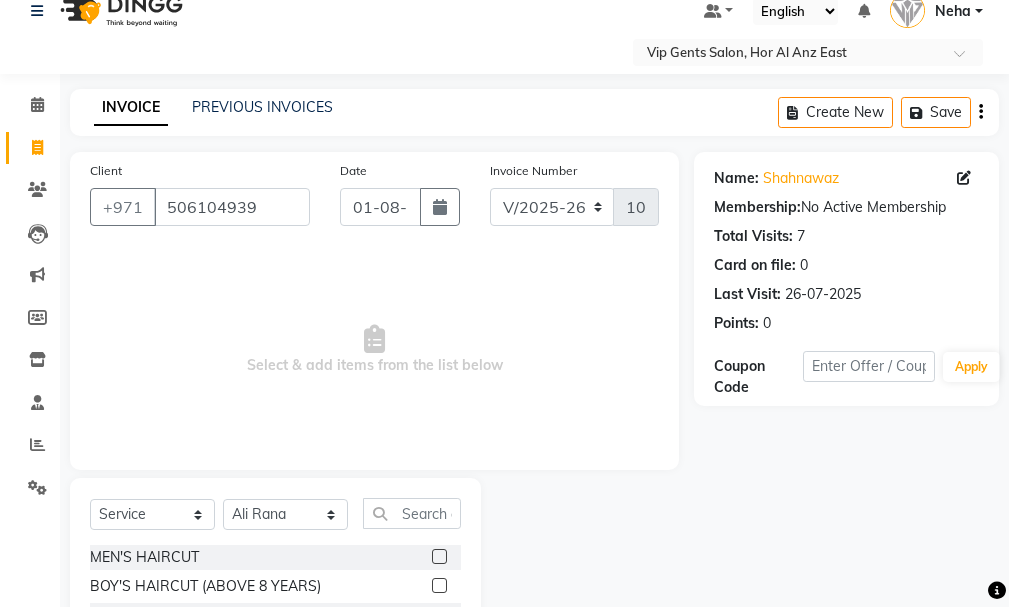 drag, startPoint x: 1009, startPoint y: 406, endPoint x: 1008, endPoint y: 486, distance: 80.00625 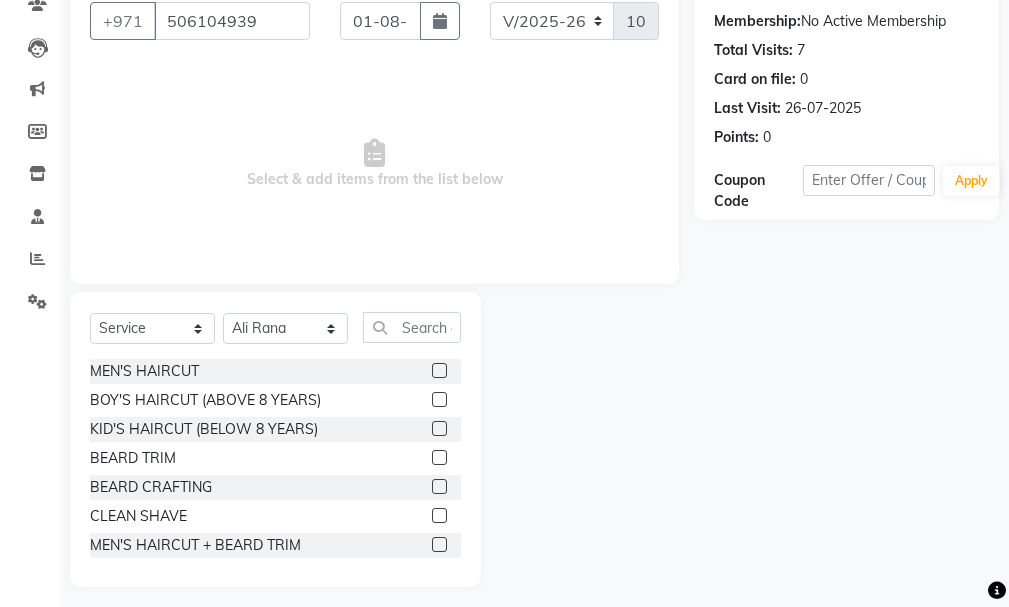 scroll, scrollTop: 221, scrollLeft: 0, axis: vertical 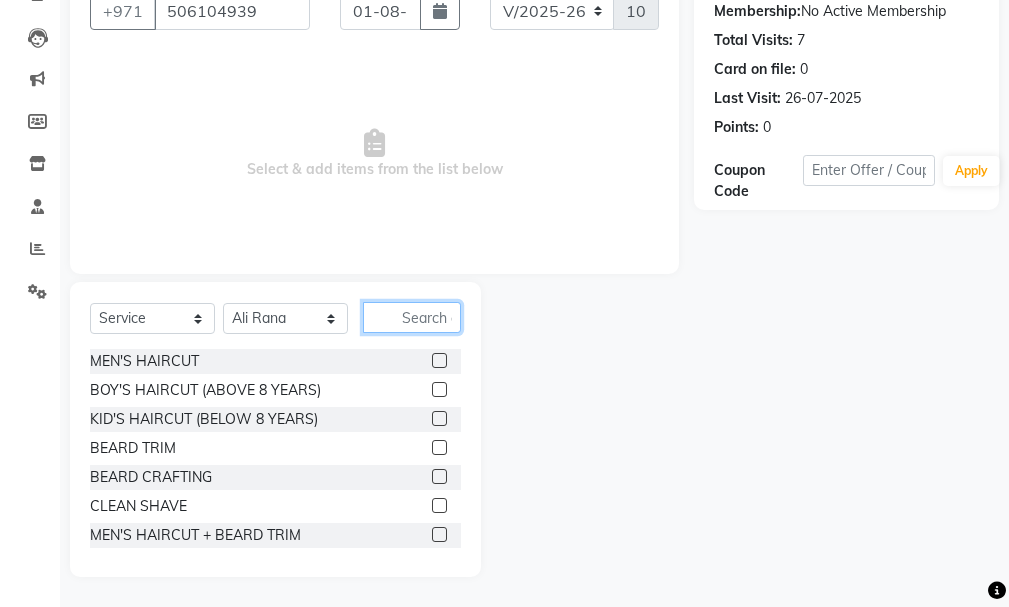 click 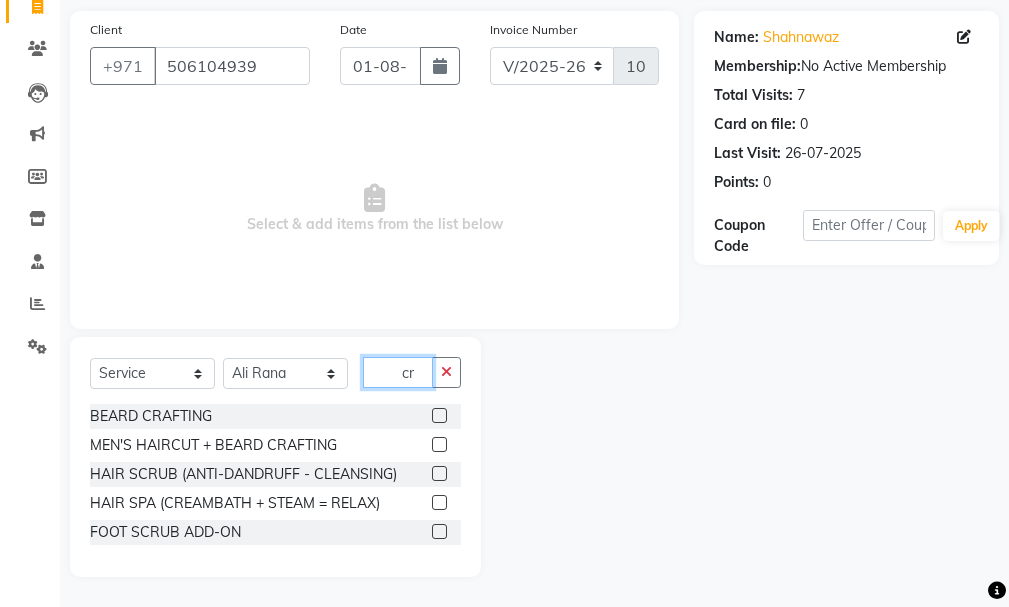 scroll, scrollTop: 166, scrollLeft: 0, axis: vertical 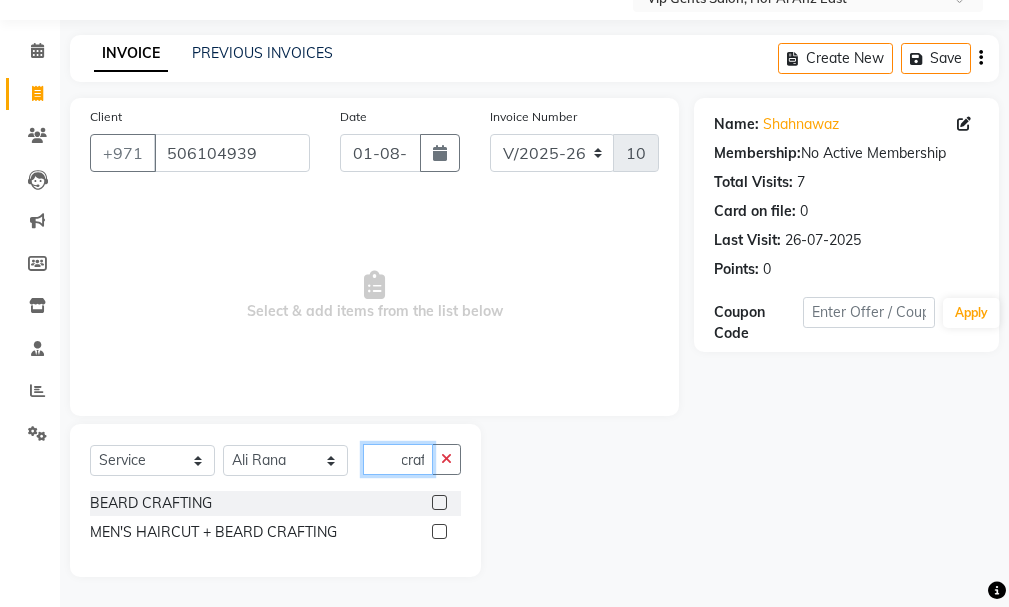 type on "craf" 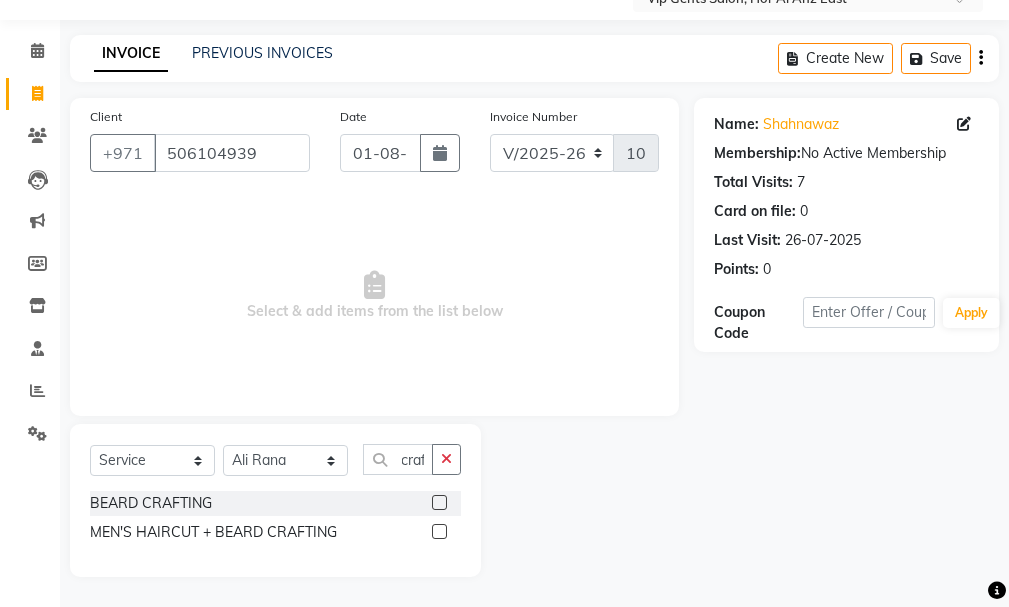 click 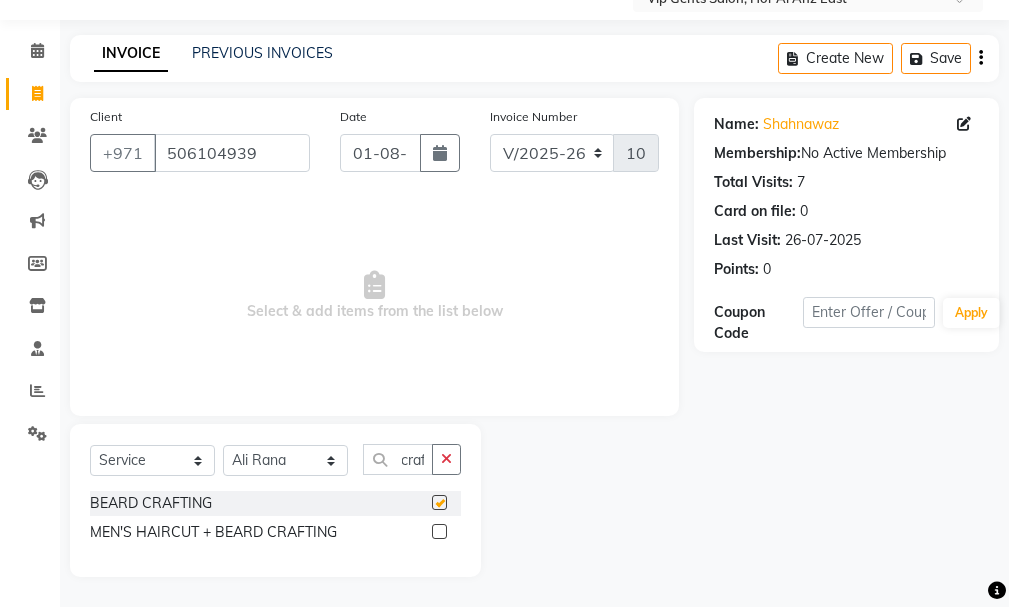 scroll, scrollTop: 0, scrollLeft: 0, axis: both 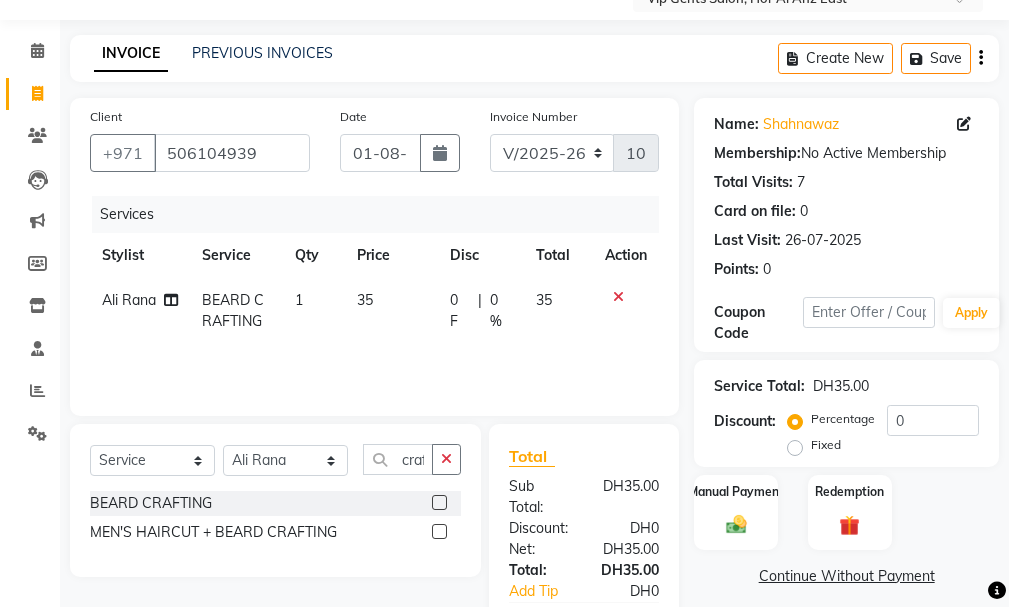 checkbox on "false" 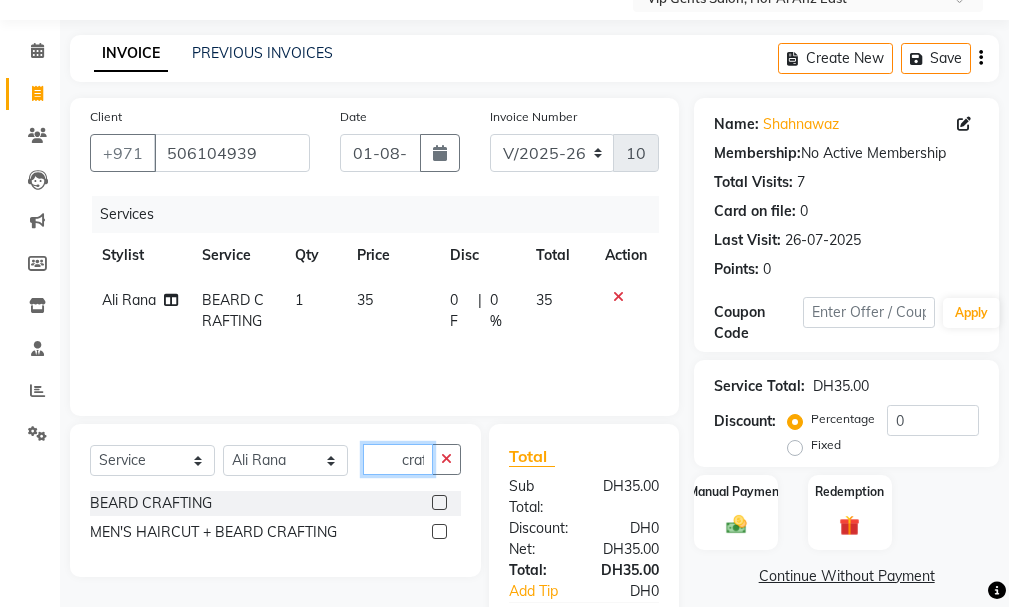 click on "craf" 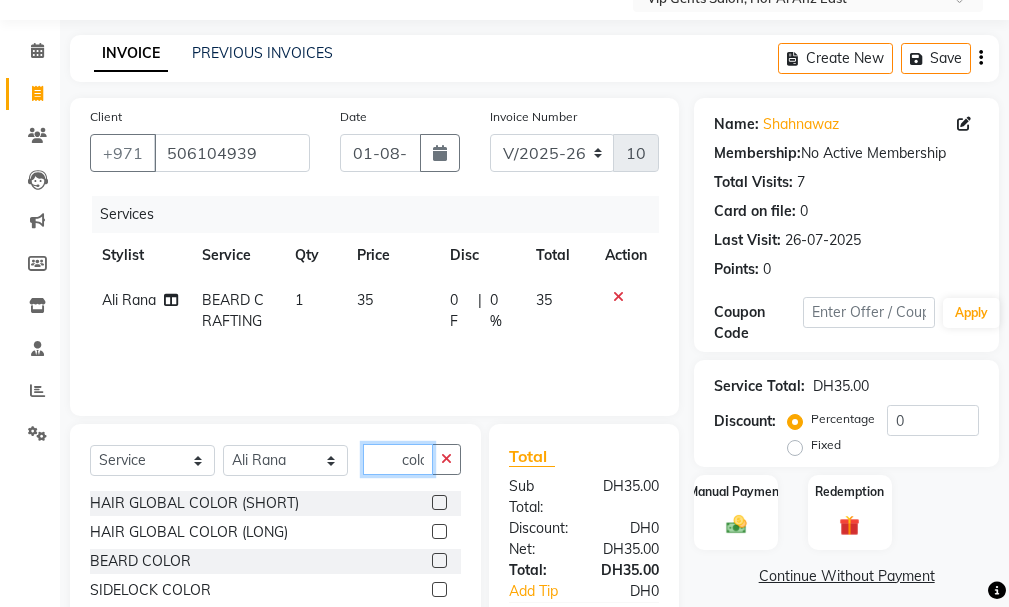 scroll, scrollTop: 0, scrollLeft: 8, axis: horizontal 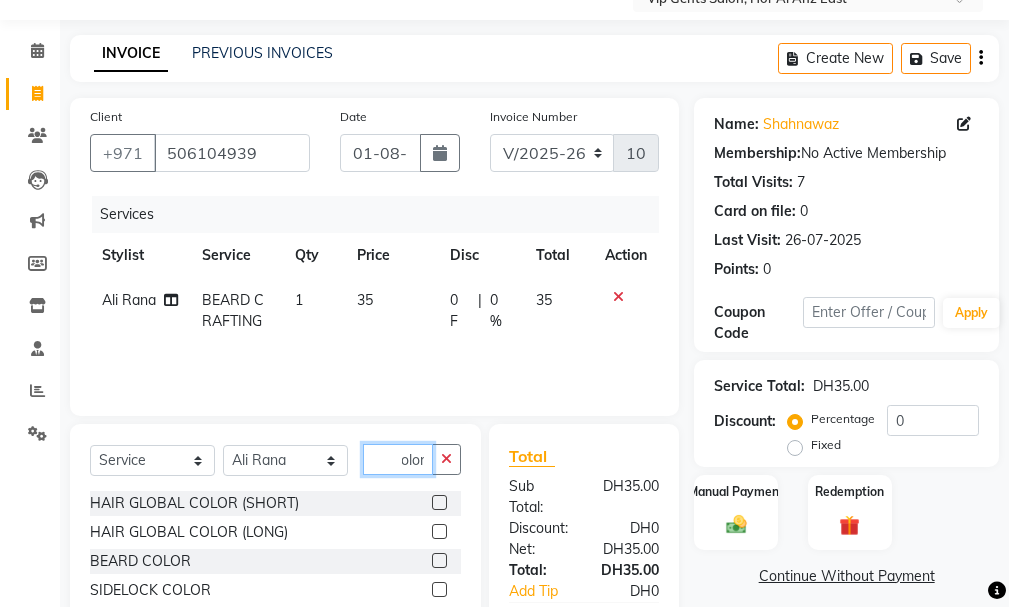 type on "color" 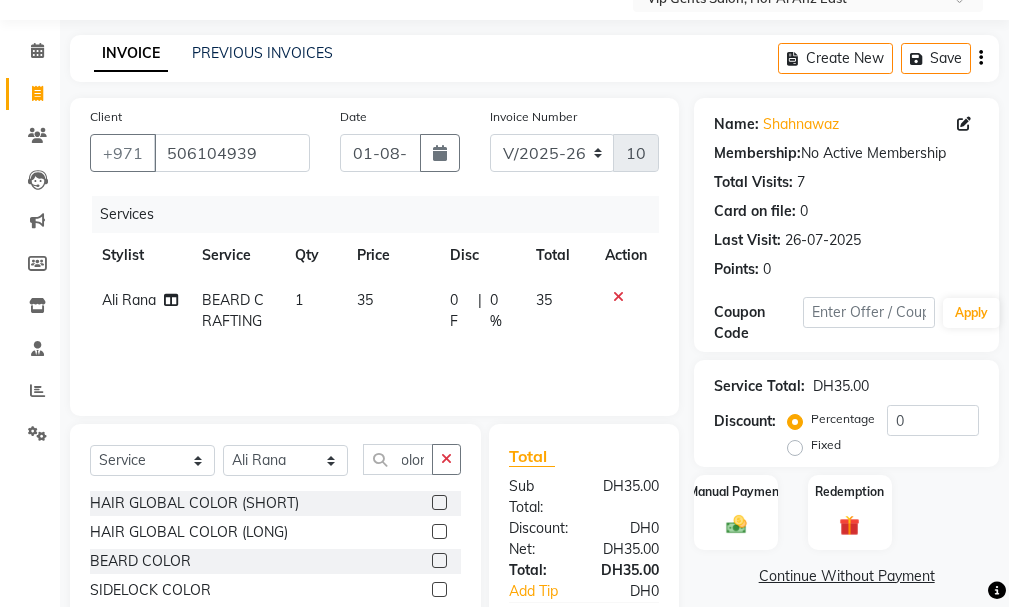 scroll, scrollTop: 0, scrollLeft: 0, axis: both 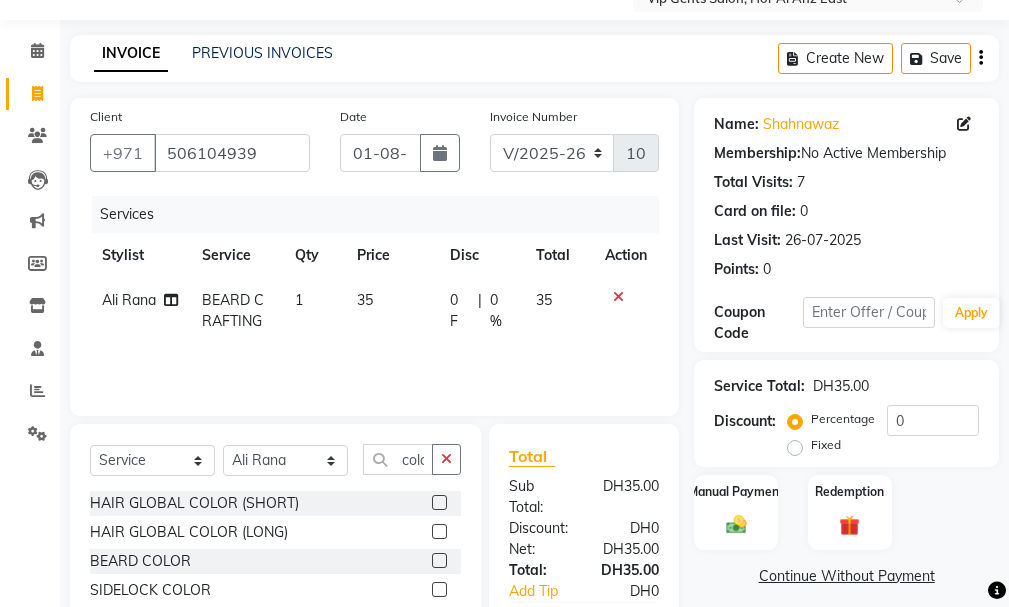 click 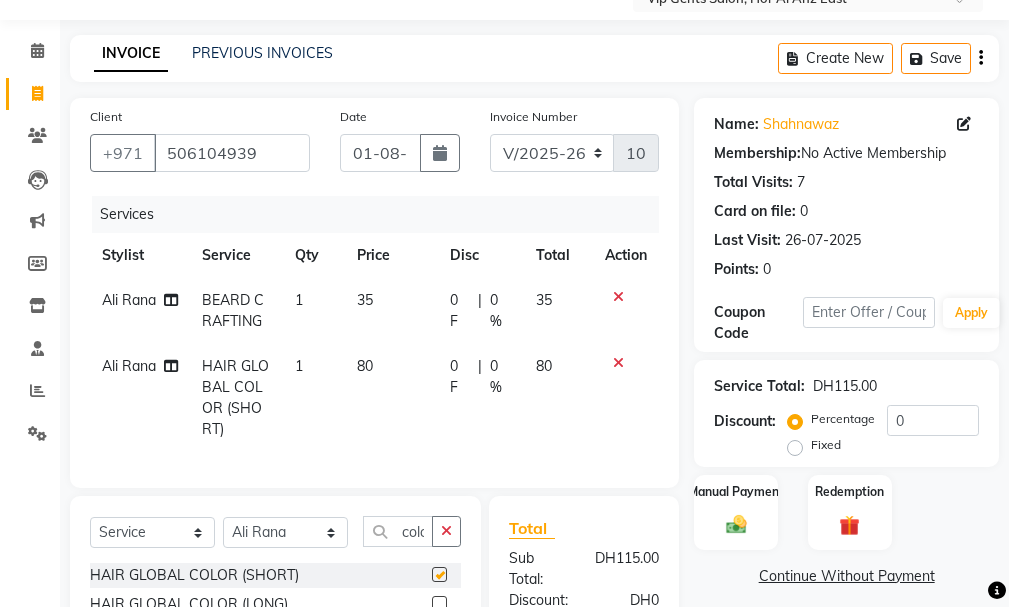 checkbox on "false" 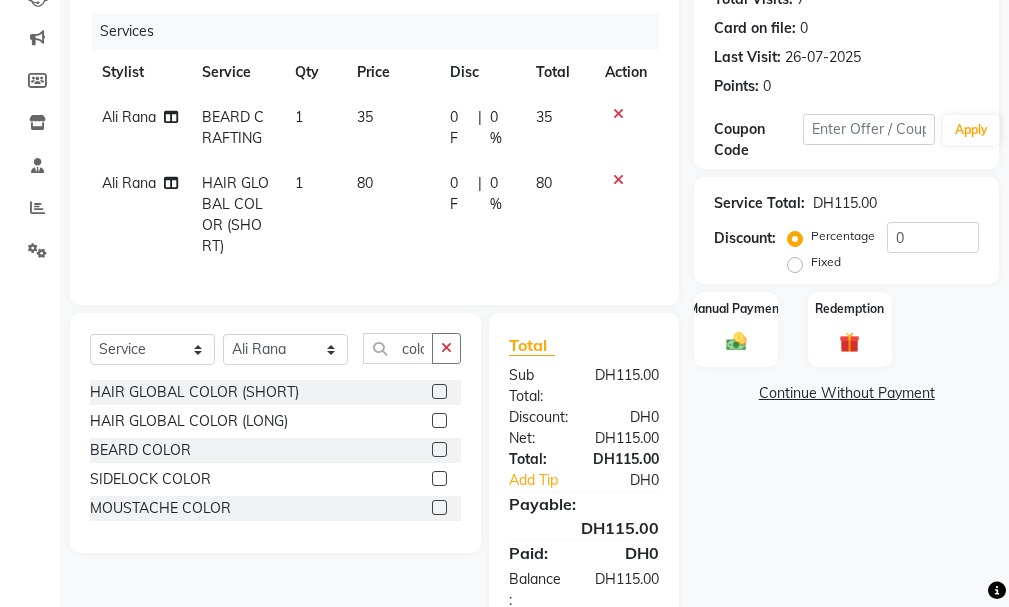 scroll, scrollTop: 265, scrollLeft: 0, axis: vertical 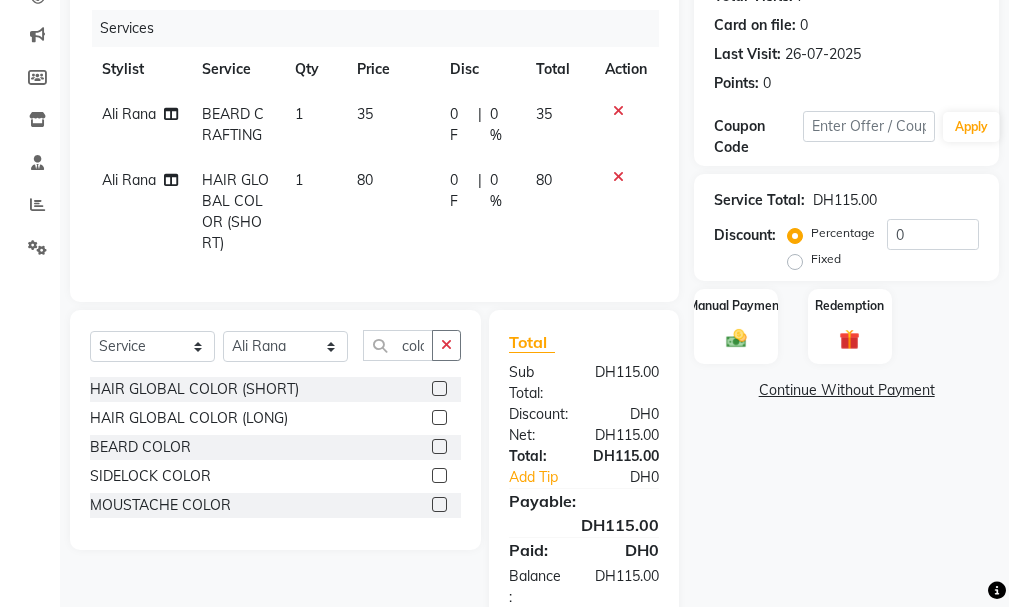 click on "80" 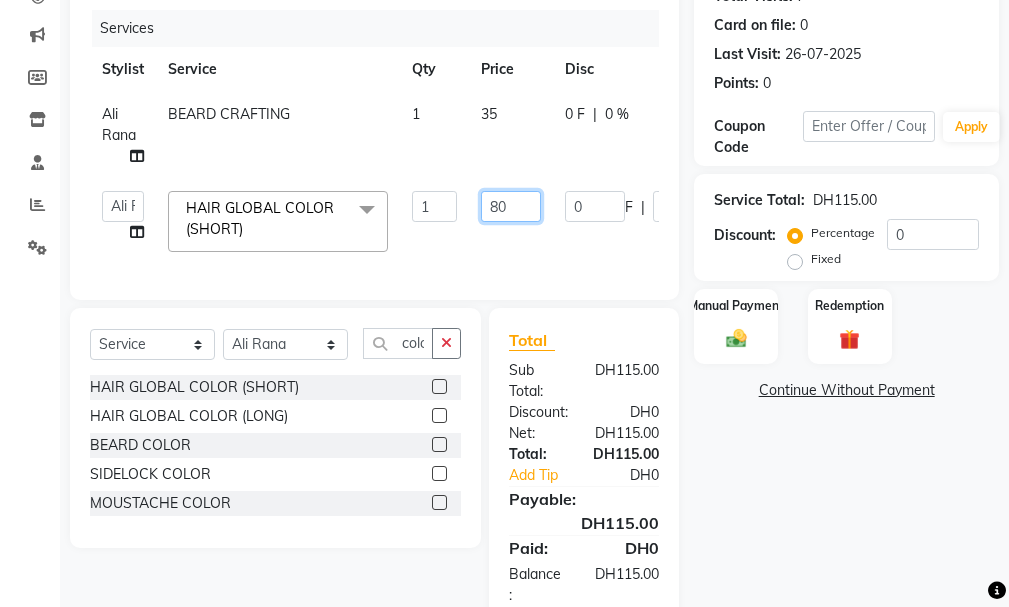 click on "80" 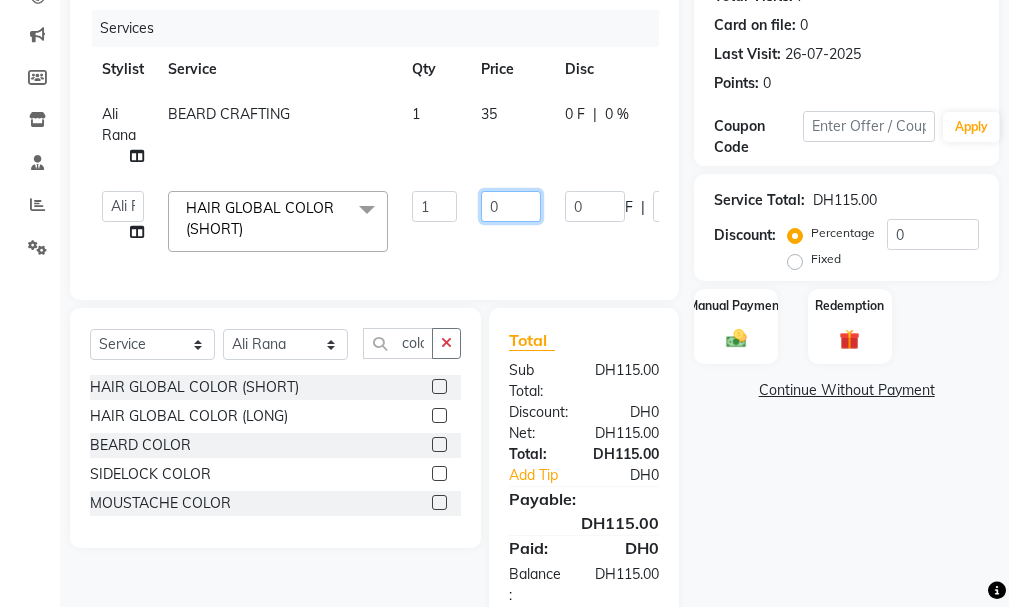 type on "70" 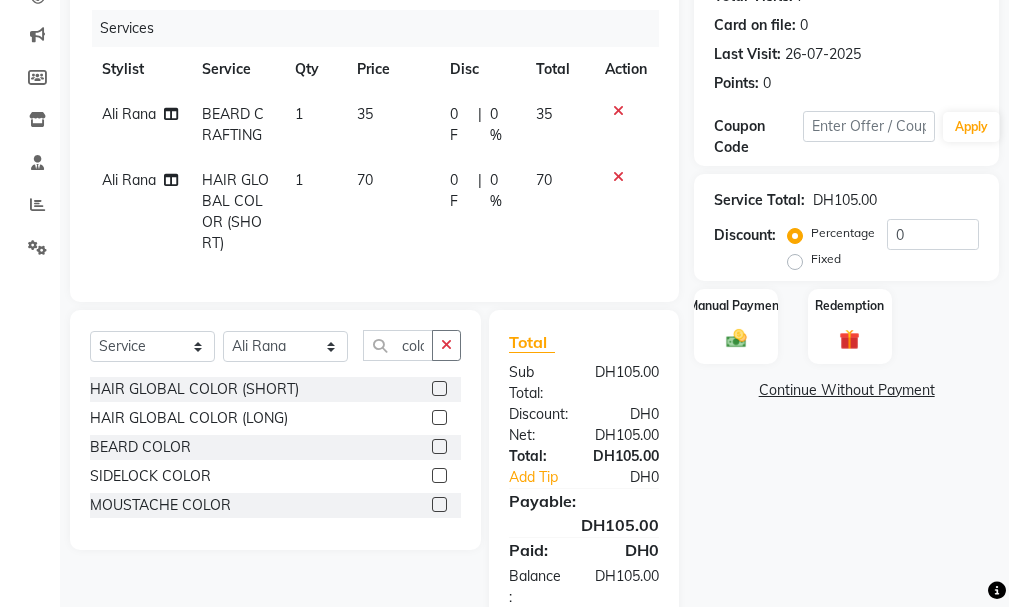click on "Name: [FIRST]  Membership:  No Active Membership  Total Visits:  7 Card on file:  0 Last Visit:   [DATE] Points:   0  Coupon Code Apply Service Total:  DH105.00  Discount:  Percentage   Fixed  0 Manual Payment Redemption  Continue Without Payment" 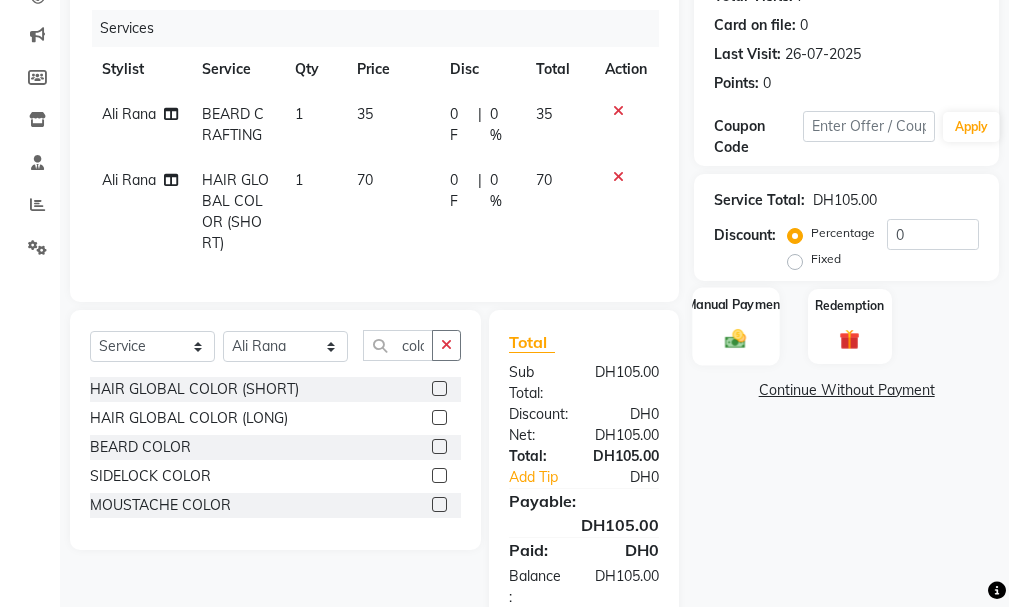 click on "Manual Payment" 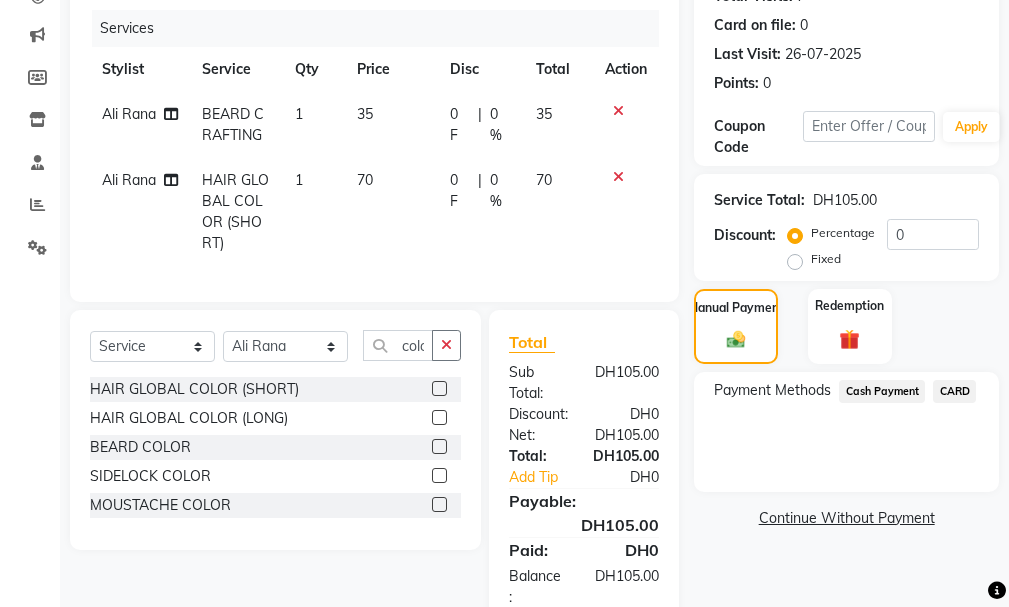 click on "CARD" 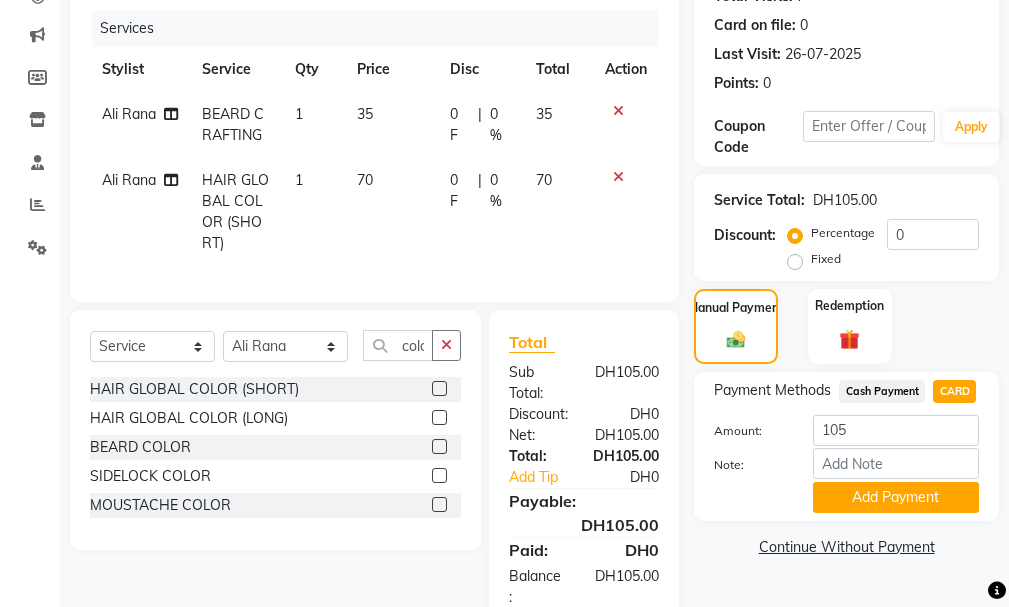 click on "Add Payment" 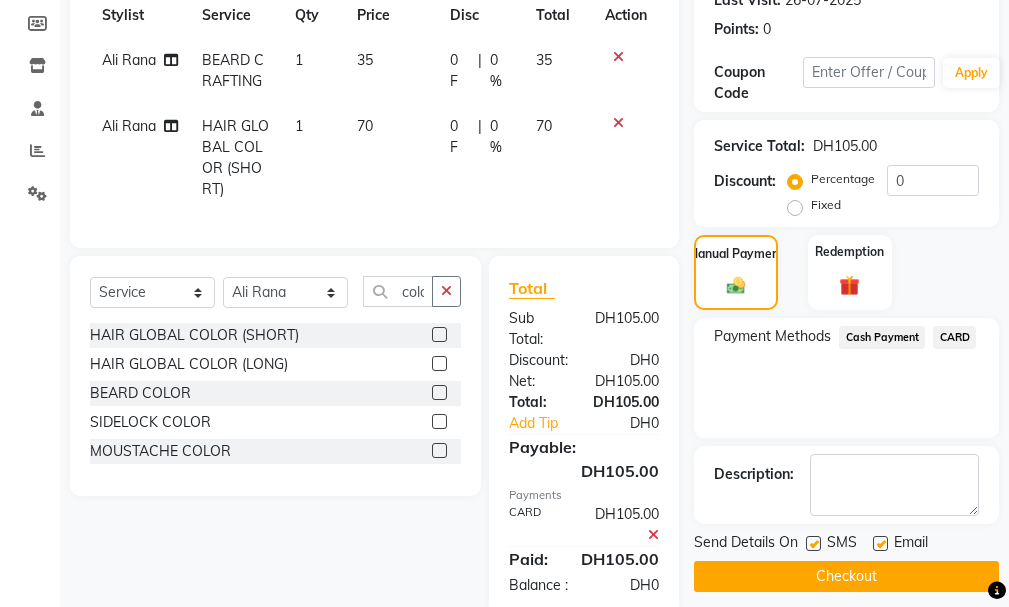 scroll, scrollTop: 394, scrollLeft: 0, axis: vertical 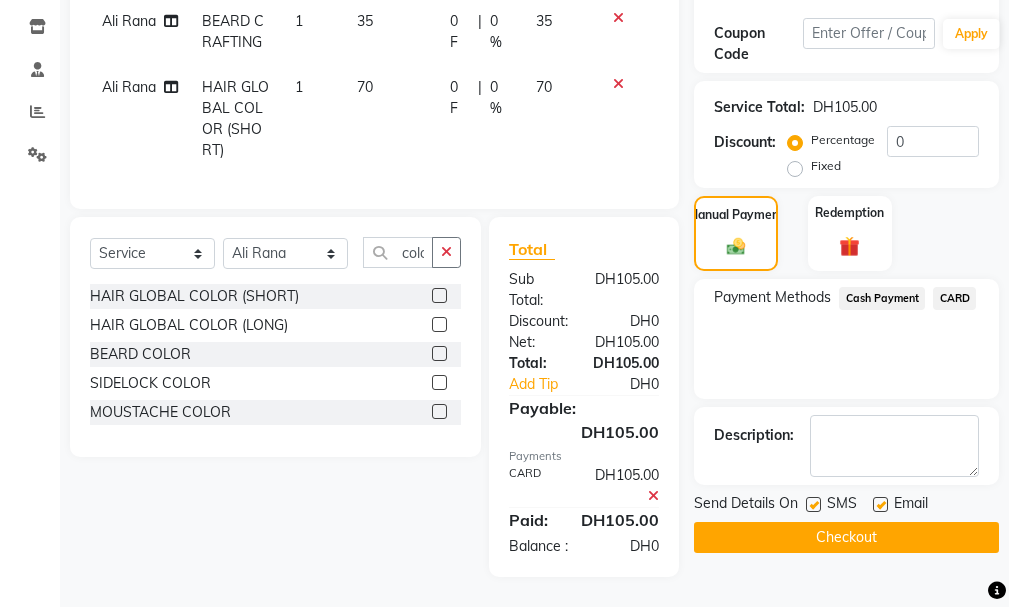 click on "Checkout" 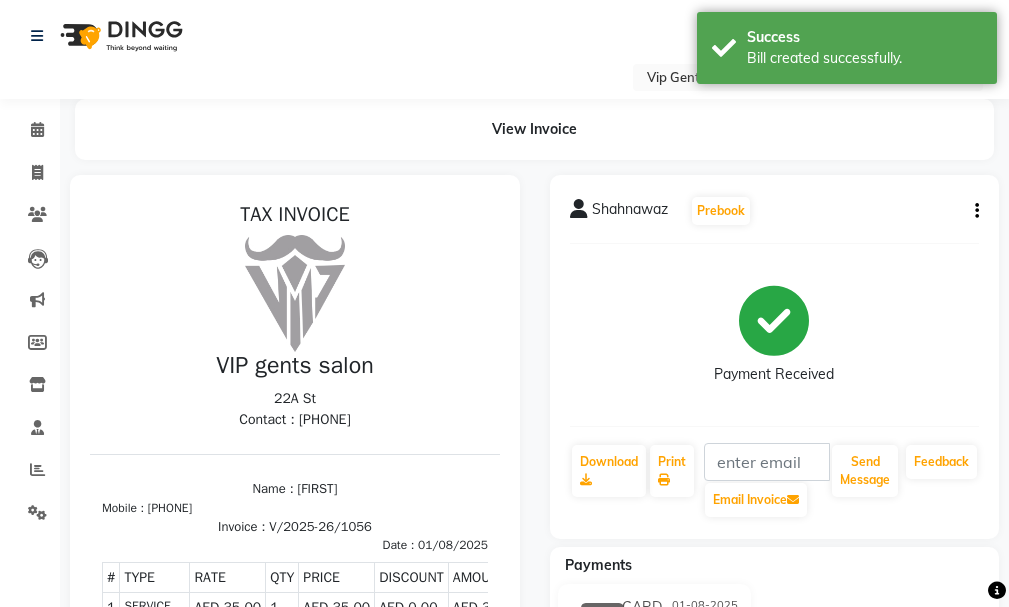 scroll, scrollTop: 0, scrollLeft: 0, axis: both 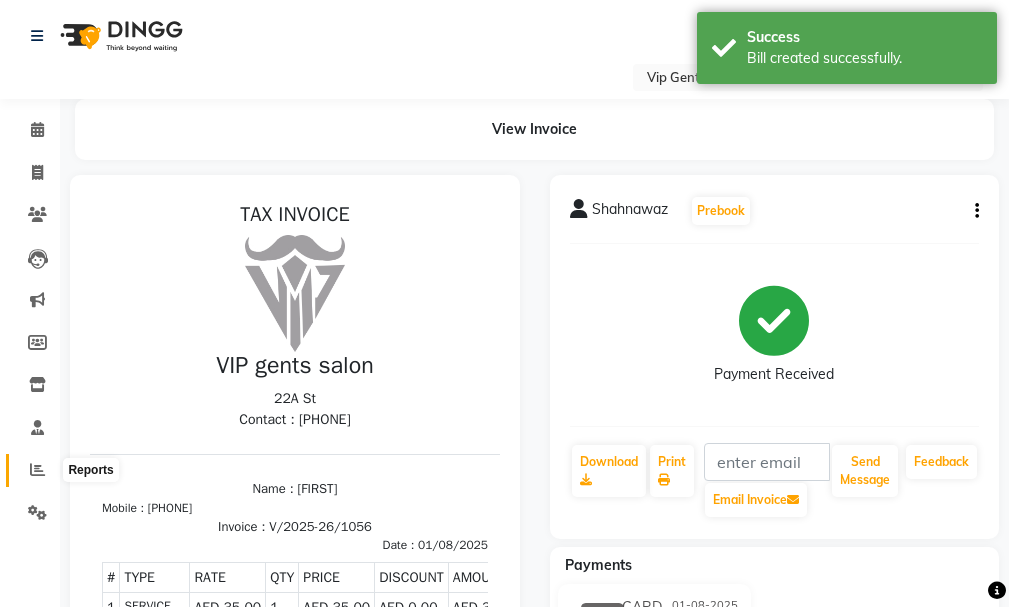 click 